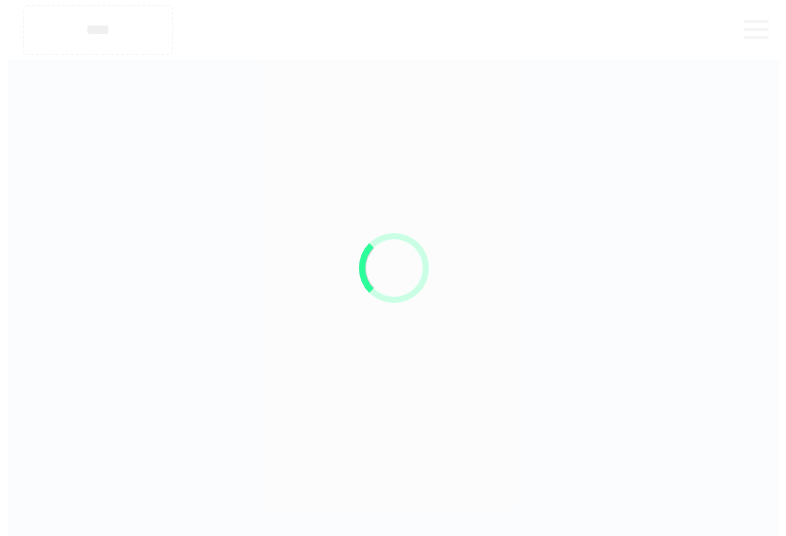 scroll, scrollTop: 0, scrollLeft: 0, axis: both 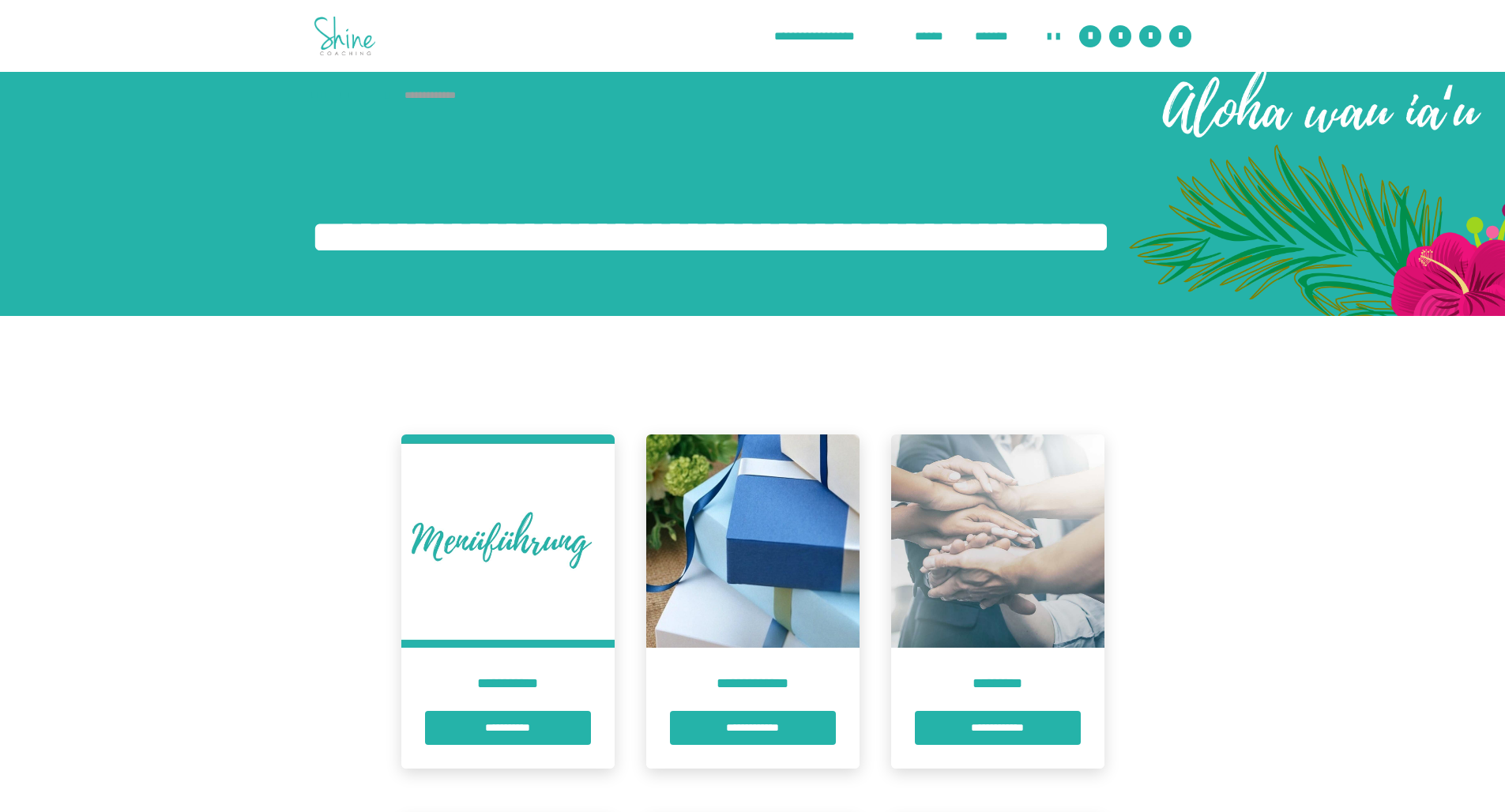 click at bounding box center [753, 541] 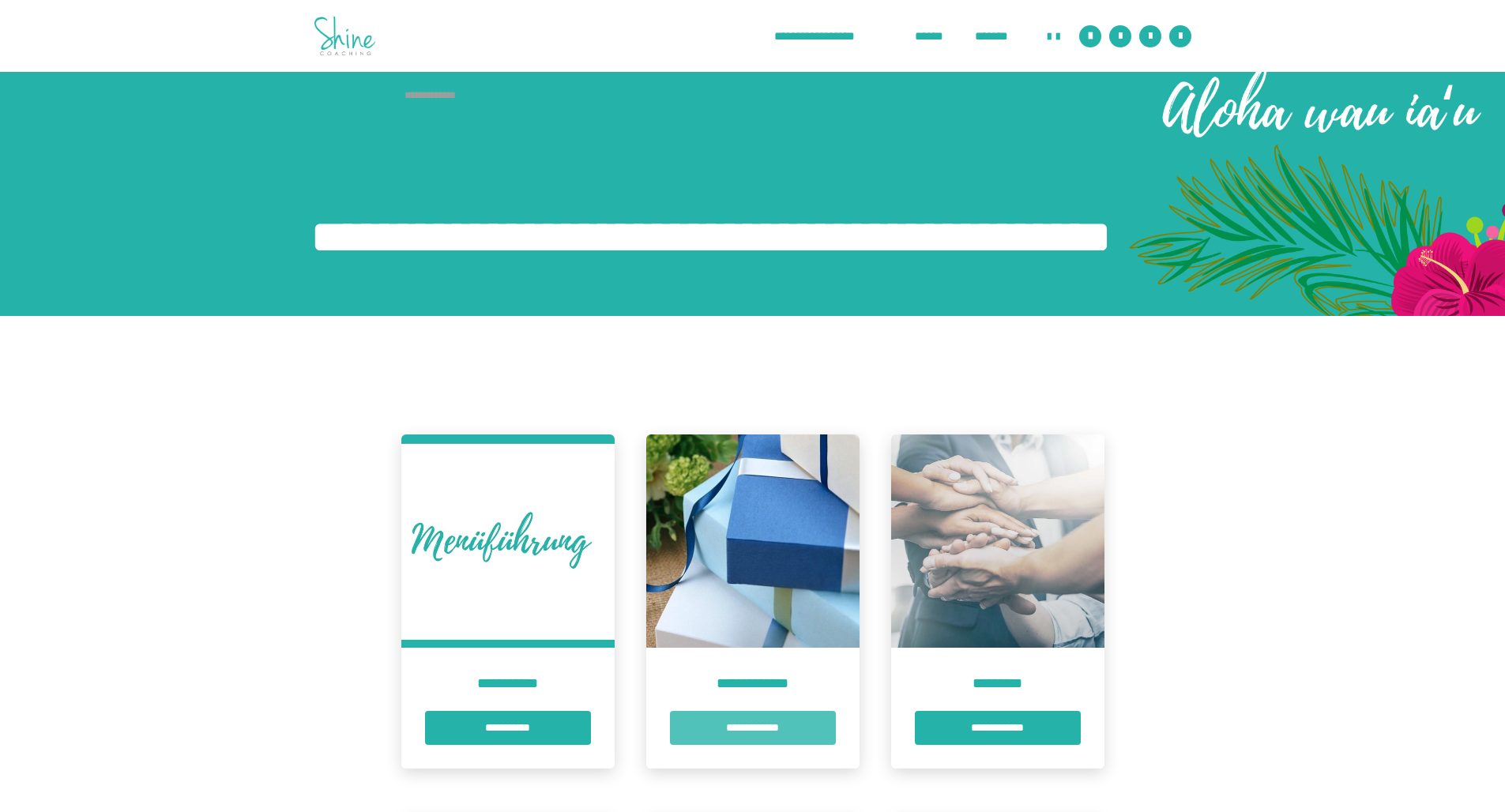 click on "**********" at bounding box center [753, 727] 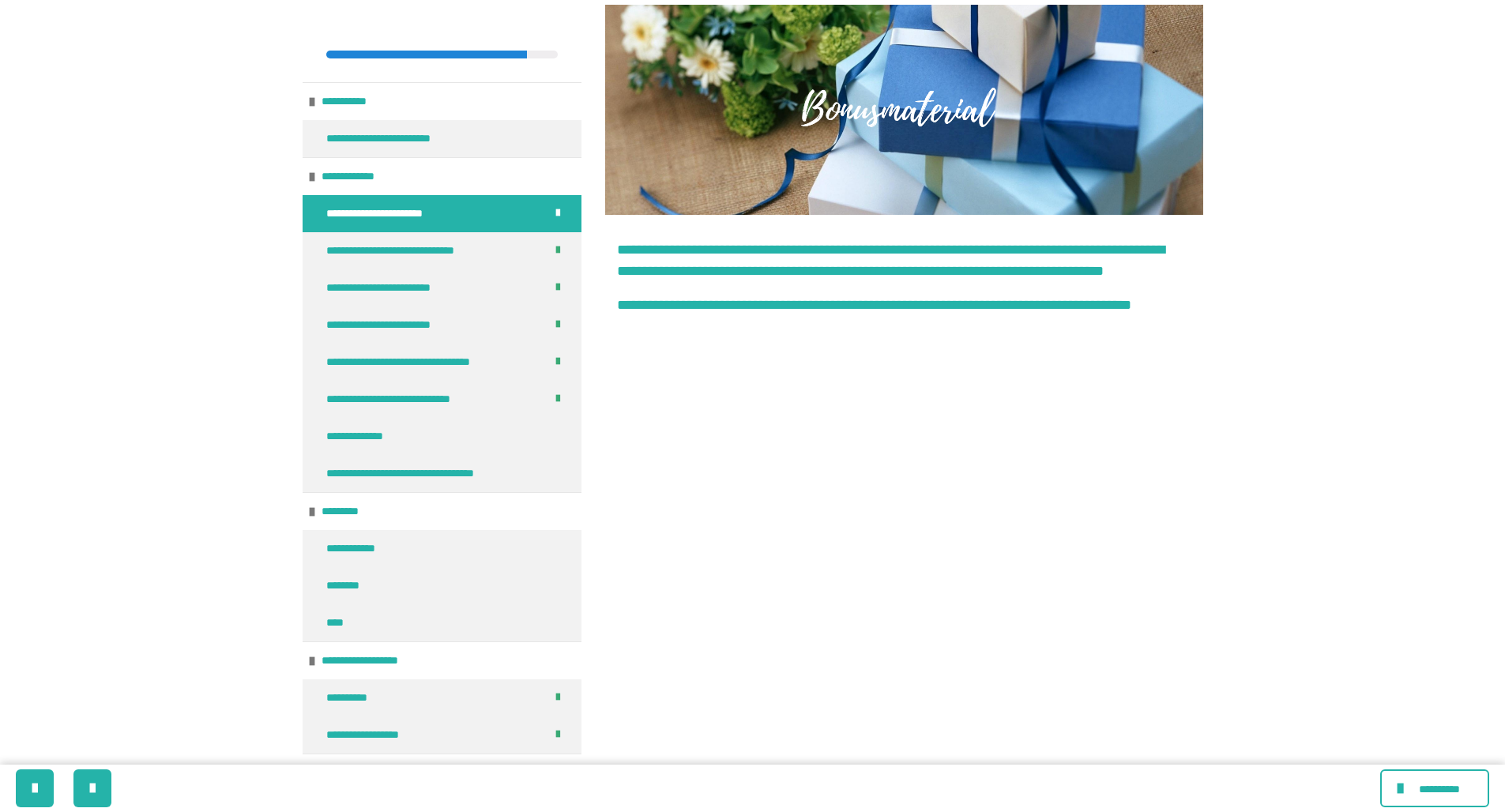 scroll, scrollTop: 340, scrollLeft: 0, axis: vertical 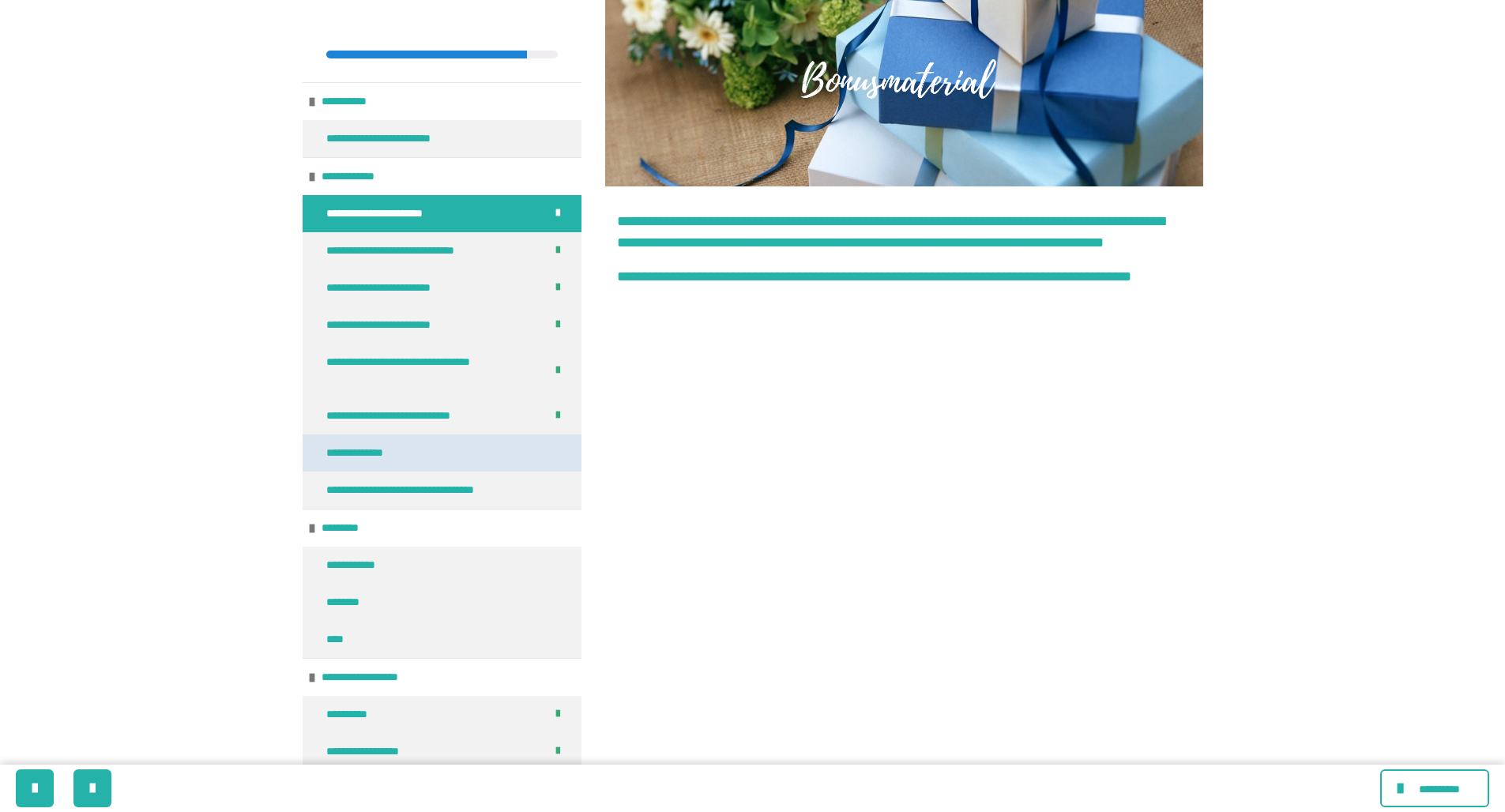 click on "**********" at bounding box center [367, 453] 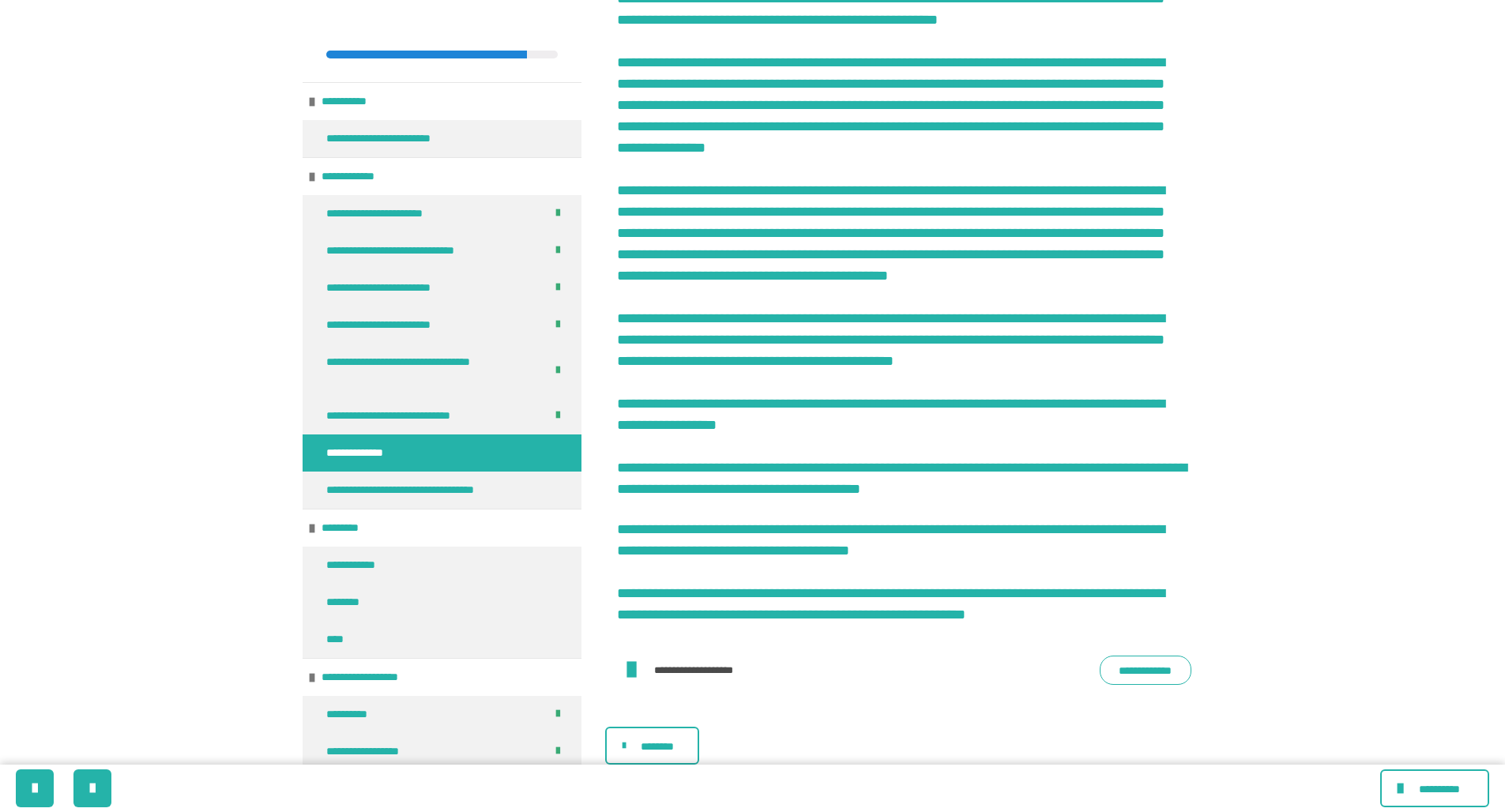 scroll, scrollTop: 4674, scrollLeft: 0, axis: vertical 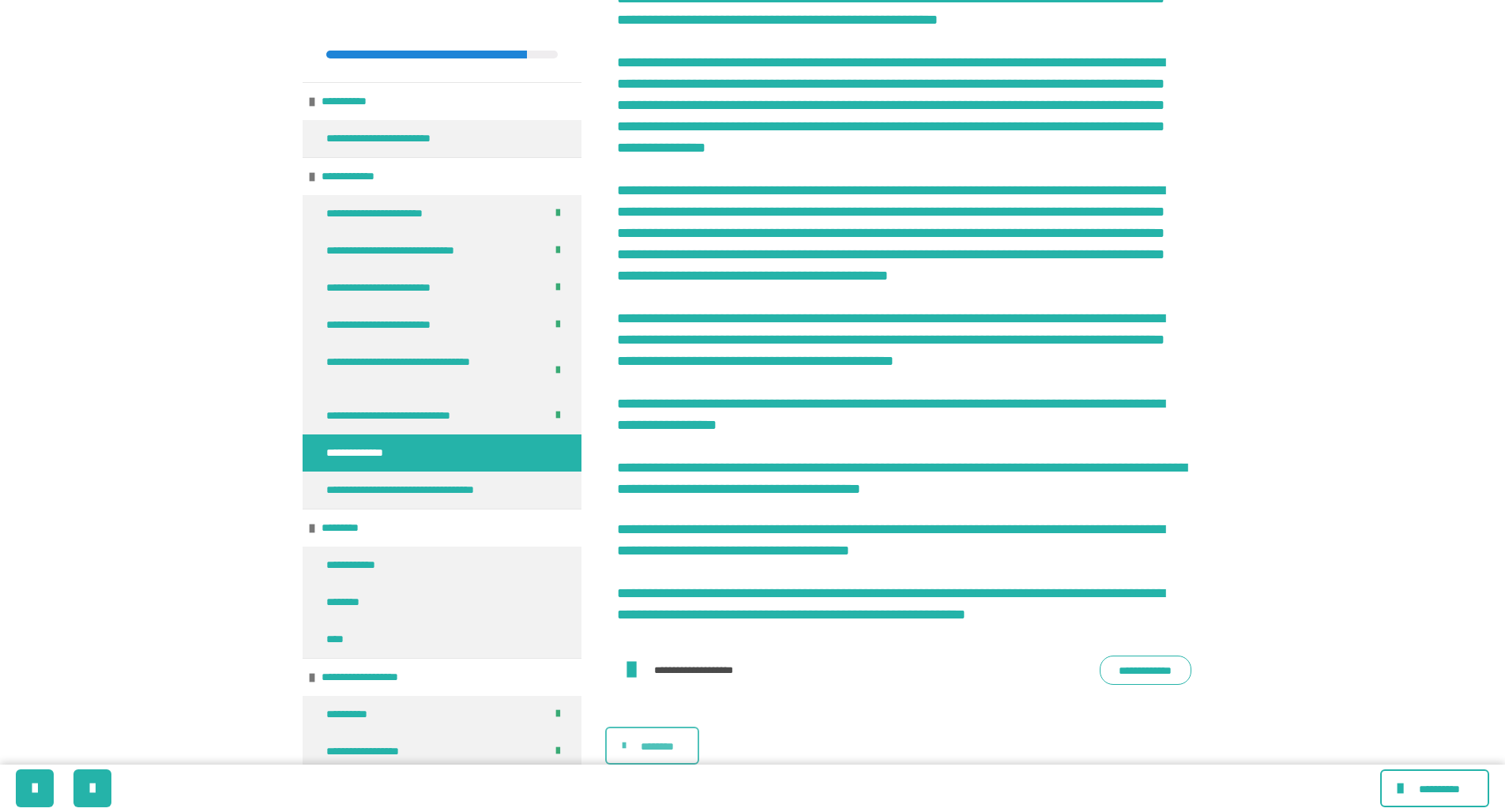 click on "********" at bounding box center (658, 746) 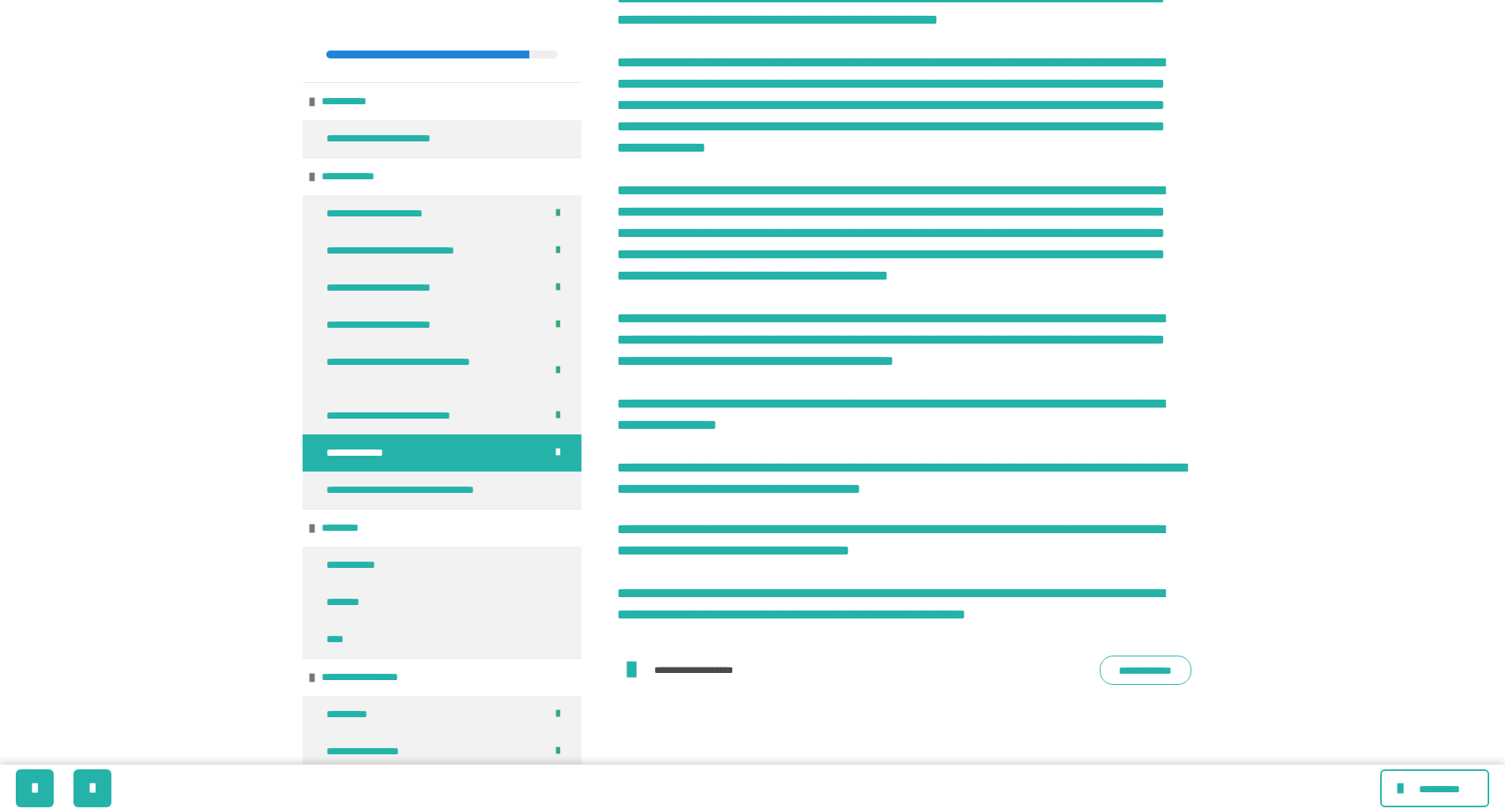 scroll, scrollTop: 4593, scrollLeft: 0, axis: vertical 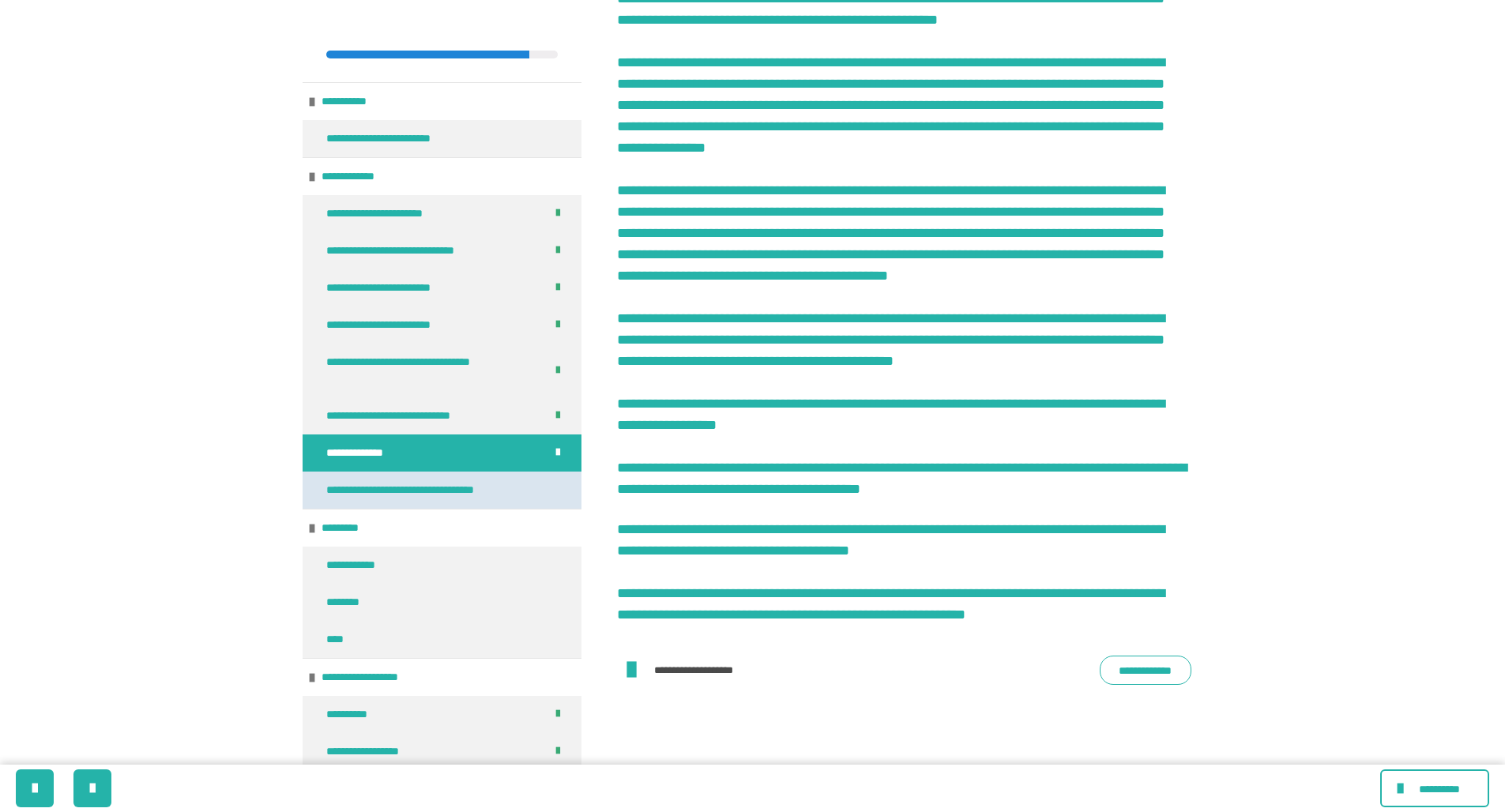 click on "**********" at bounding box center (428, 490) 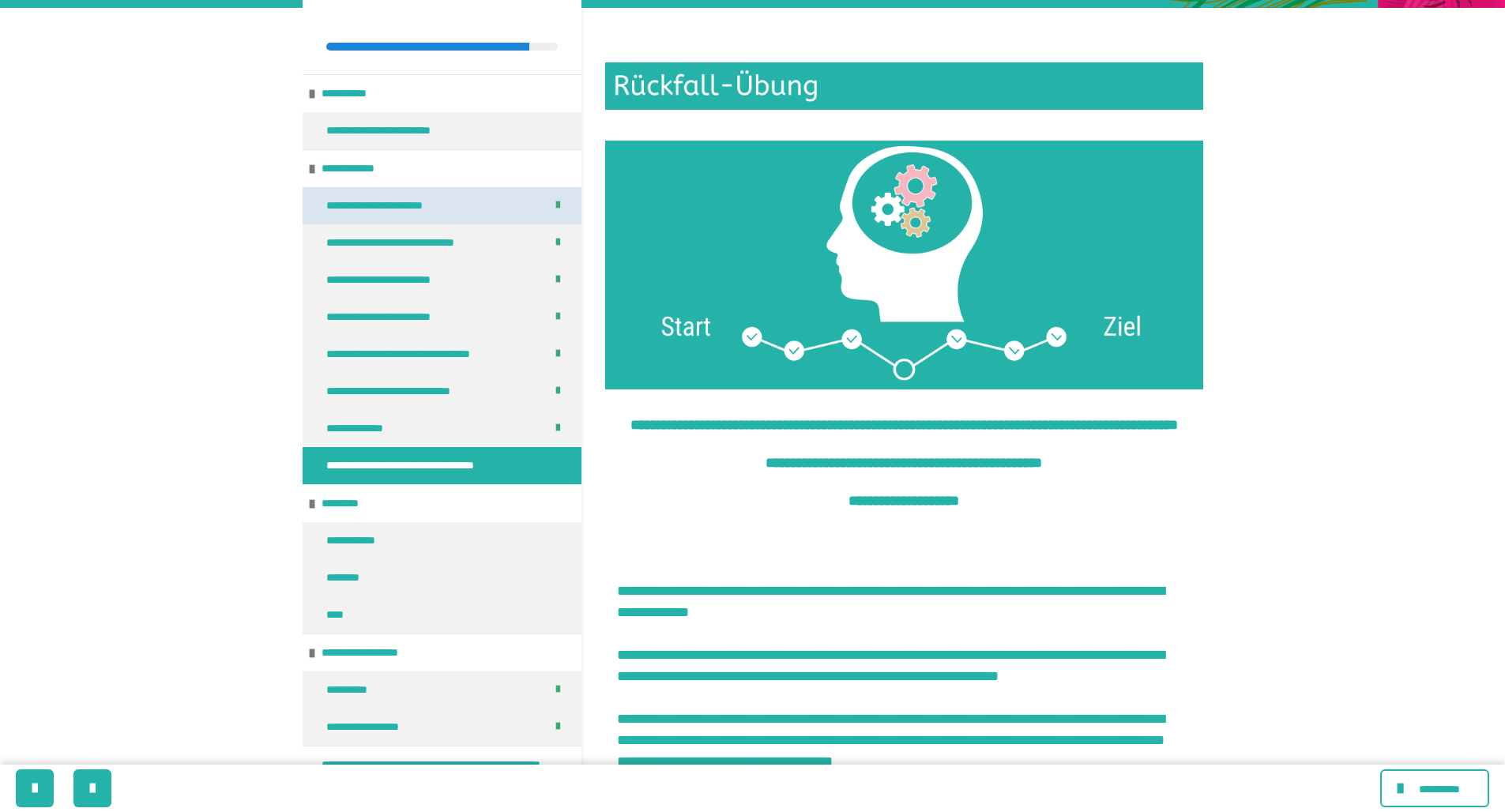 scroll, scrollTop: 0, scrollLeft: 0, axis: both 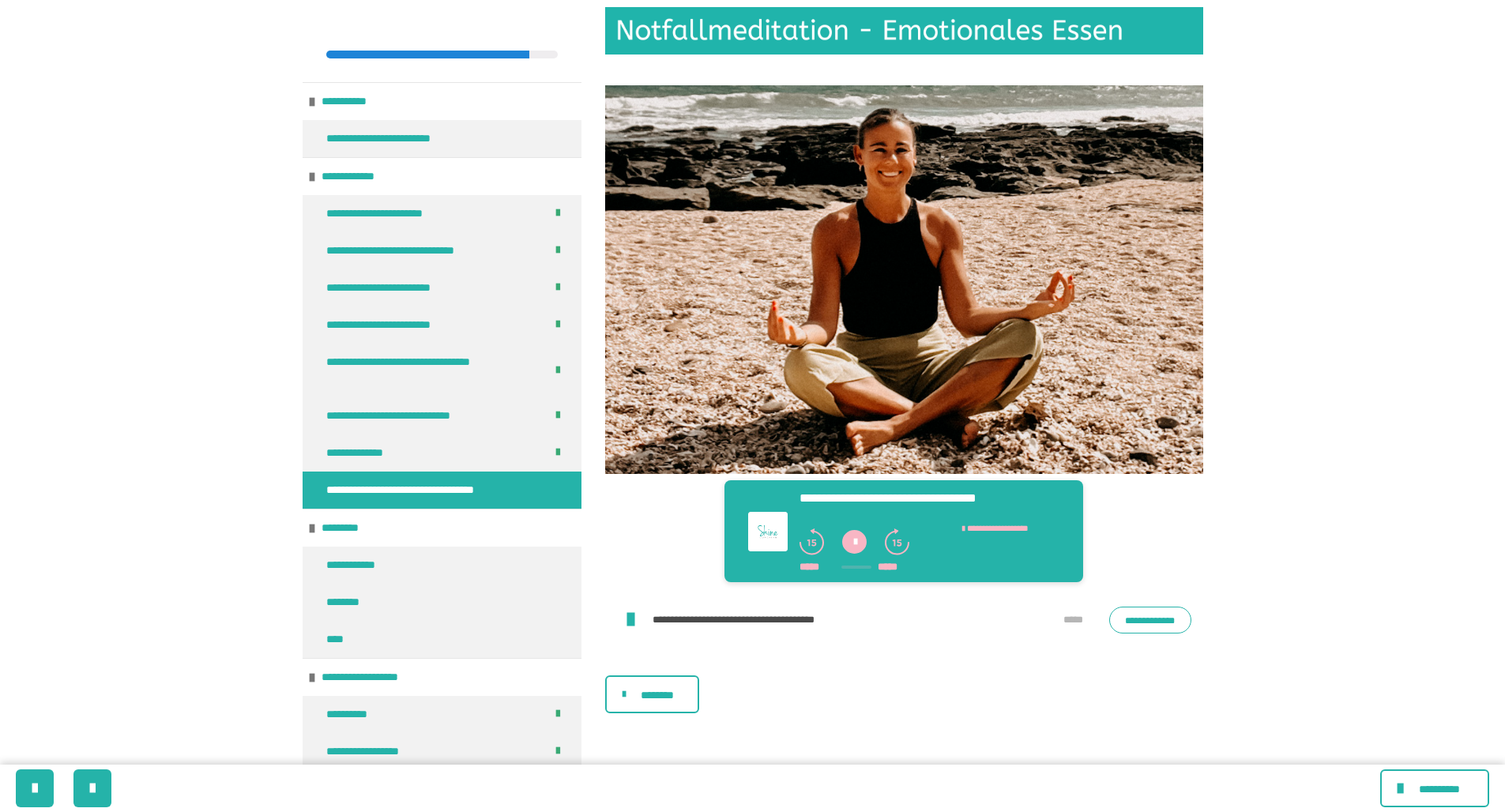 click at bounding box center (854, 542) 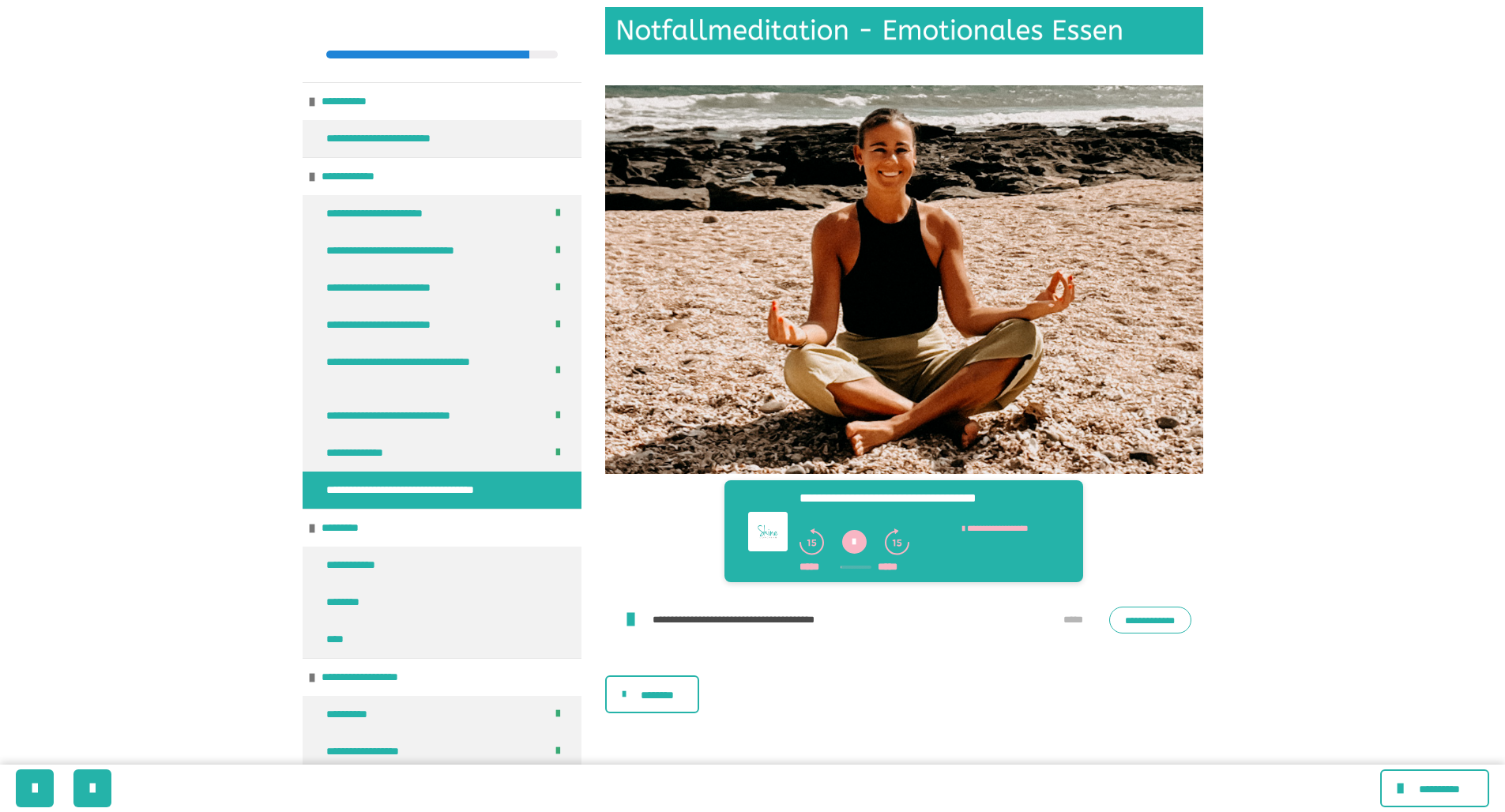 click at bounding box center (854, 542) 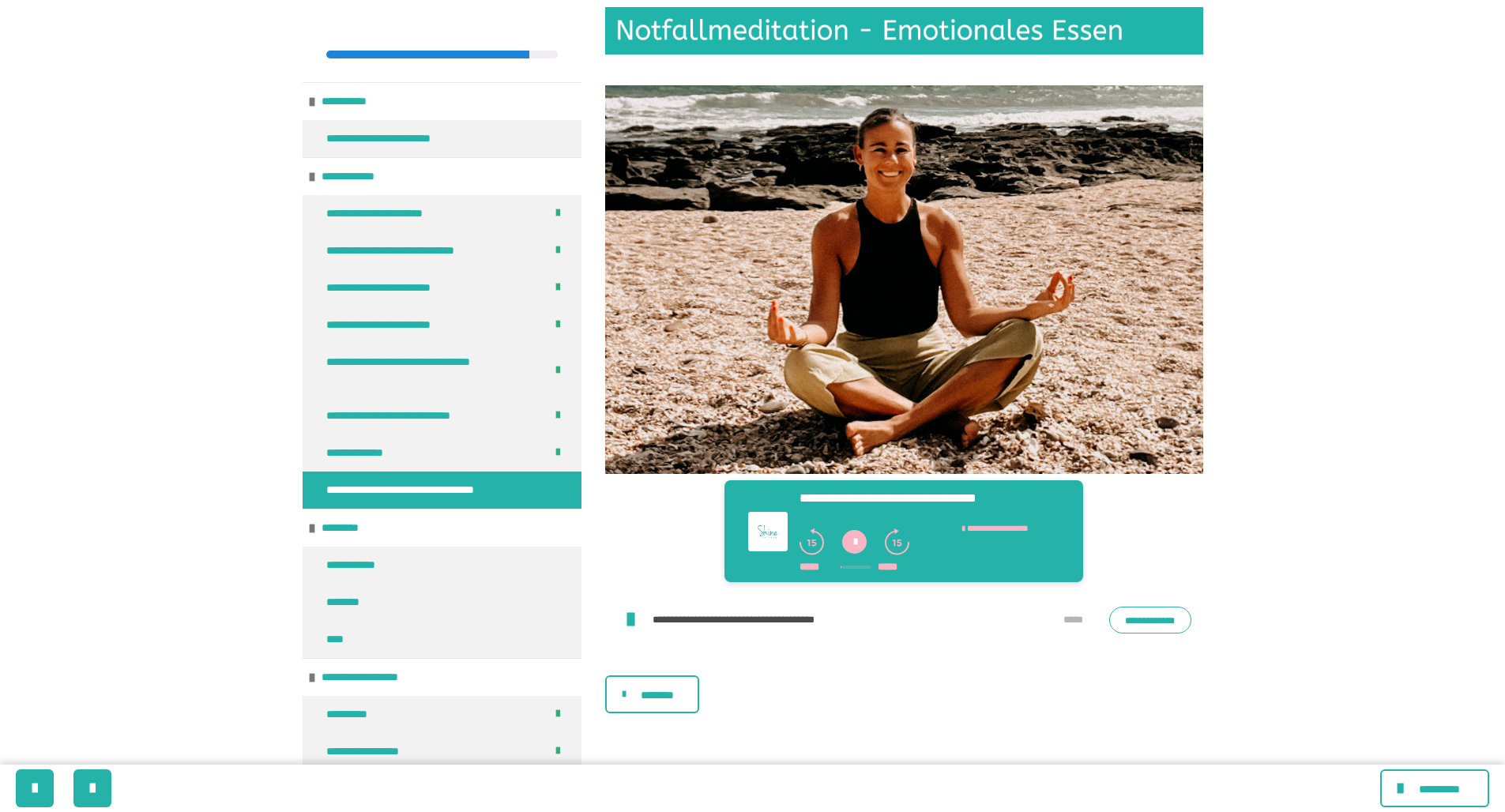 click on "**********" at bounding box center [1150, 620] 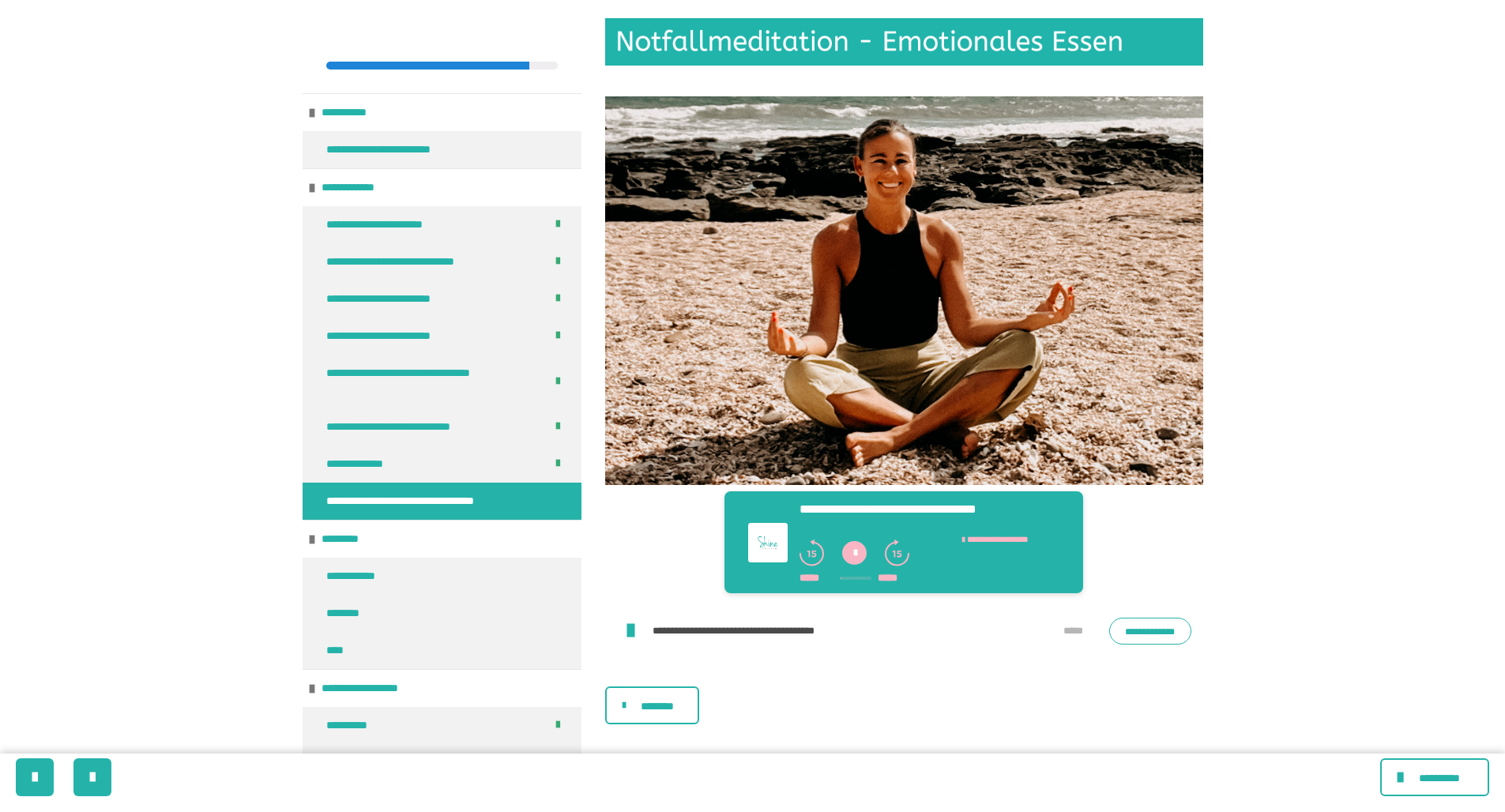 scroll, scrollTop: 318, scrollLeft: 0, axis: vertical 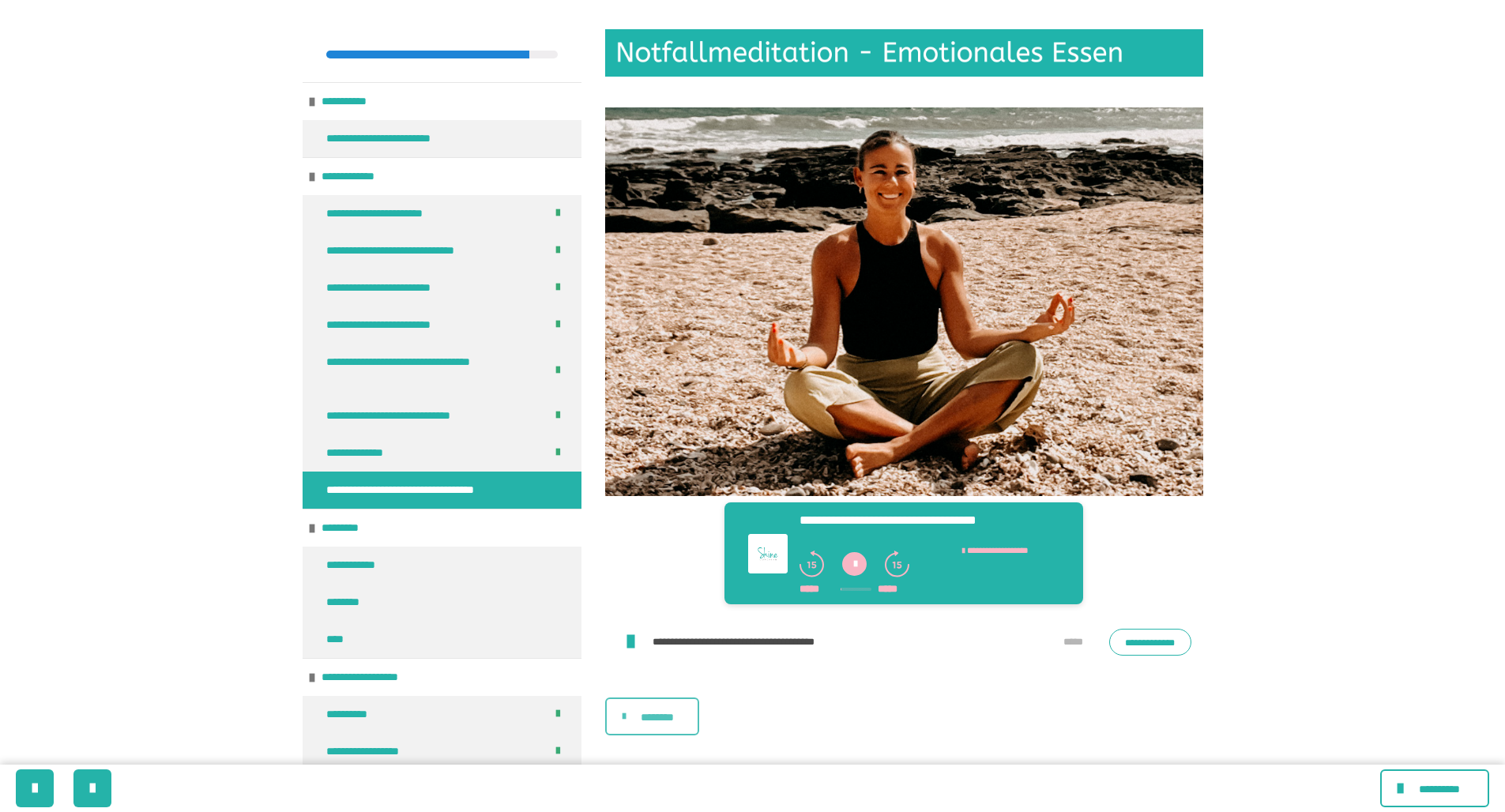 click on "********" at bounding box center [658, 717] 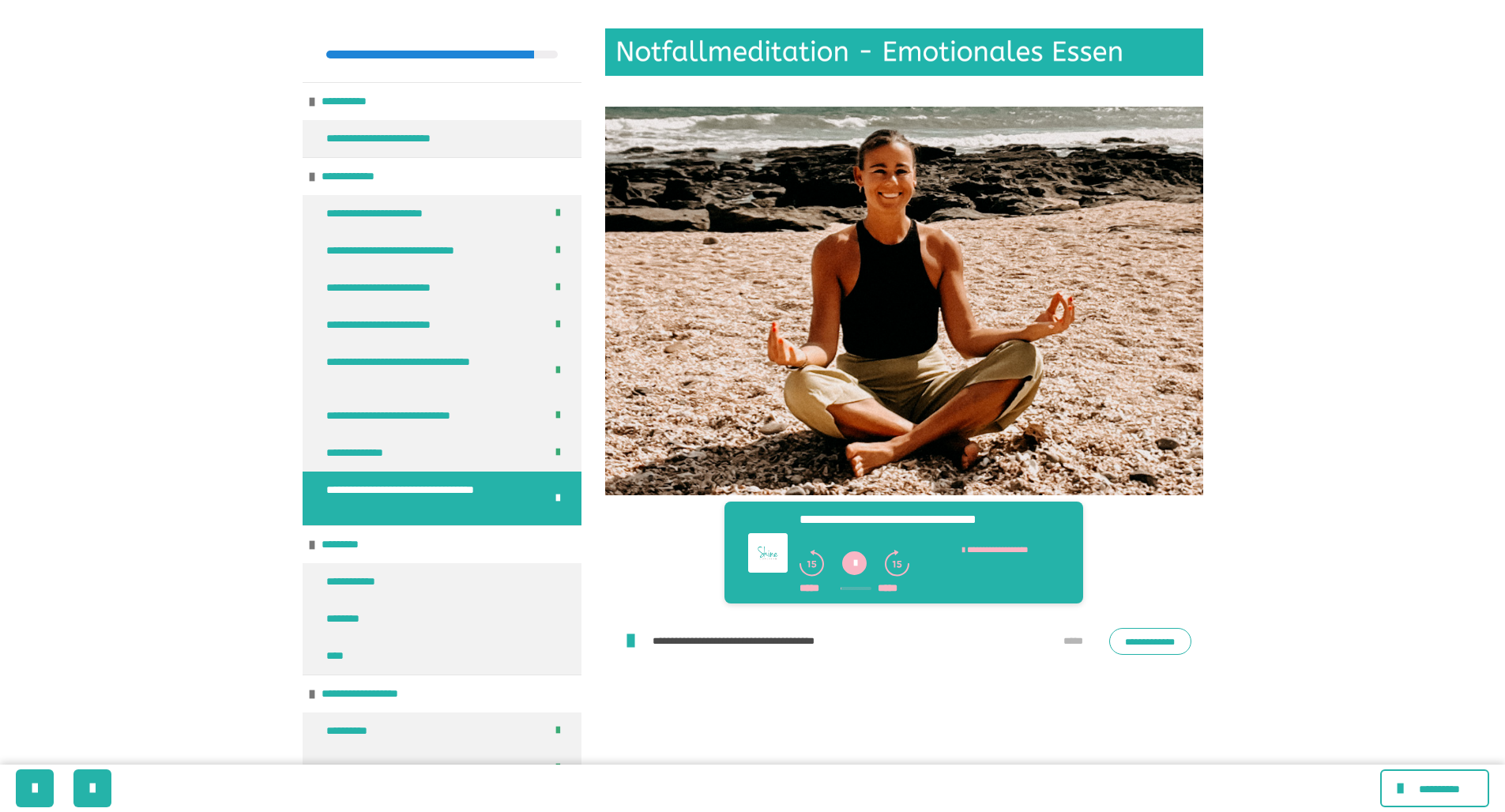scroll, scrollTop: 340, scrollLeft: 0, axis: vertical 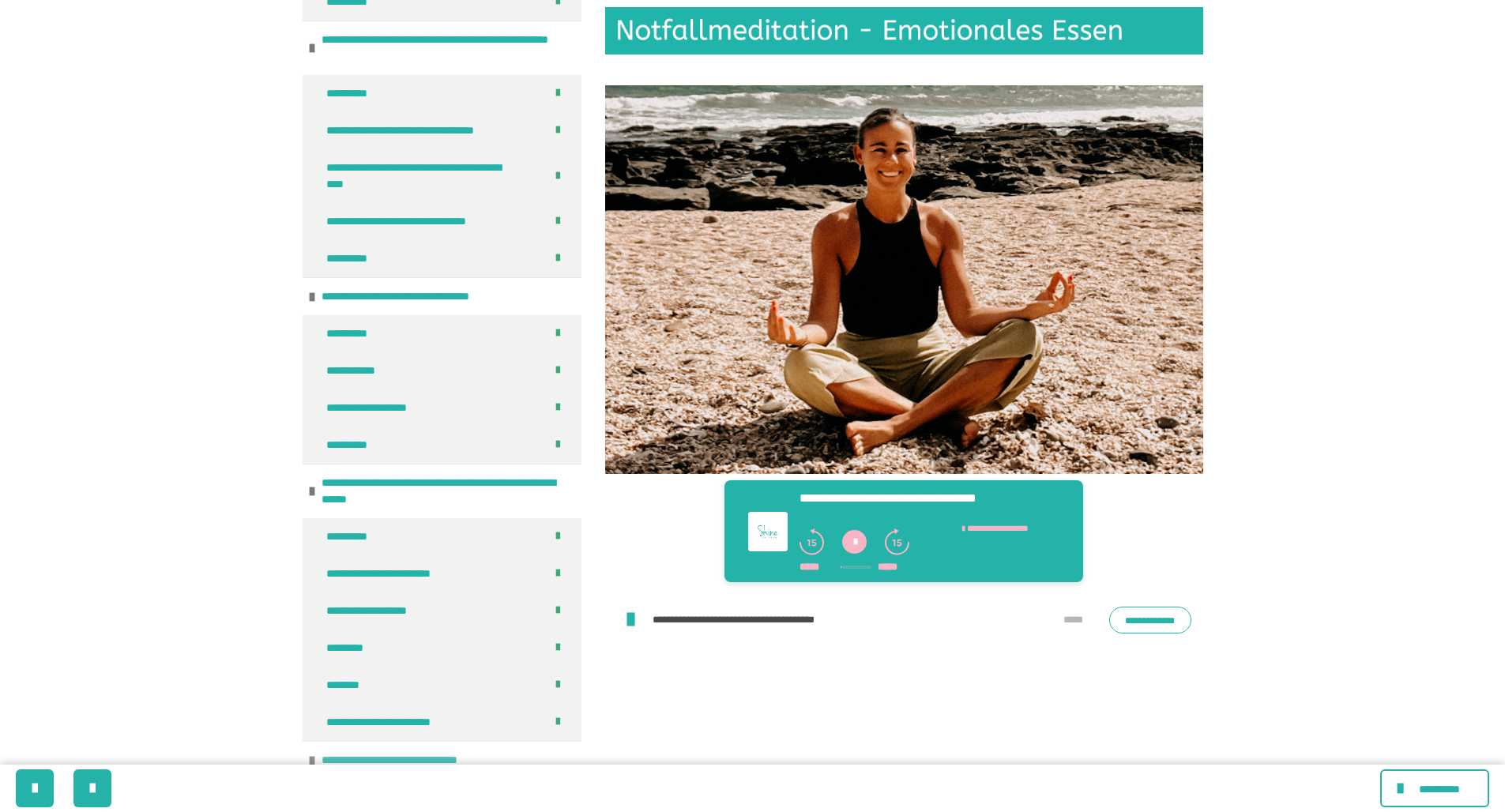 click at bounding box center (312, 761) 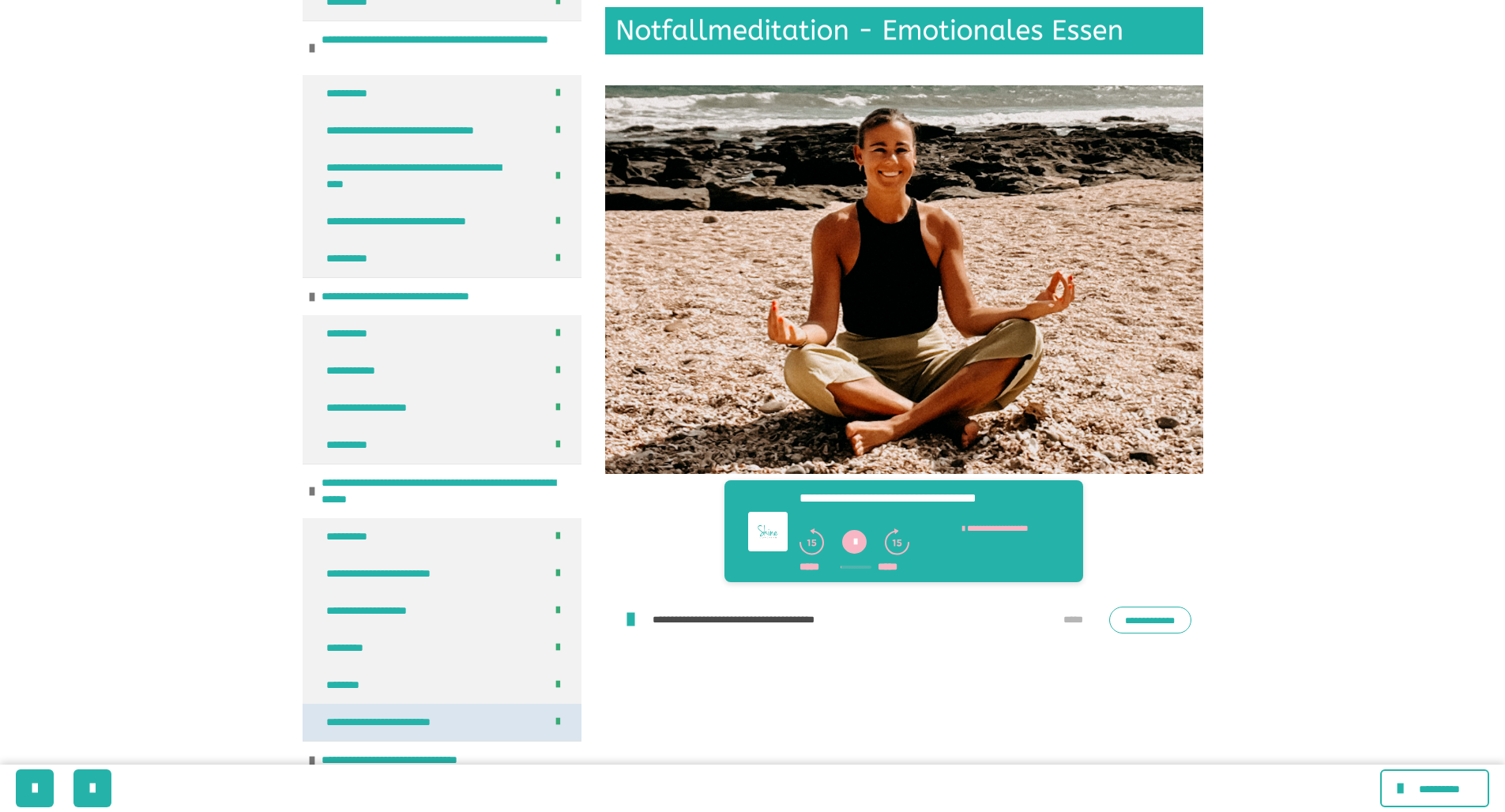 scroll, scrollTop: 2352, scrollLeft: 0, axis: vertical 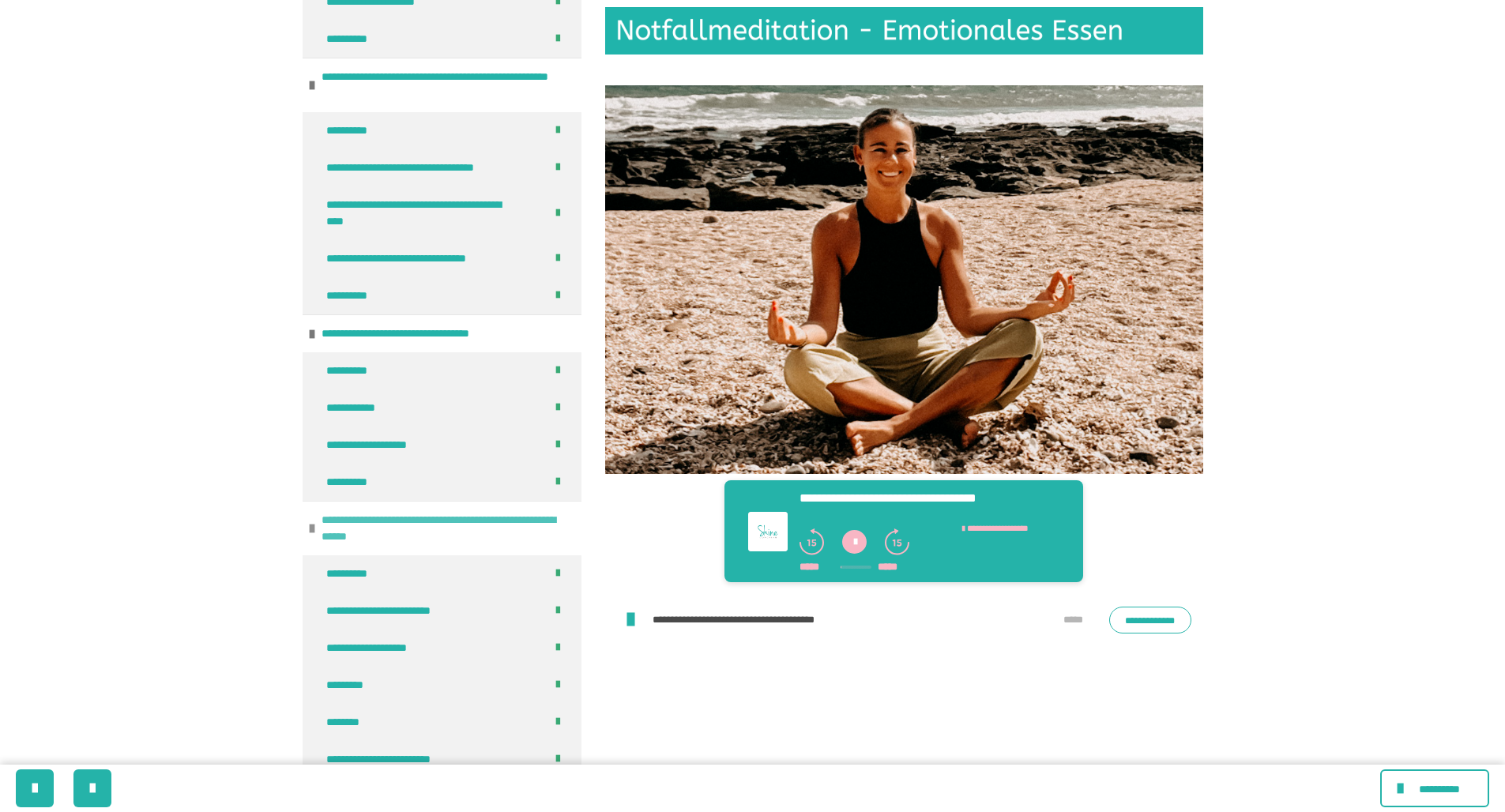 click at bounding box center [312, 528] 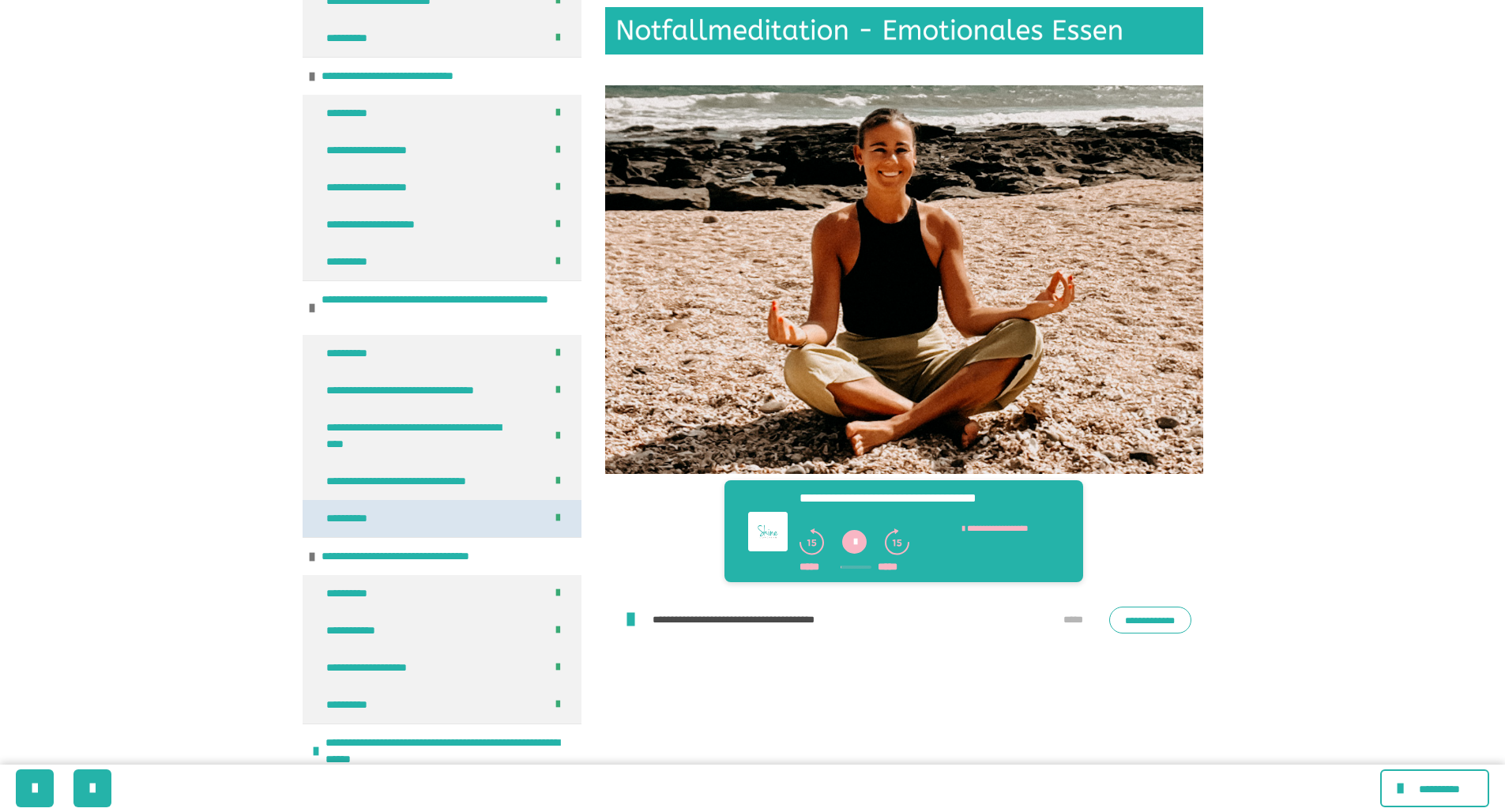 scroll, scrollTop: 2130, scrollLeft: 0, axis: vertical 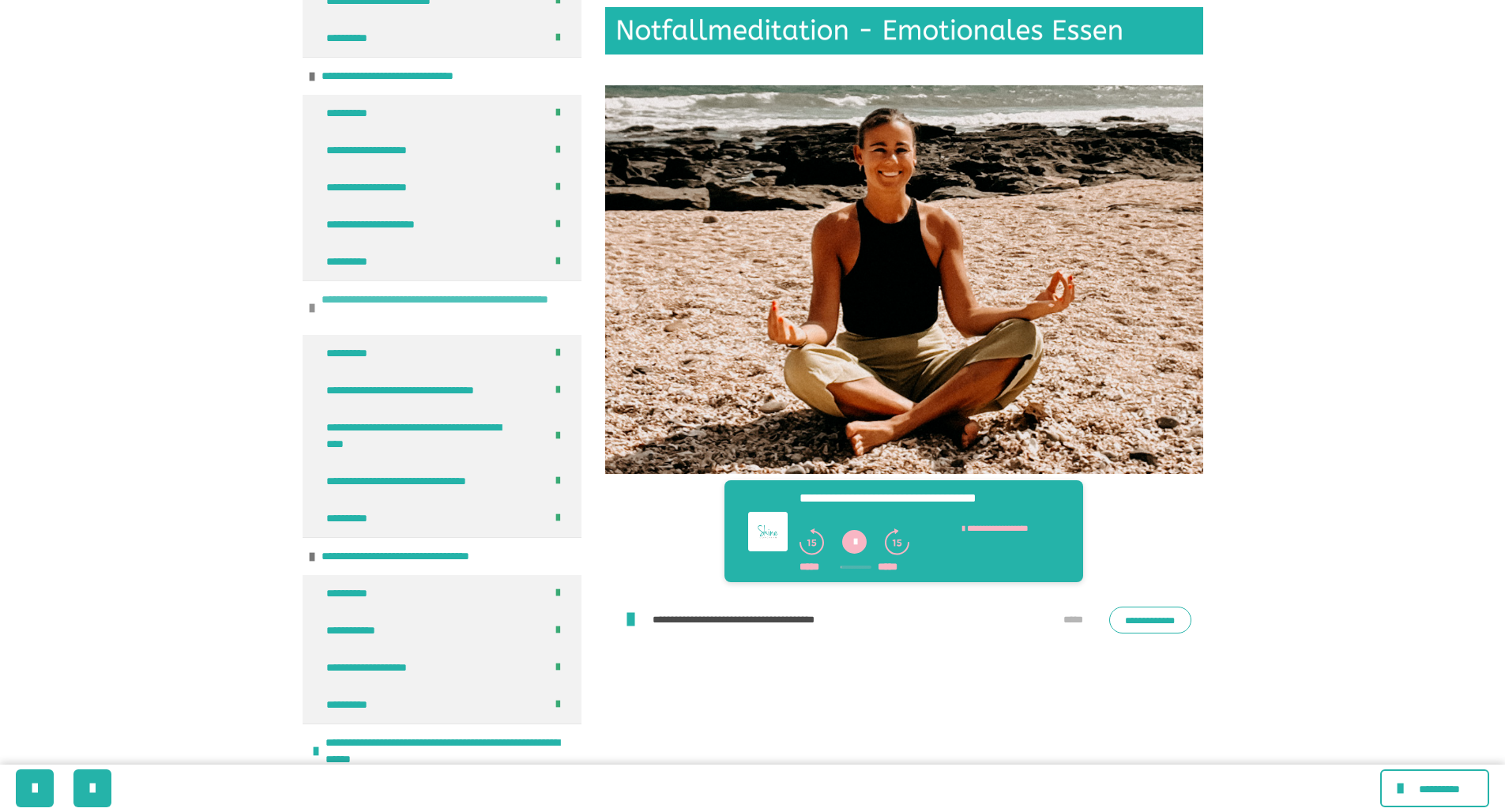 click at bounding box center (312, 308) 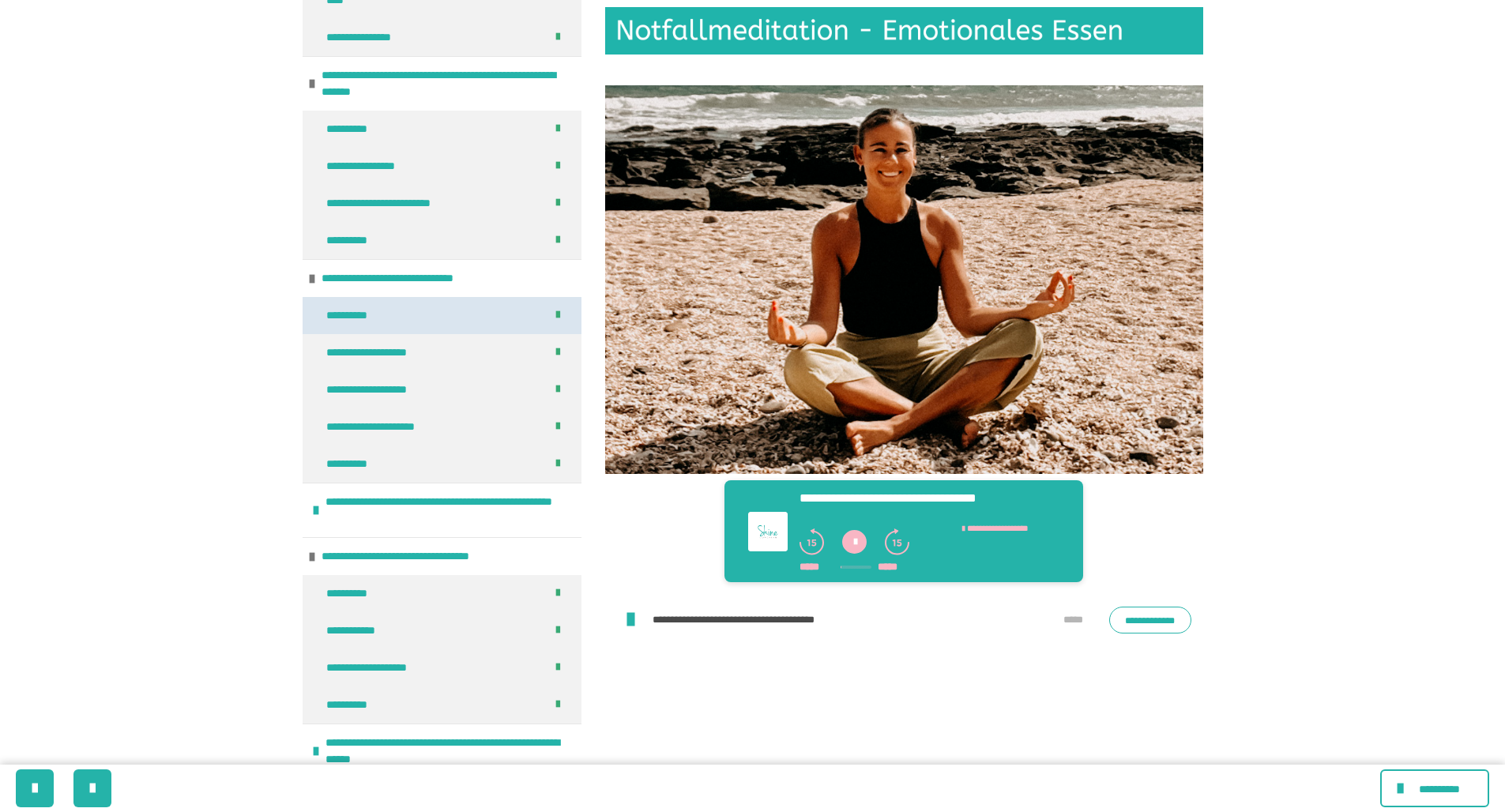scroll, scrollTop: 1927, scrollLeft: 0, axis: vertical 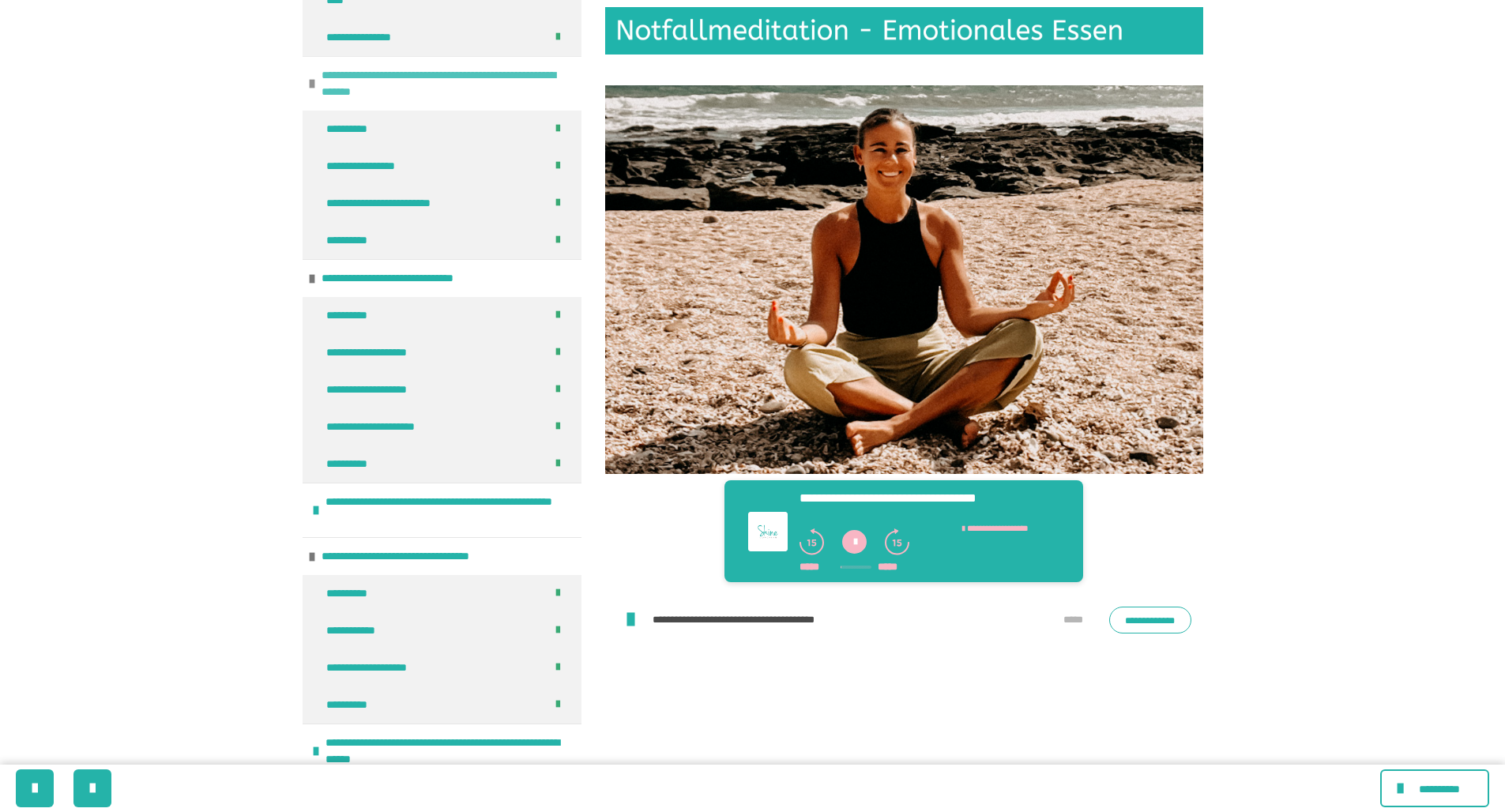 click at bounding box center [312, 84] 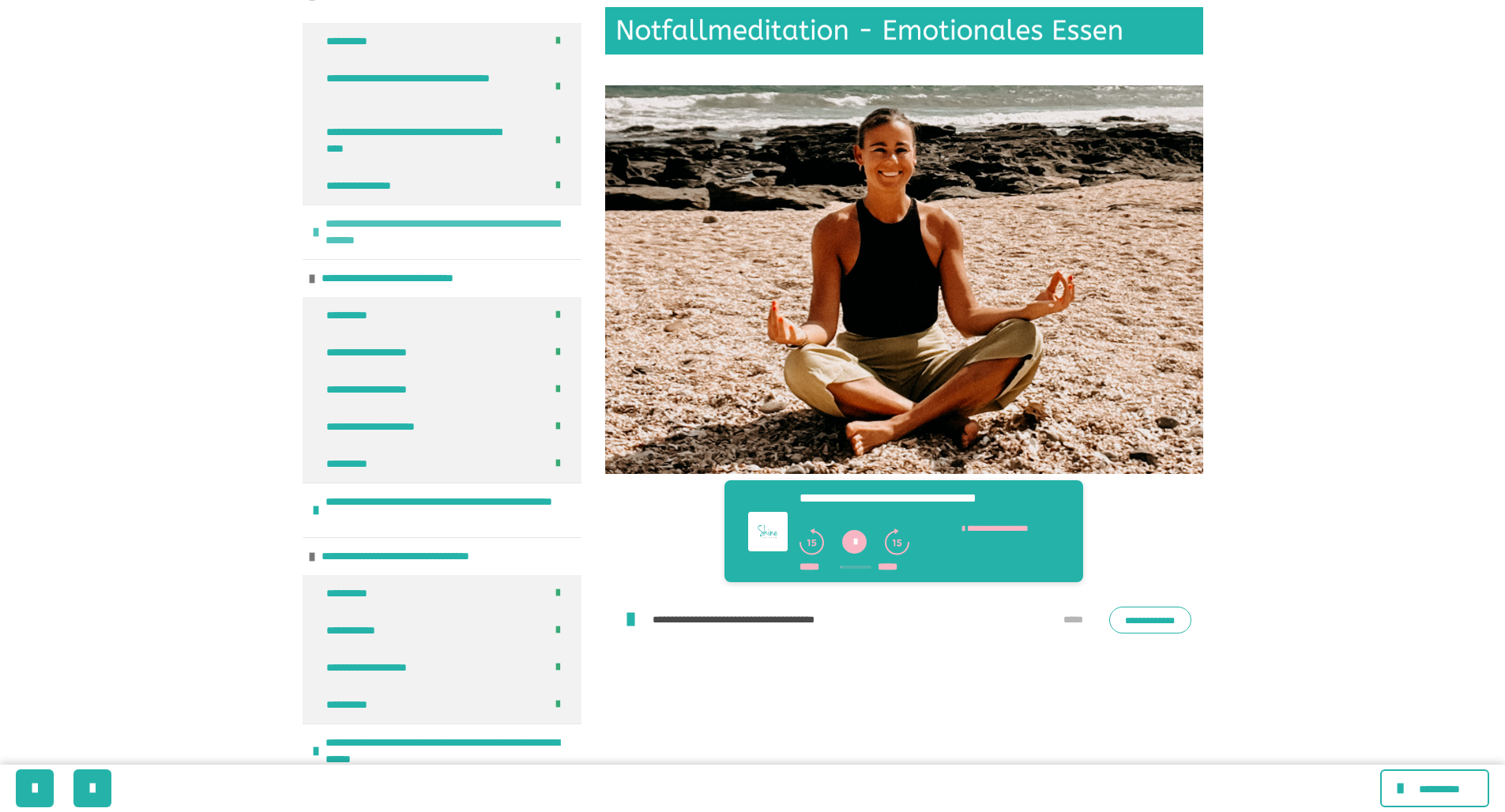 scroll, scrollTop: 1779, scrollLeft: 0, axis: vertical 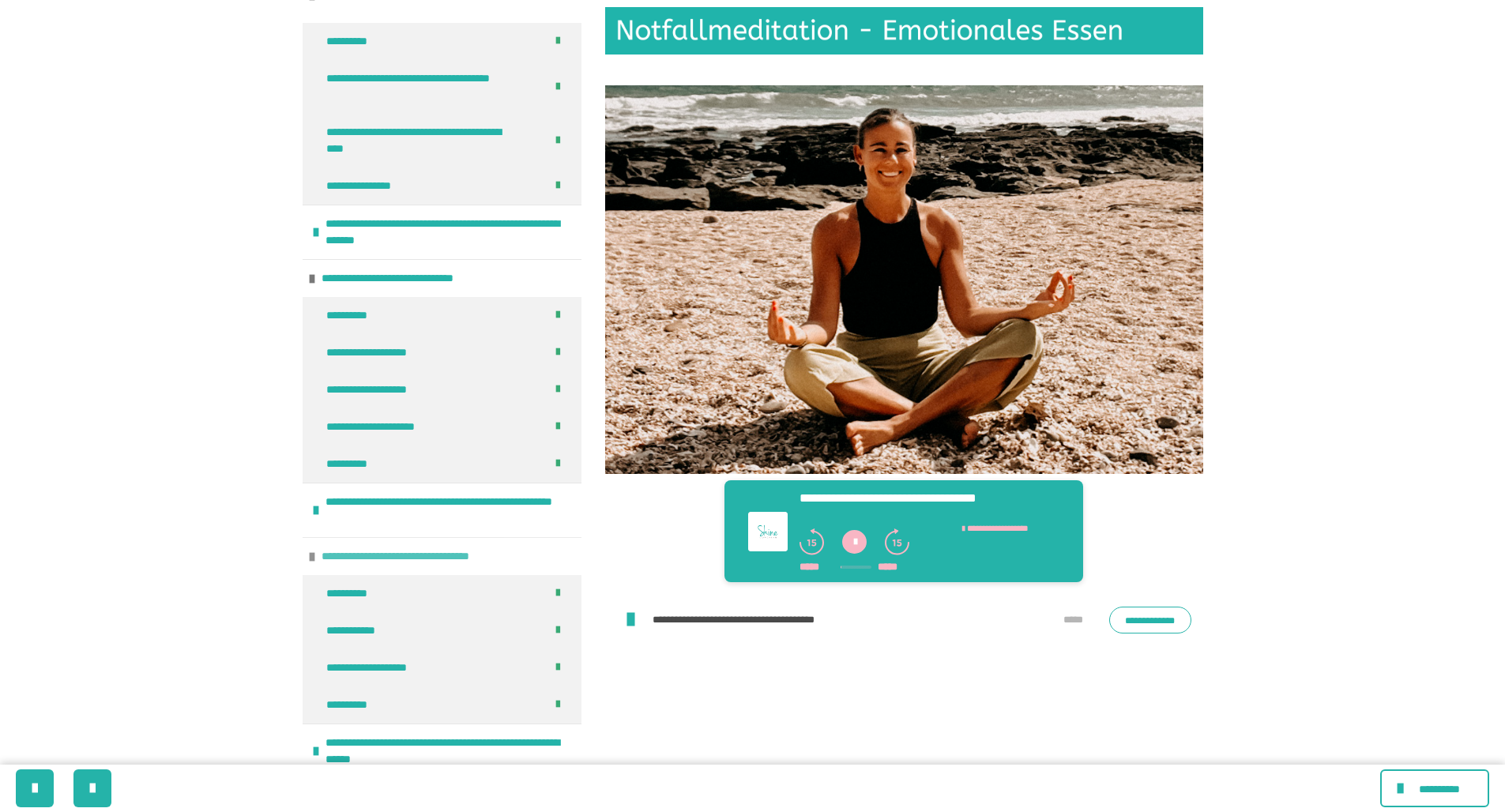 click at bounding box center [312, 557] 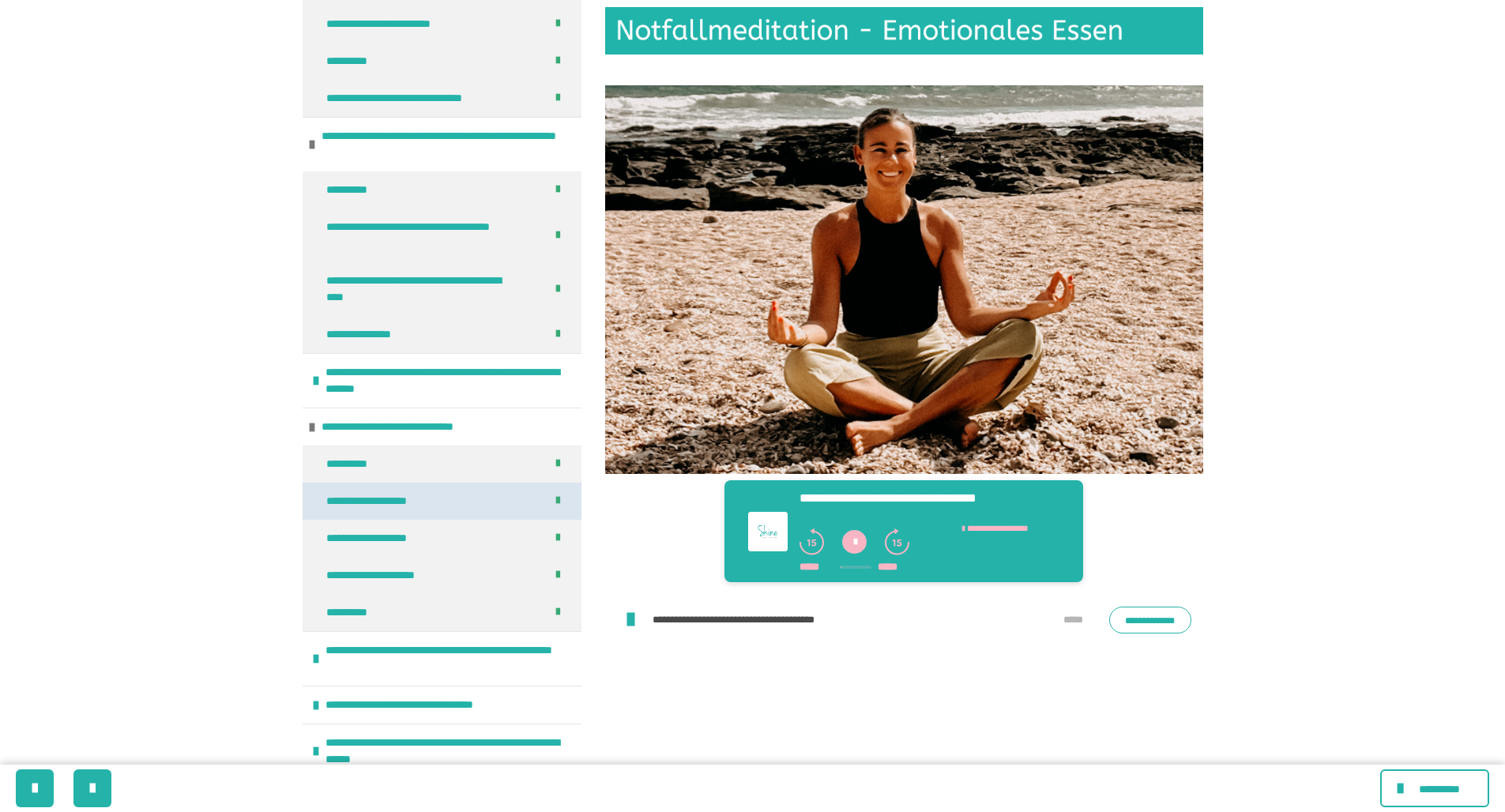 scroll, scrollTop: 1630, scrollLeft: 0, axis: vertical 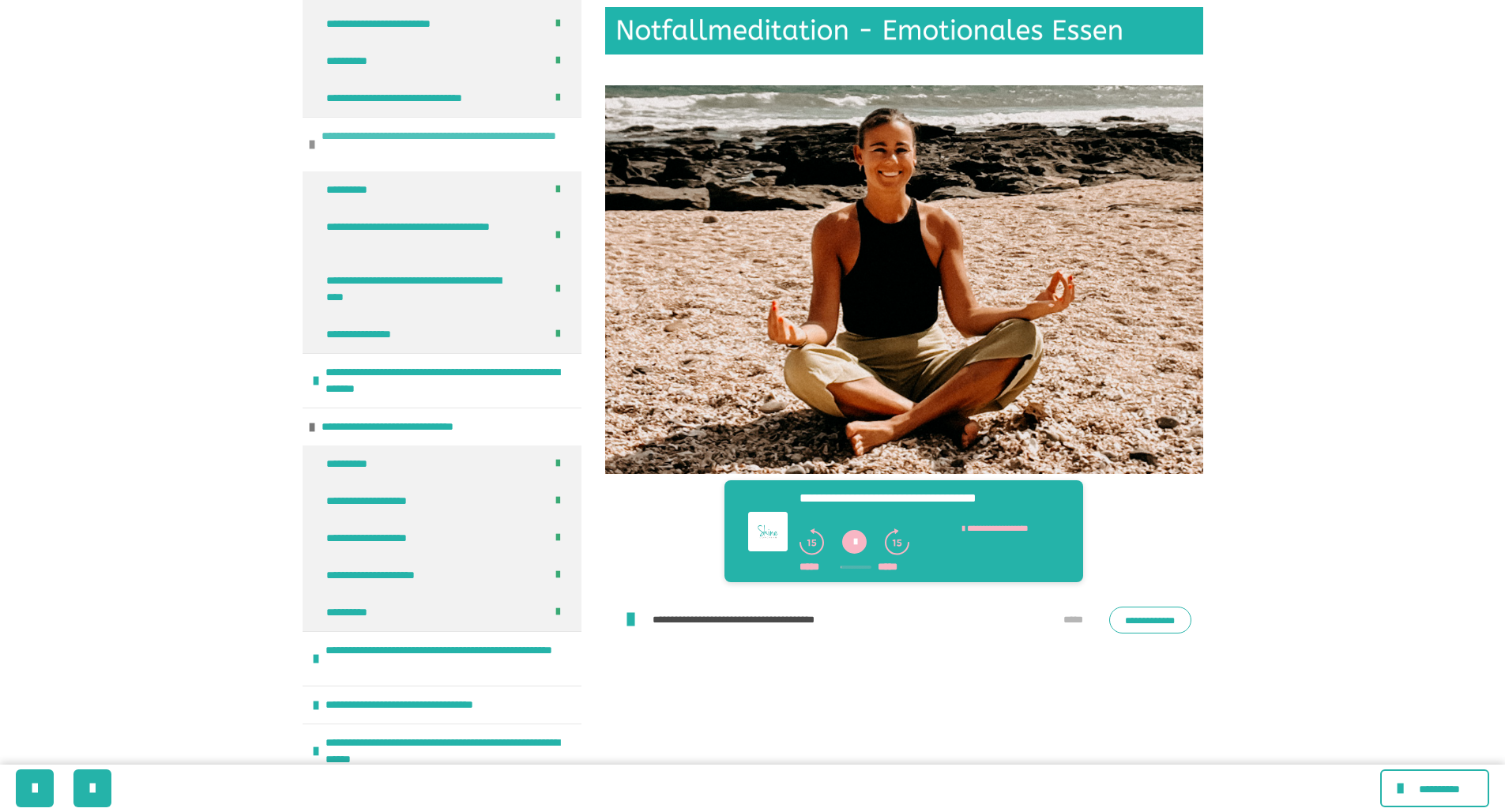 click at bounding box center [312, 145] 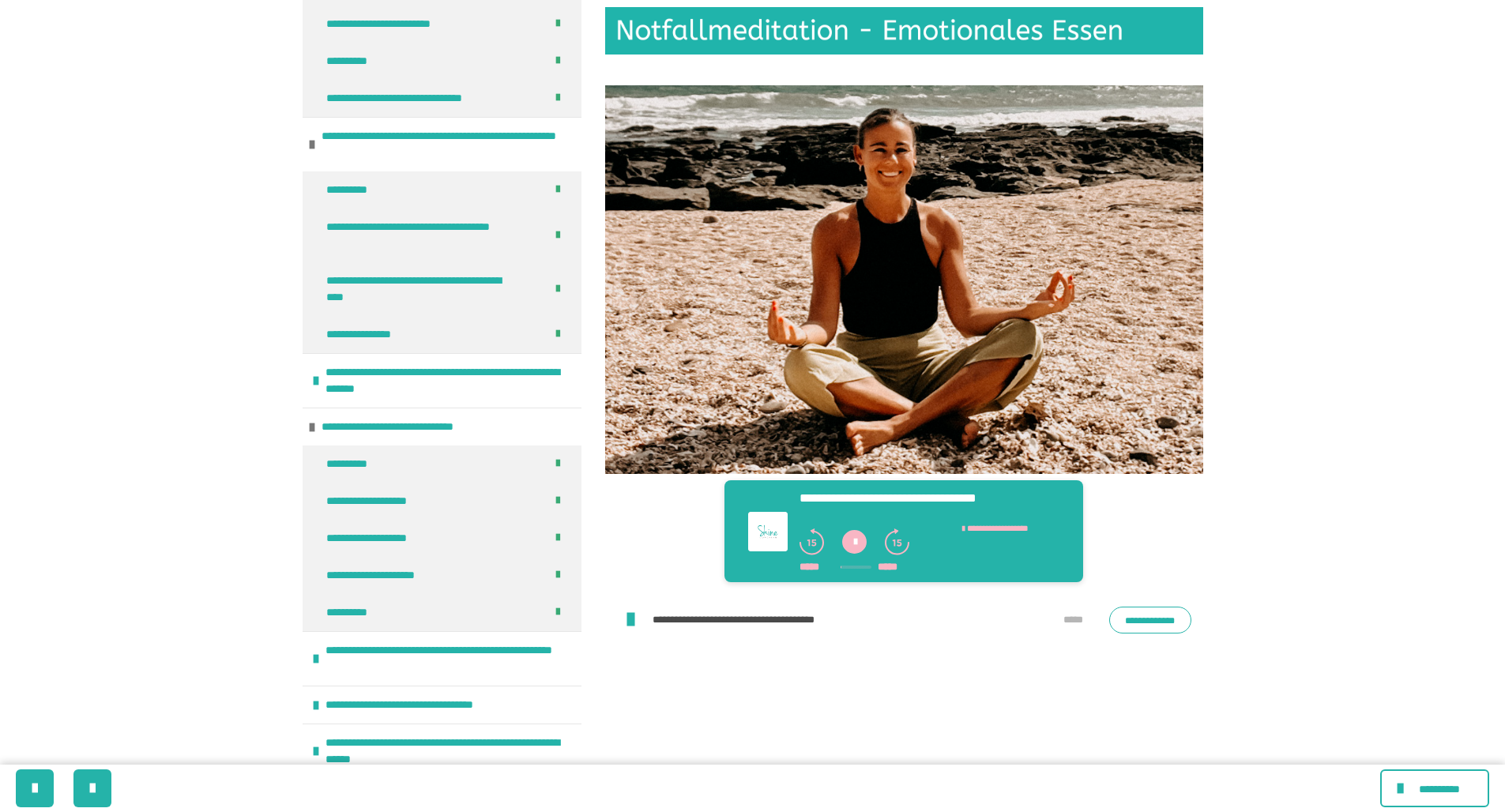 scroll, scrollTop: 1449, scrollLeft: 0, axis: vertical 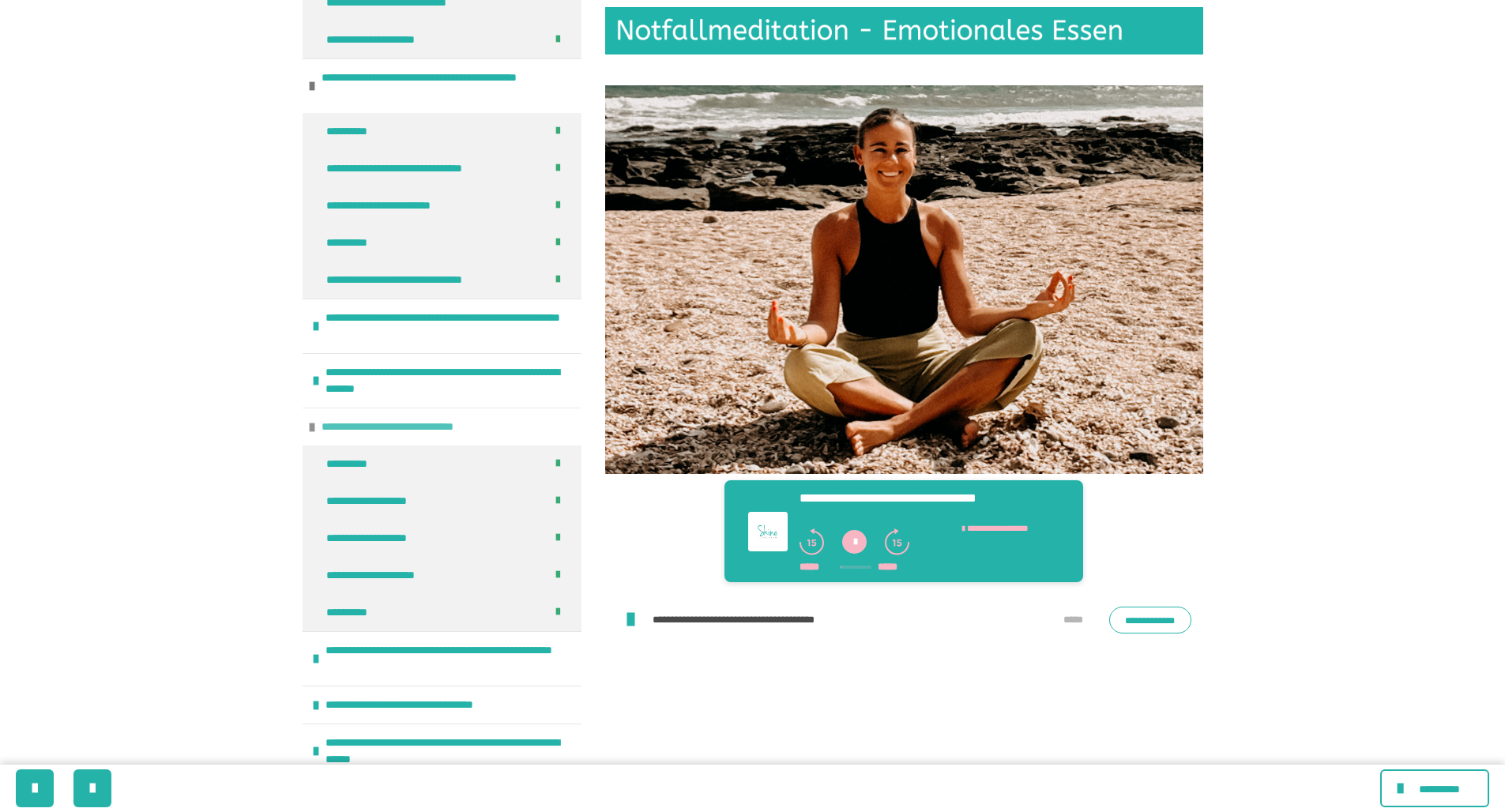 click on "**********" at bounding box center (409, 427) 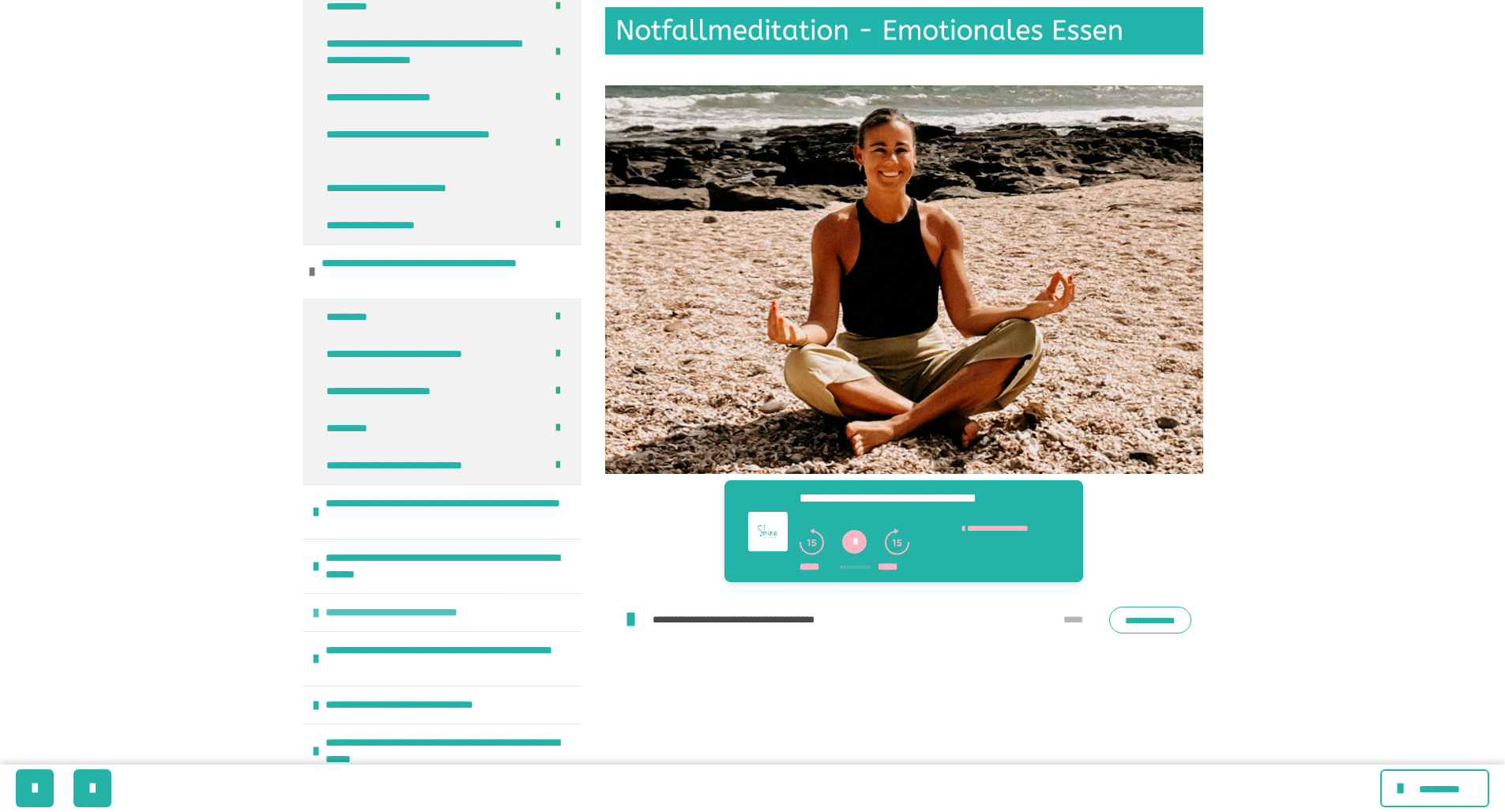 scroll, scrollTop: 1263, scrollLeft: 0, axis: vertical 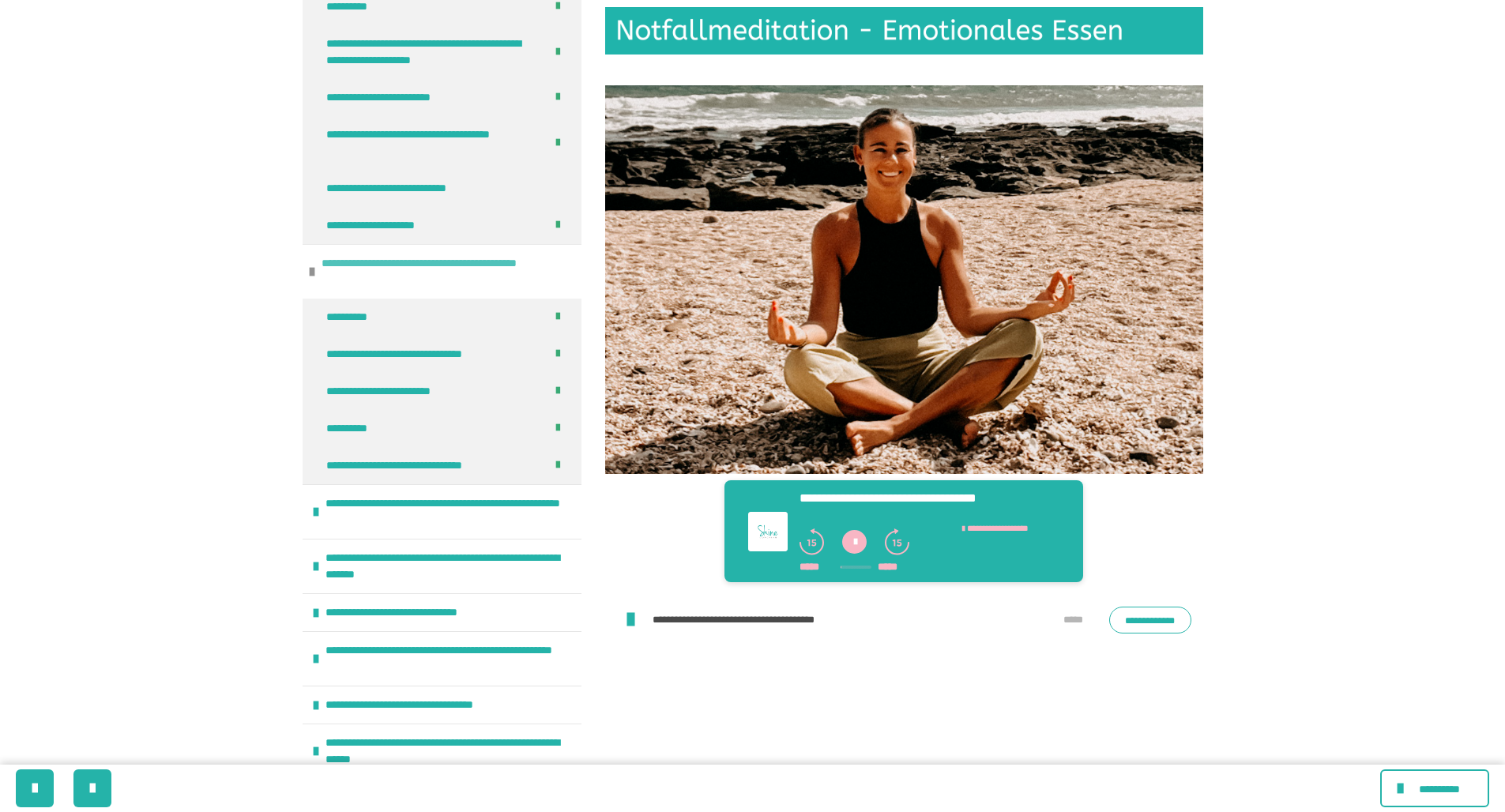 click at bounding box center [312, 272] 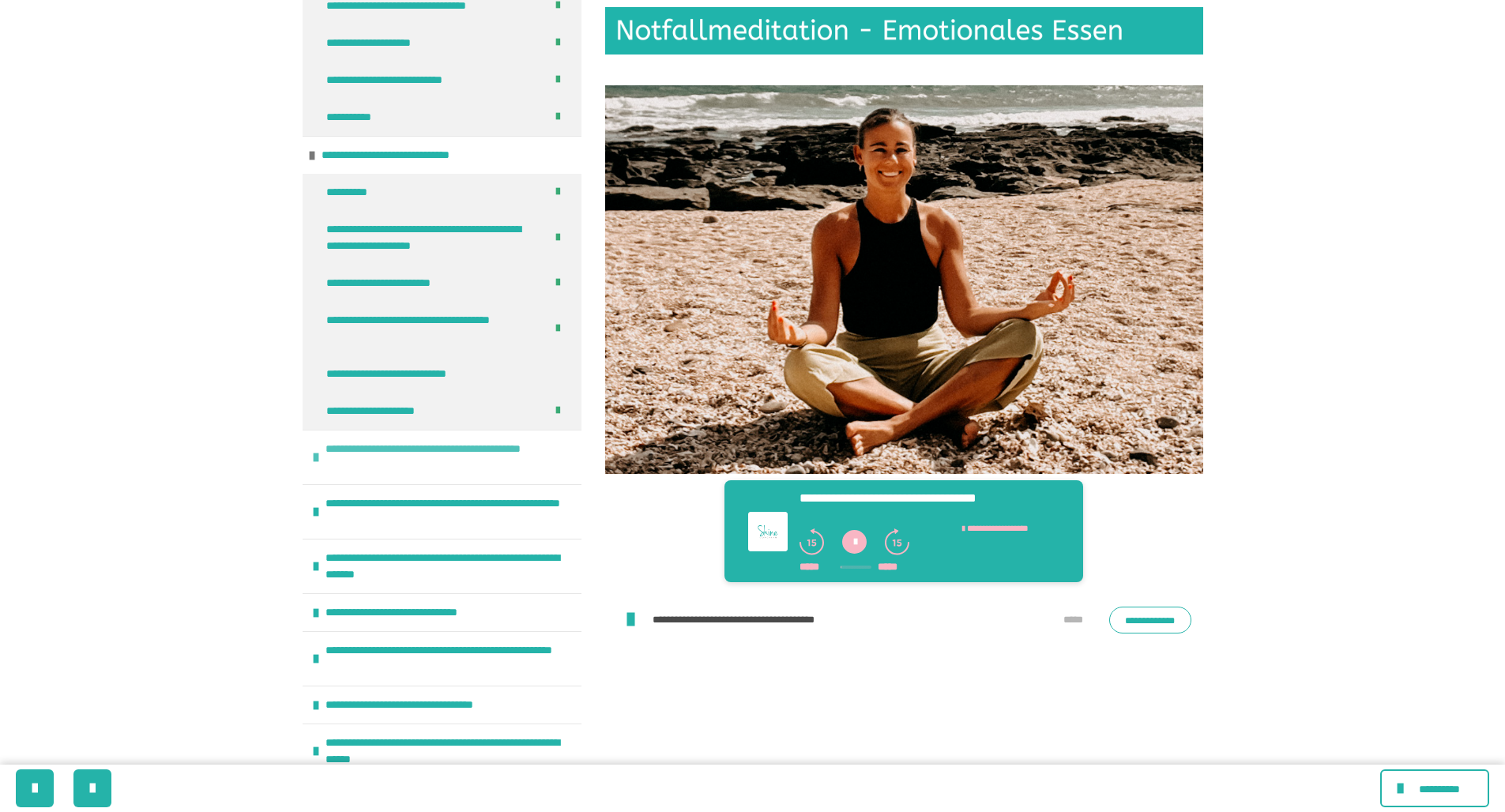 scroll, scrollTop: 1077, scrollLeft: 0, axis: vertical 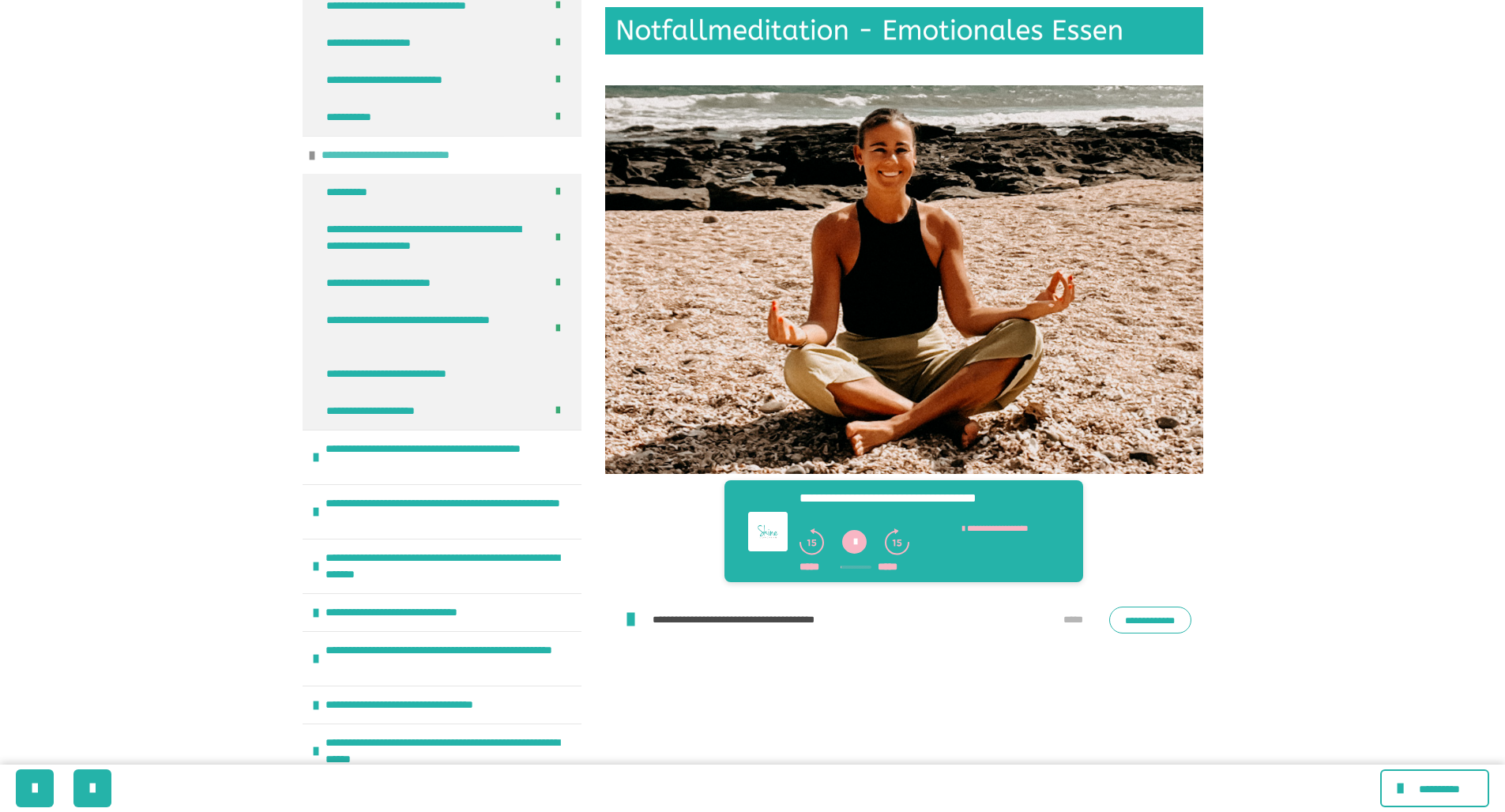 click at bounding box center [312, 156] 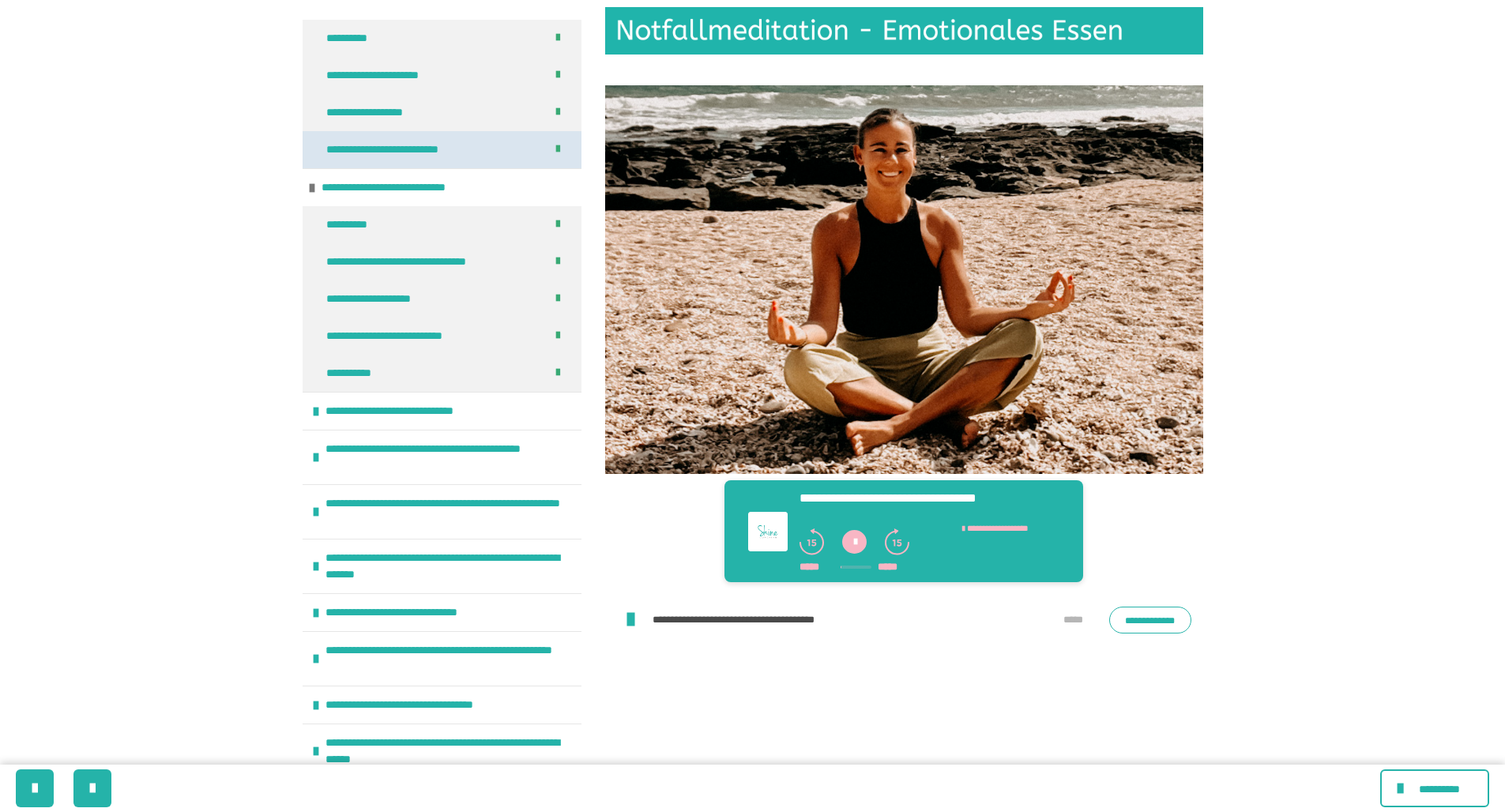 scroll, scrollTop: 821, scrollLeft: 0, axis: vertical 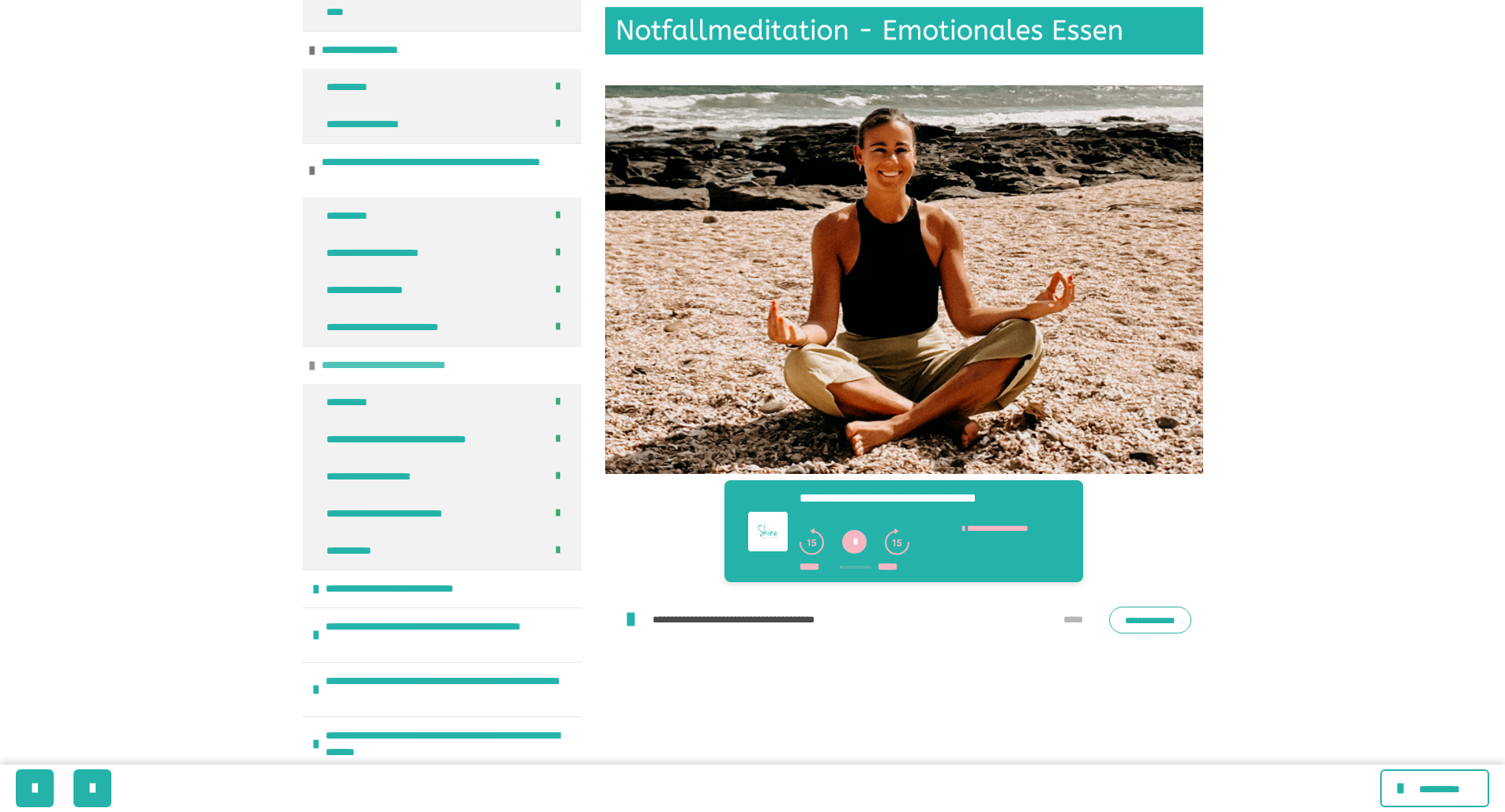 click at bounding box center (312, 366) 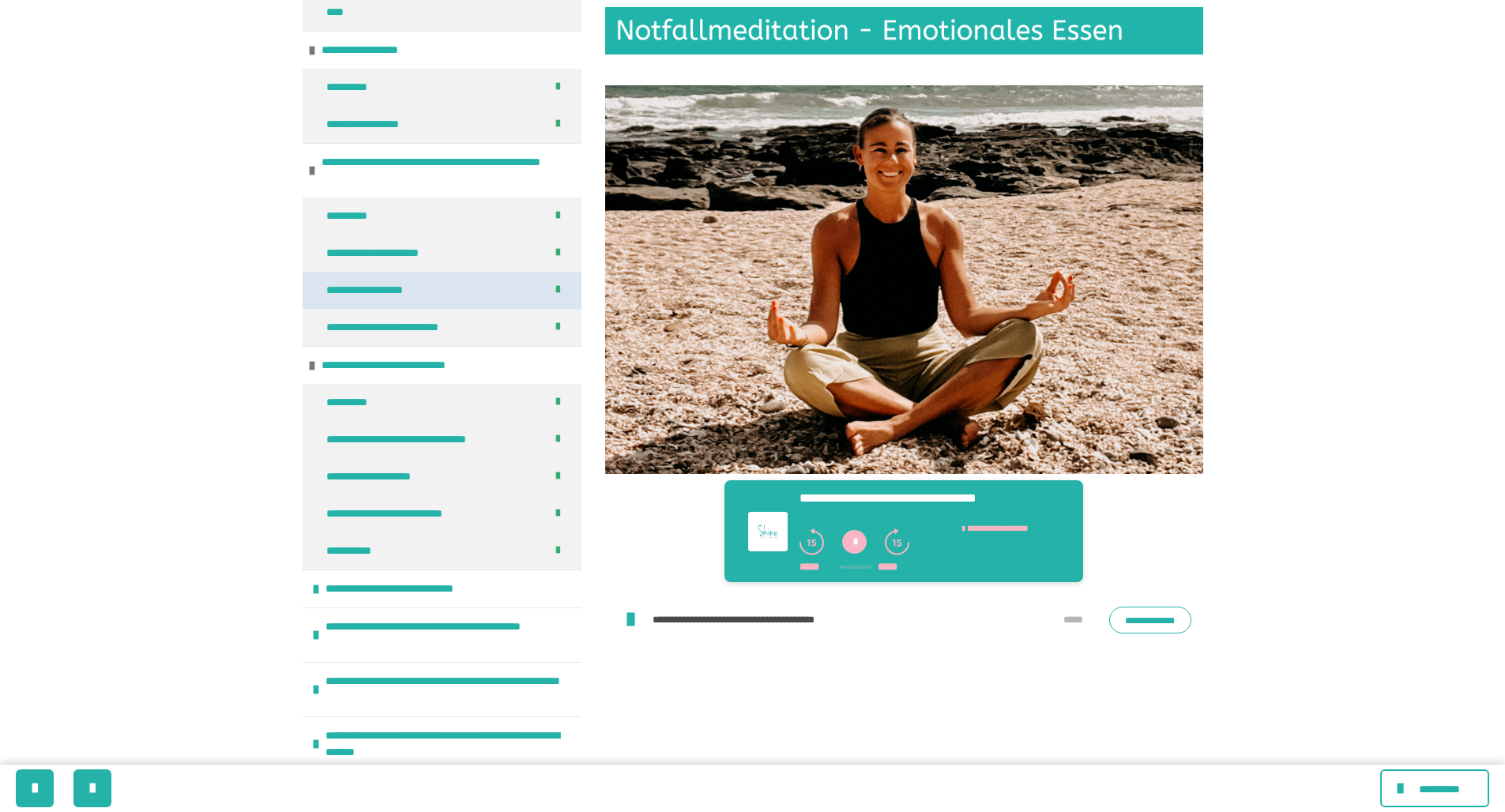 scroll, scrollTop: 636, scrollLeft: 0, axis: vertical 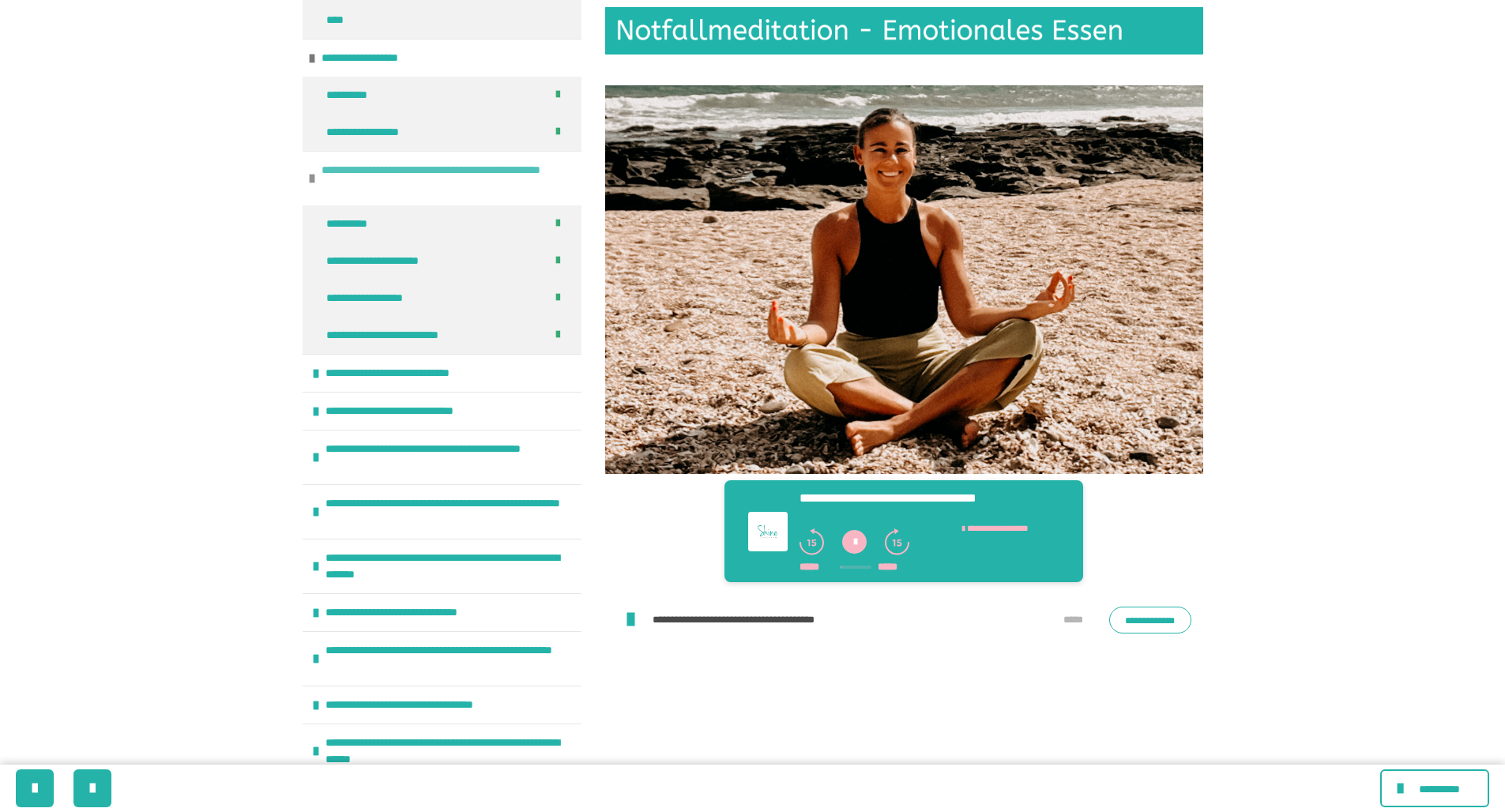 click at bounding box center [312, 179] 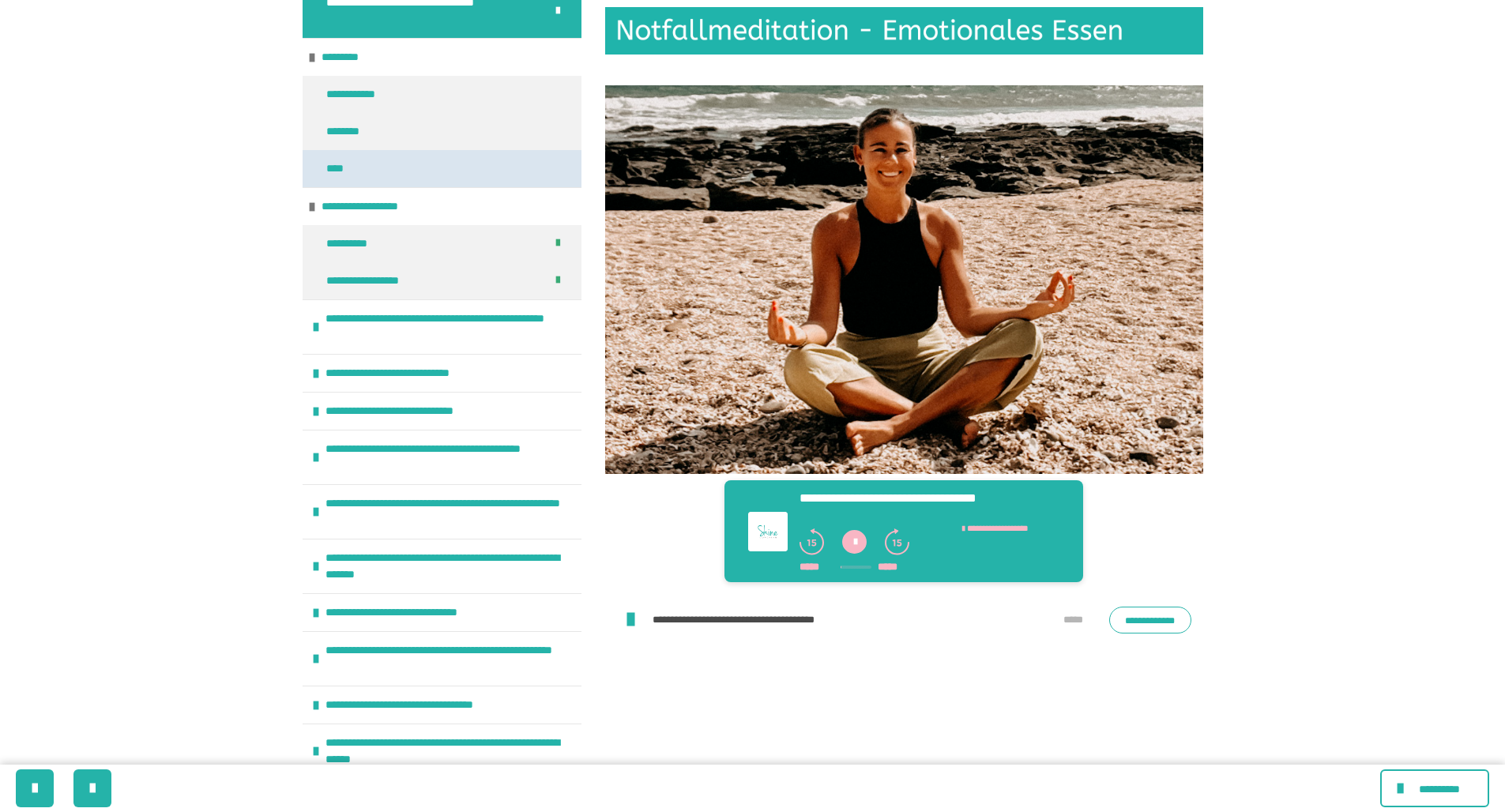 scroll, scrollTop: 487, scrollLeft: 0, axis: vertical 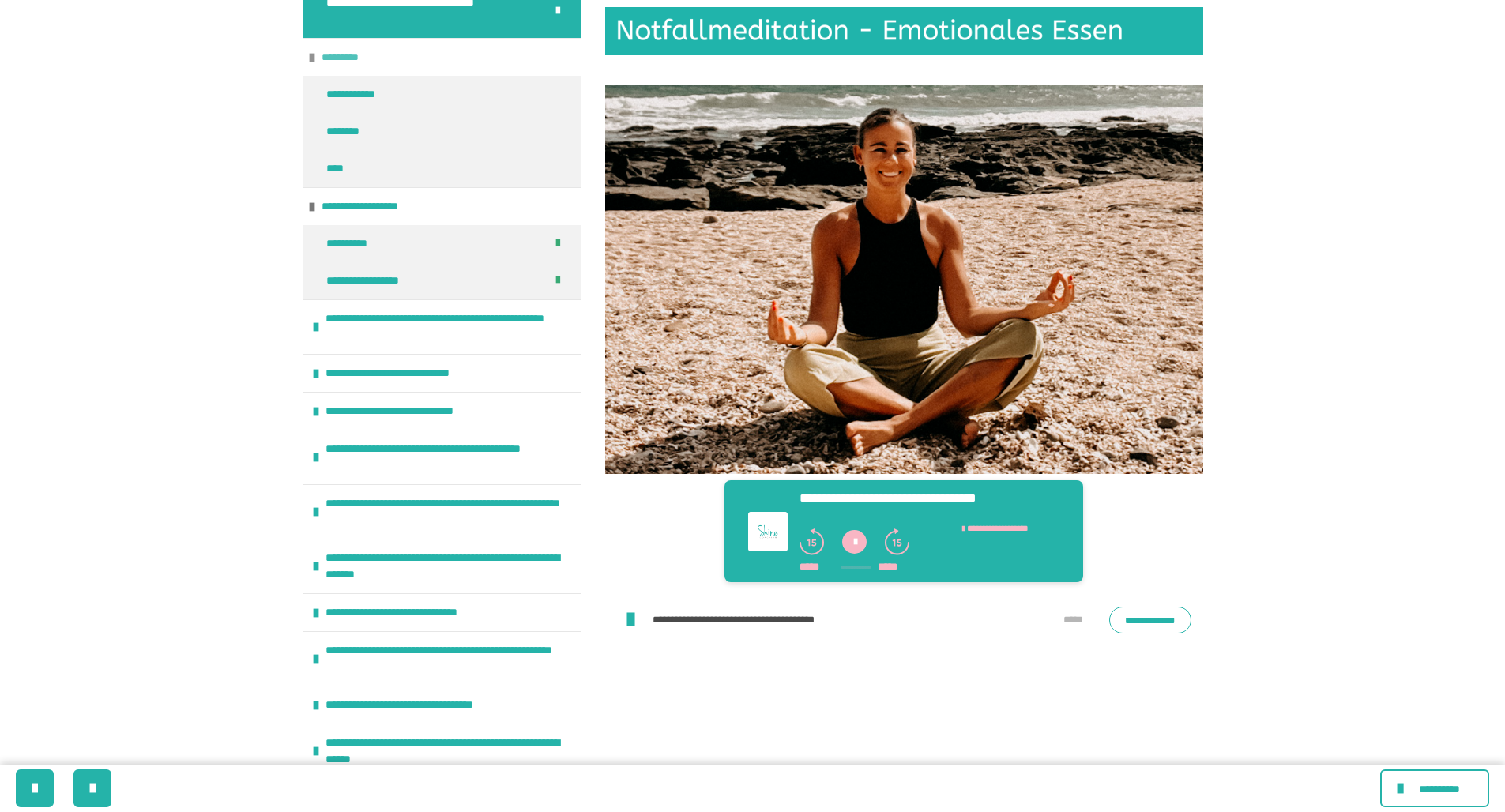 click at bounding box center (312, 58) 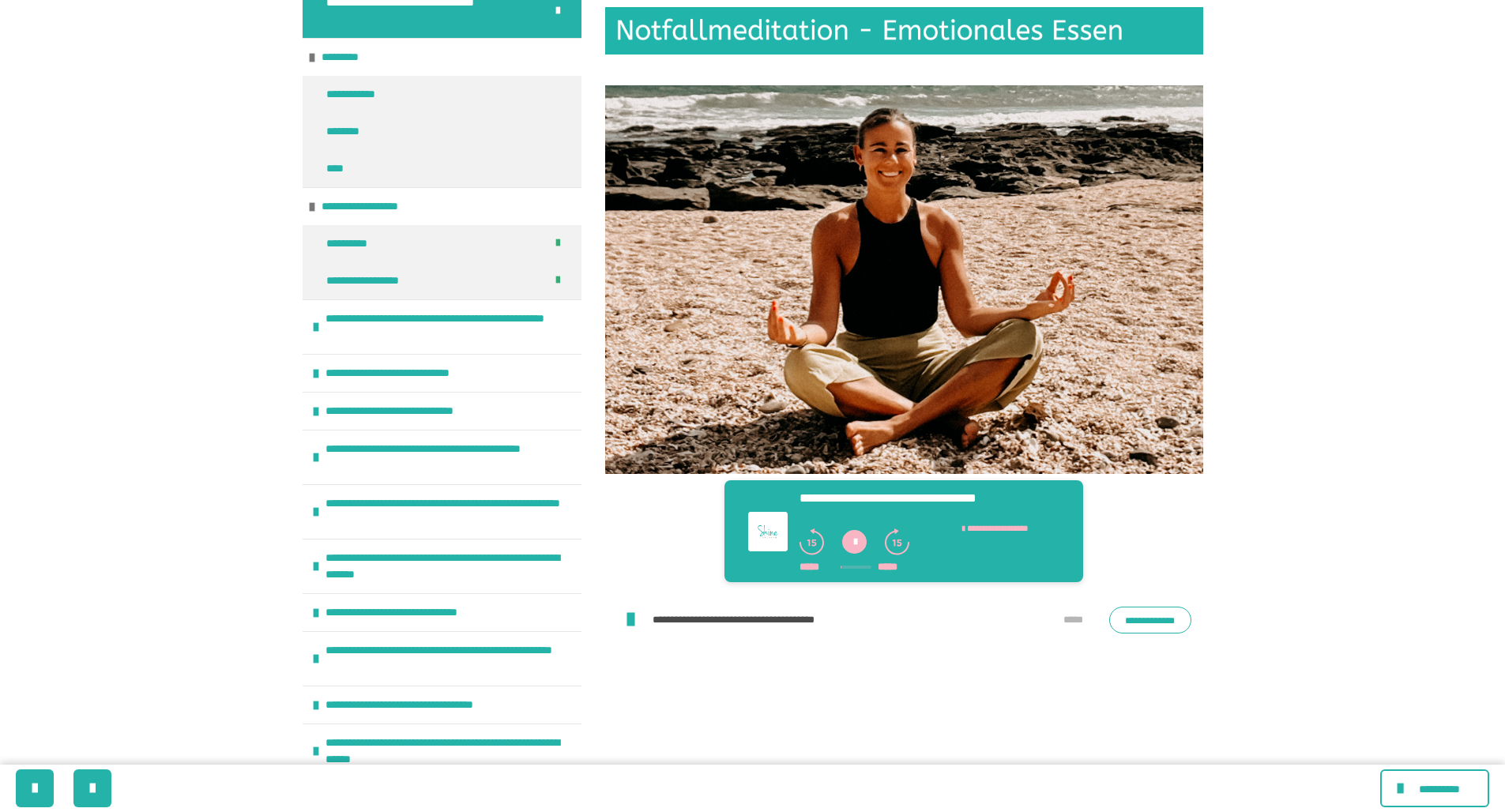 scroll, scrollTop: 376, scrollLeft: 0, axis: vertical 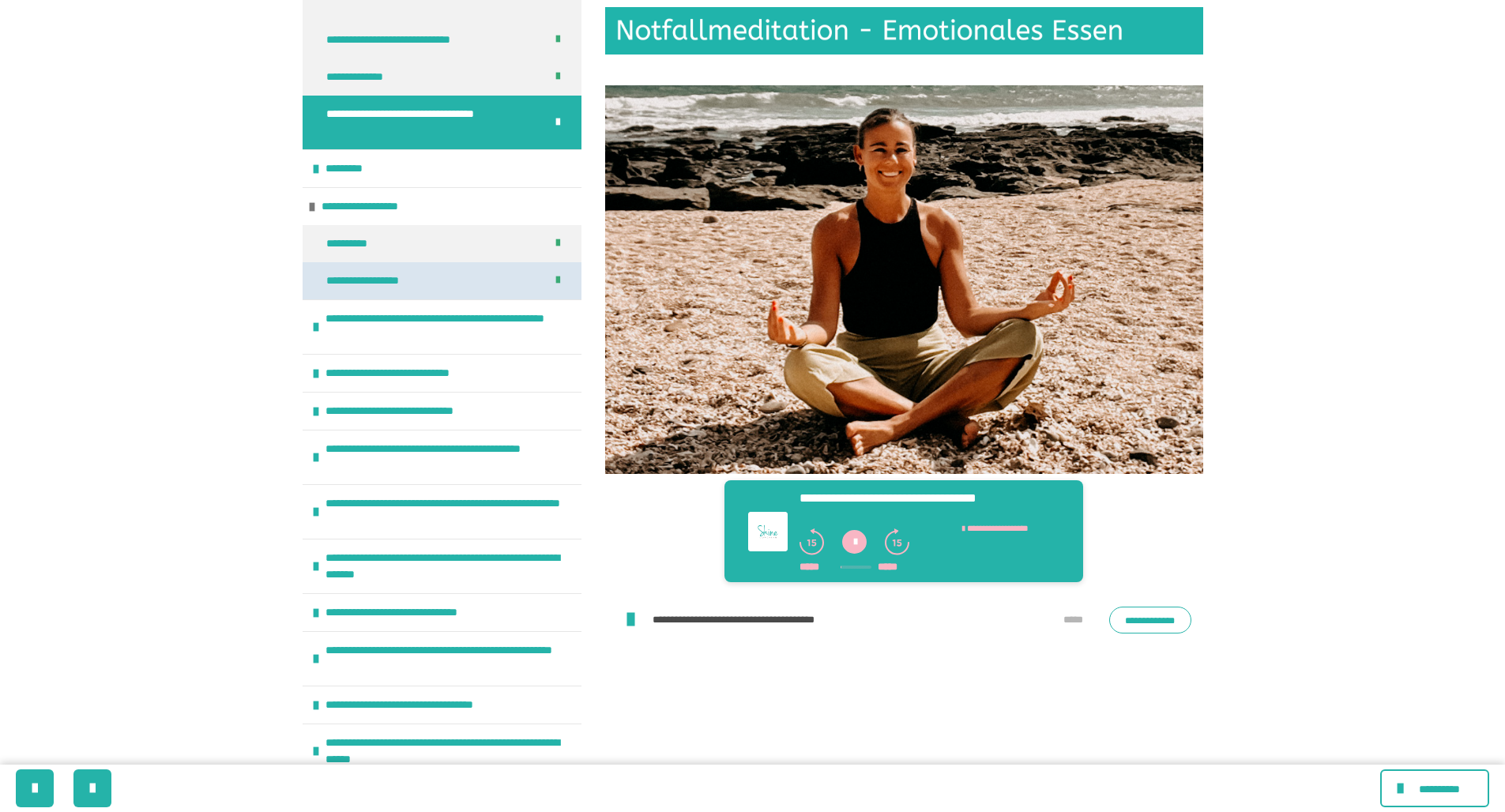 click on "**********" at bounding box center (377, 280) 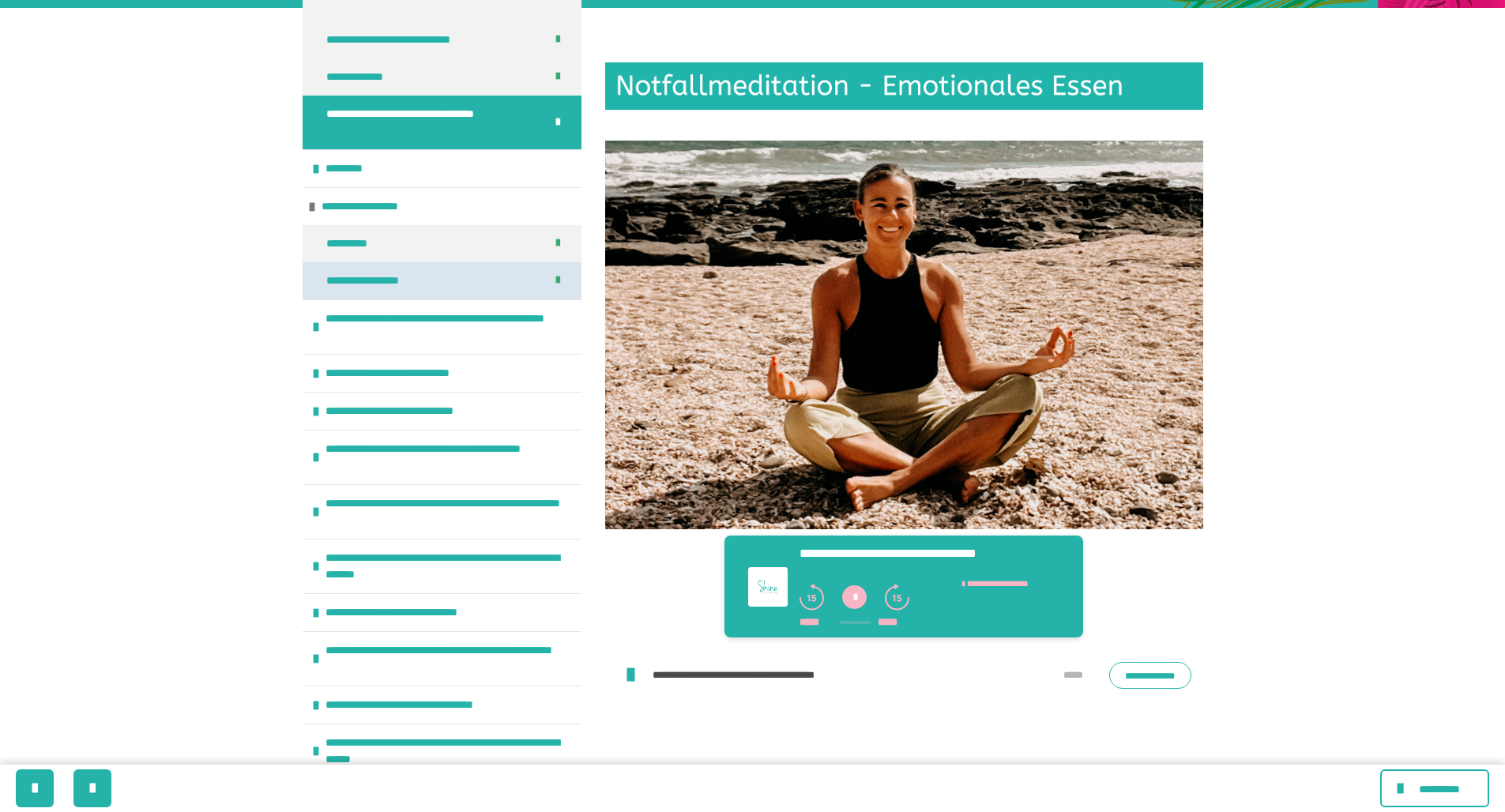 scroll, scrollTop: 0, scrollLeft: 0, axis: both 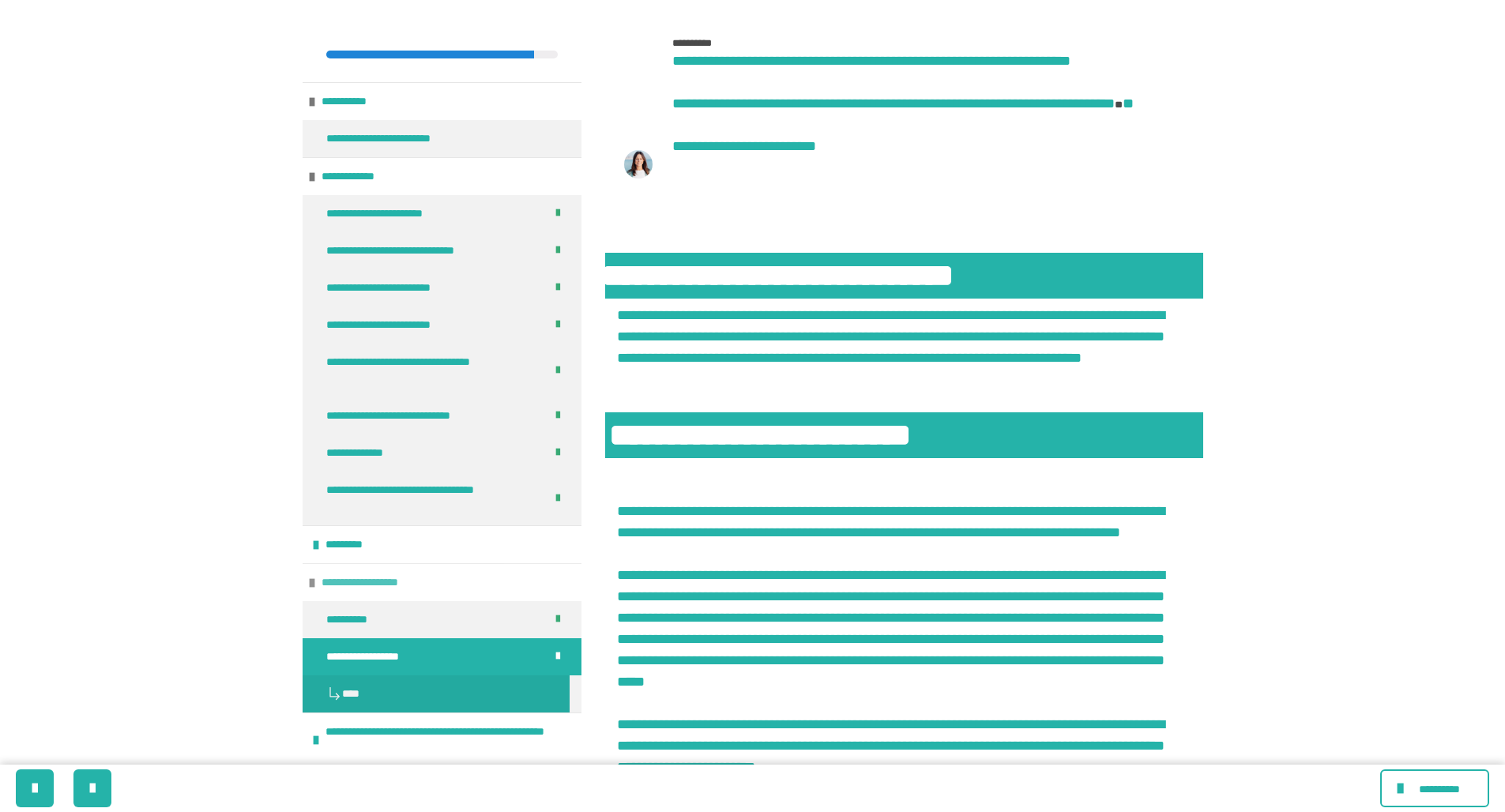 click on "**********" at bounding box center [384, 582] 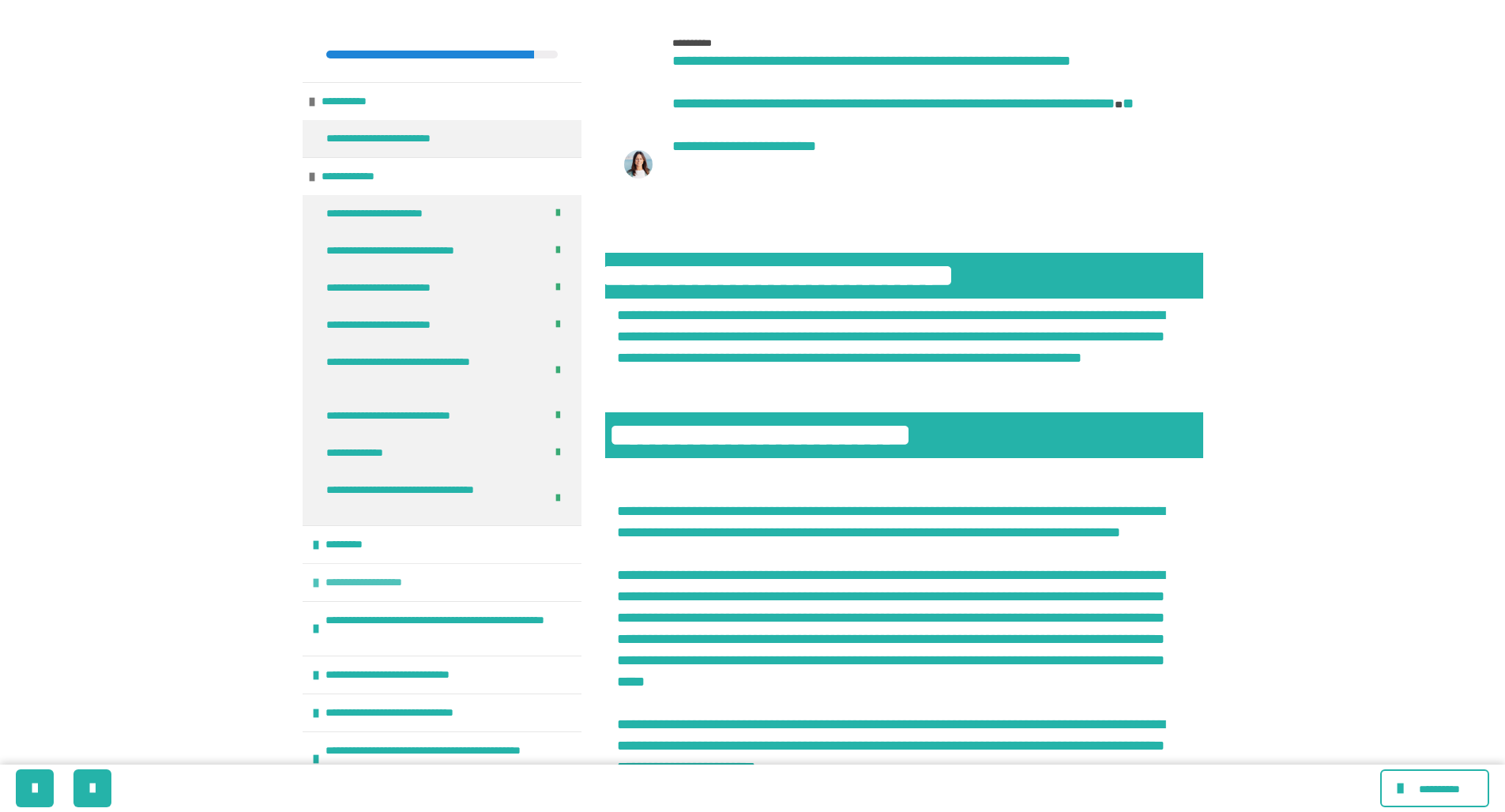 click at bounding box center [316, 583] 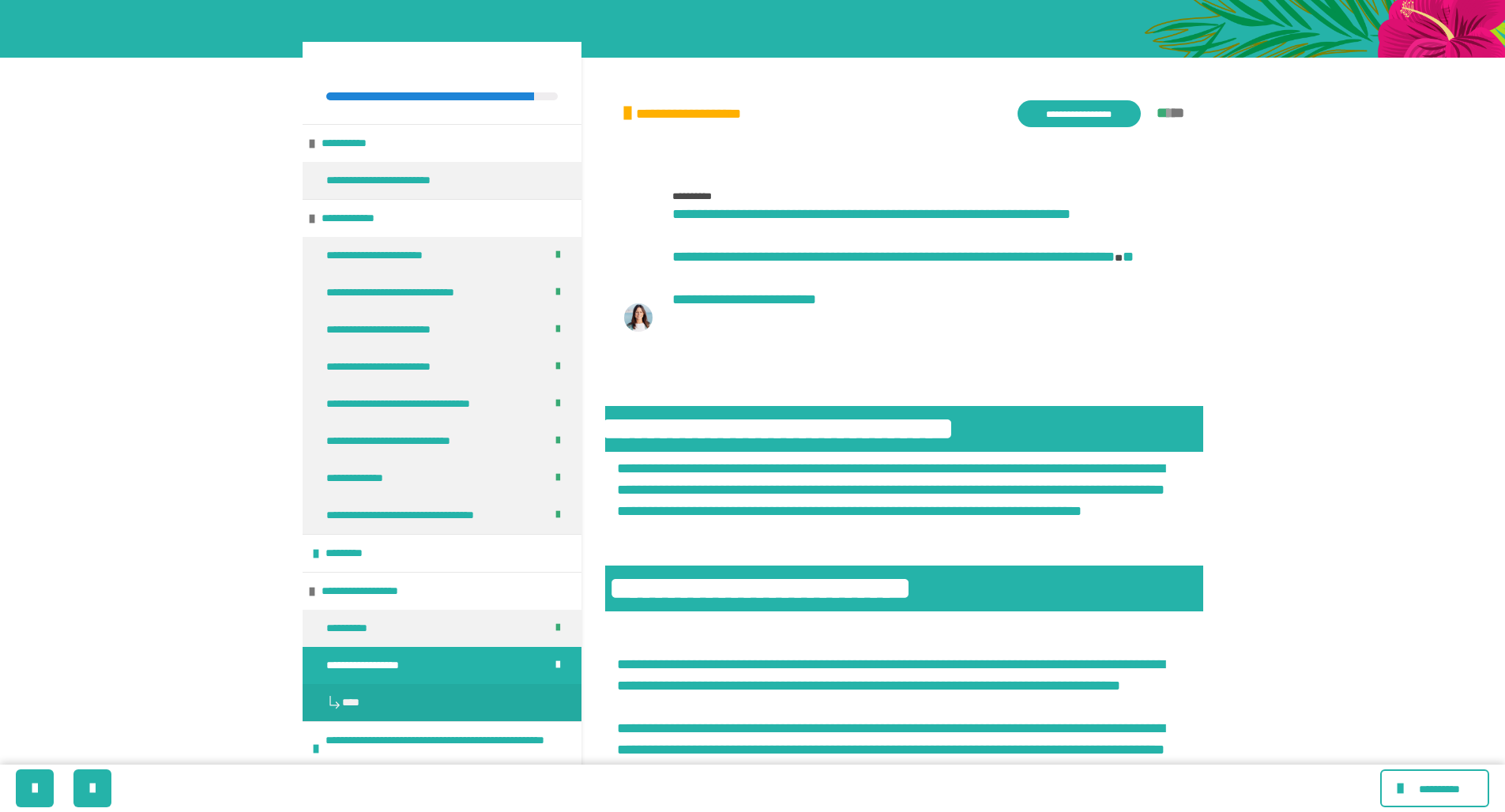 scroll, scrollTop: 256, scrollLeft: 0, axis: vertical 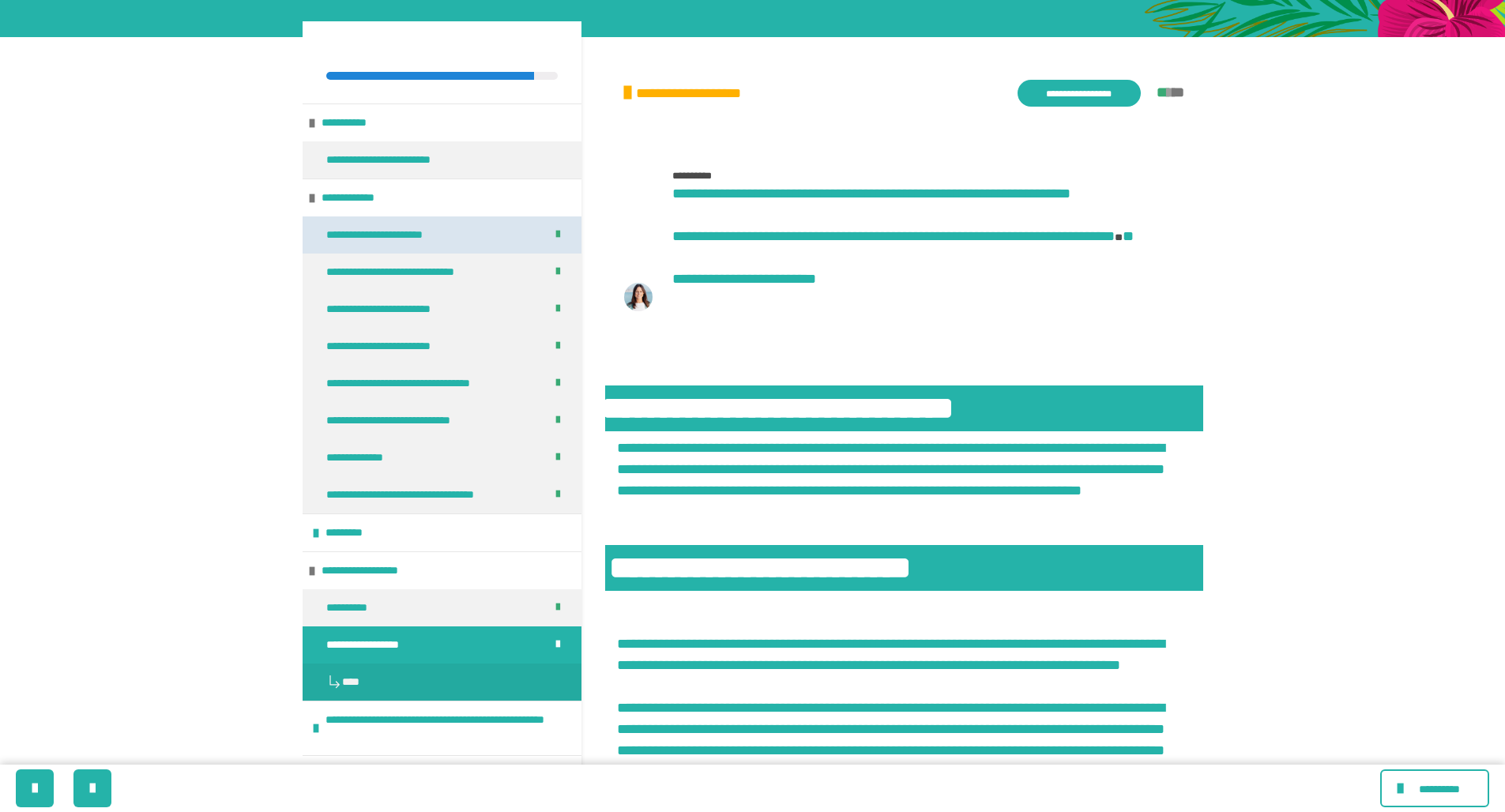 click on "**********" at bounding box center [394, 235] 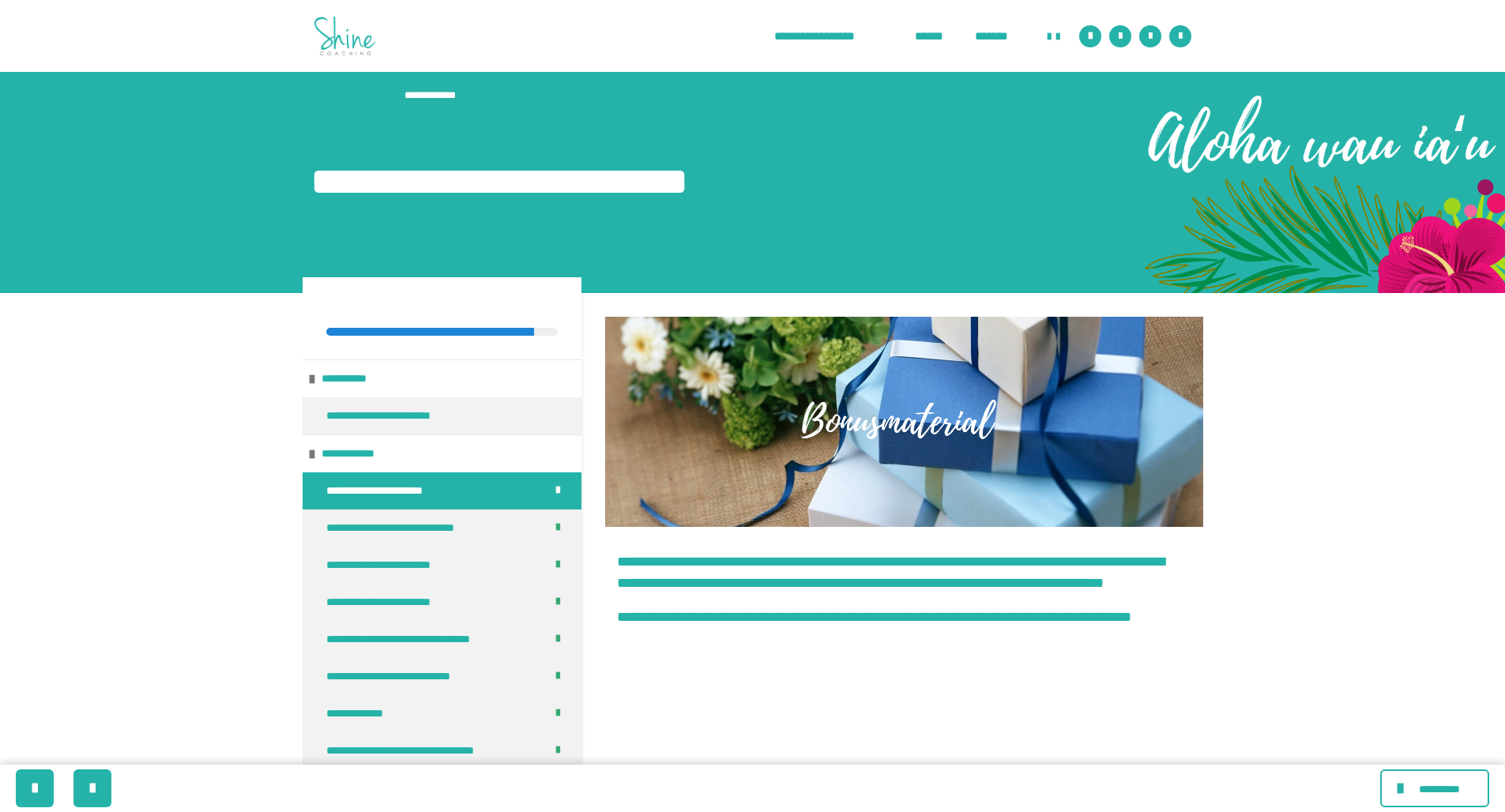 scroll, scrollTop: 340, scrollLeft: 0, axis: vertical 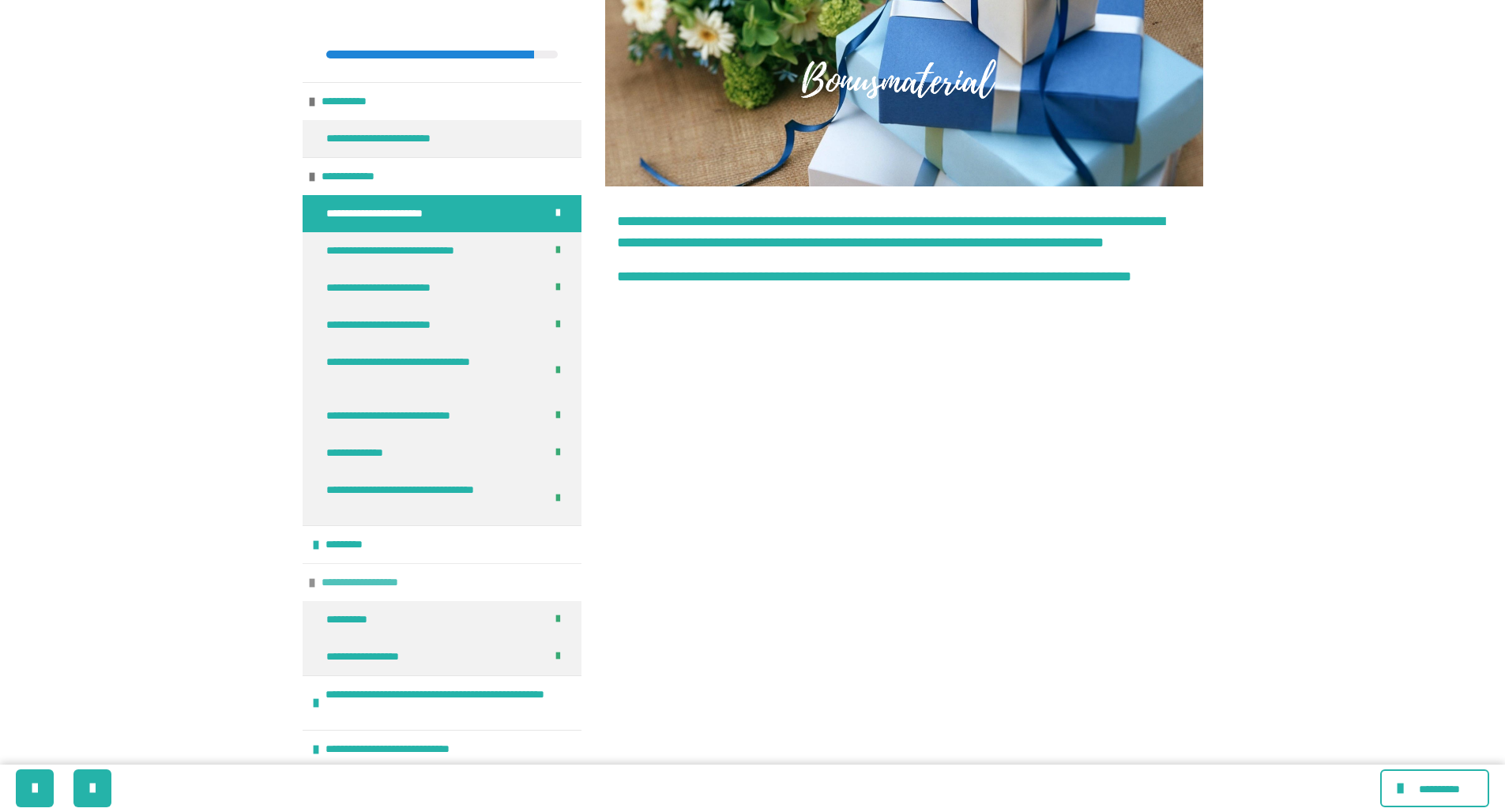 click on "**********" at bounding box center (384, 582) 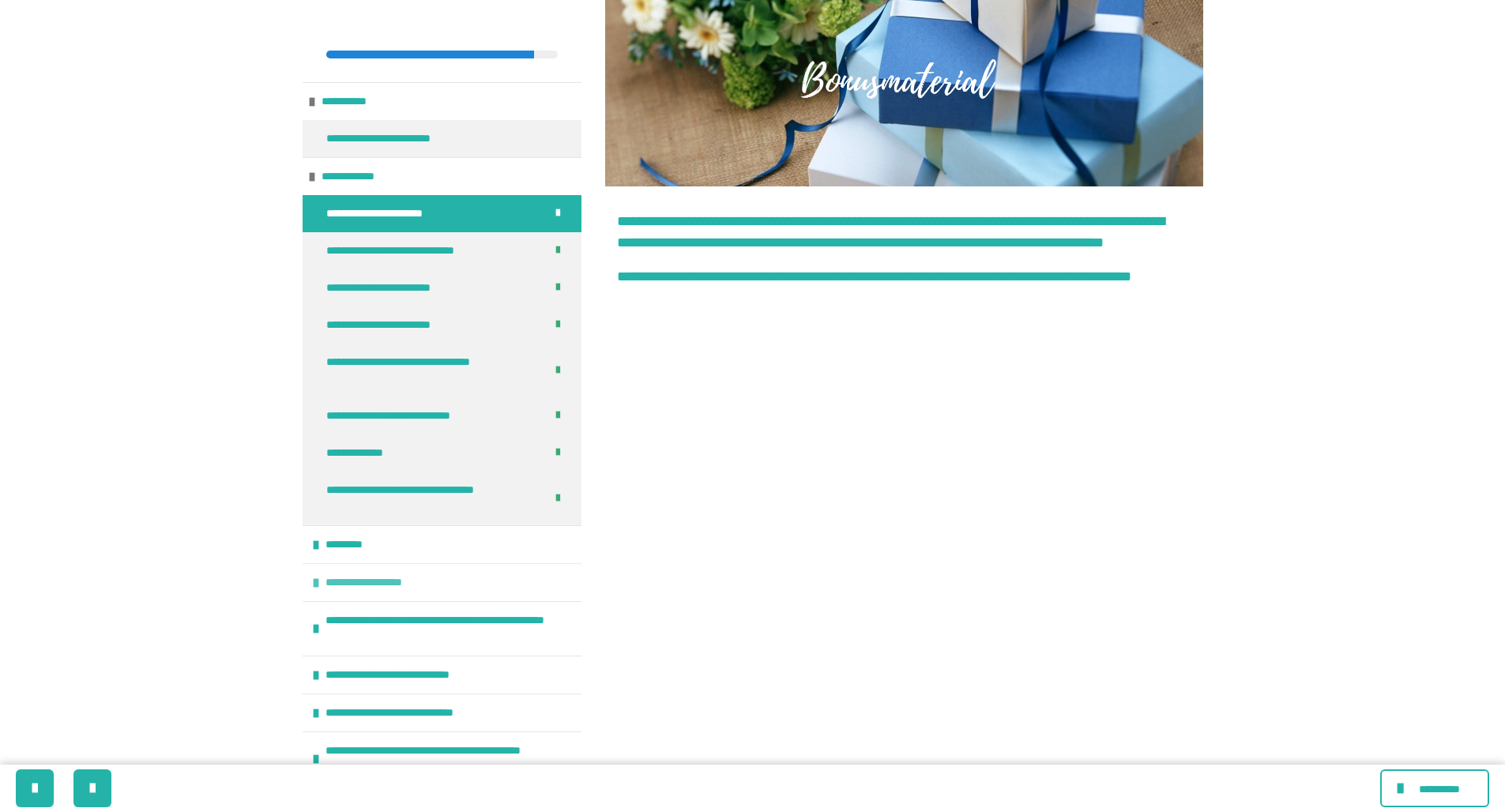 click on "**********" at bounding box center [388, 582] 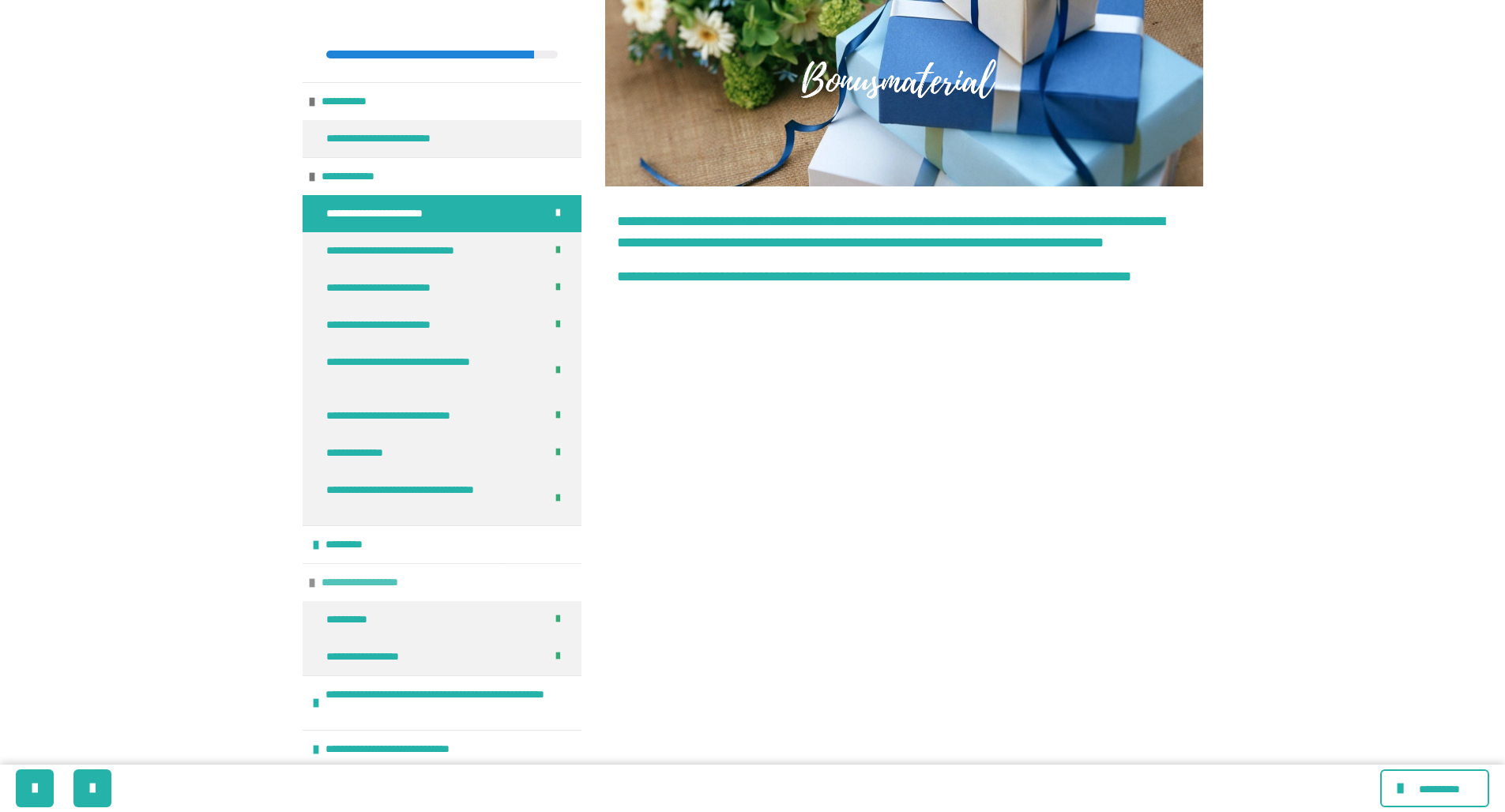 click on "**********" at bounding box center (384, 582) 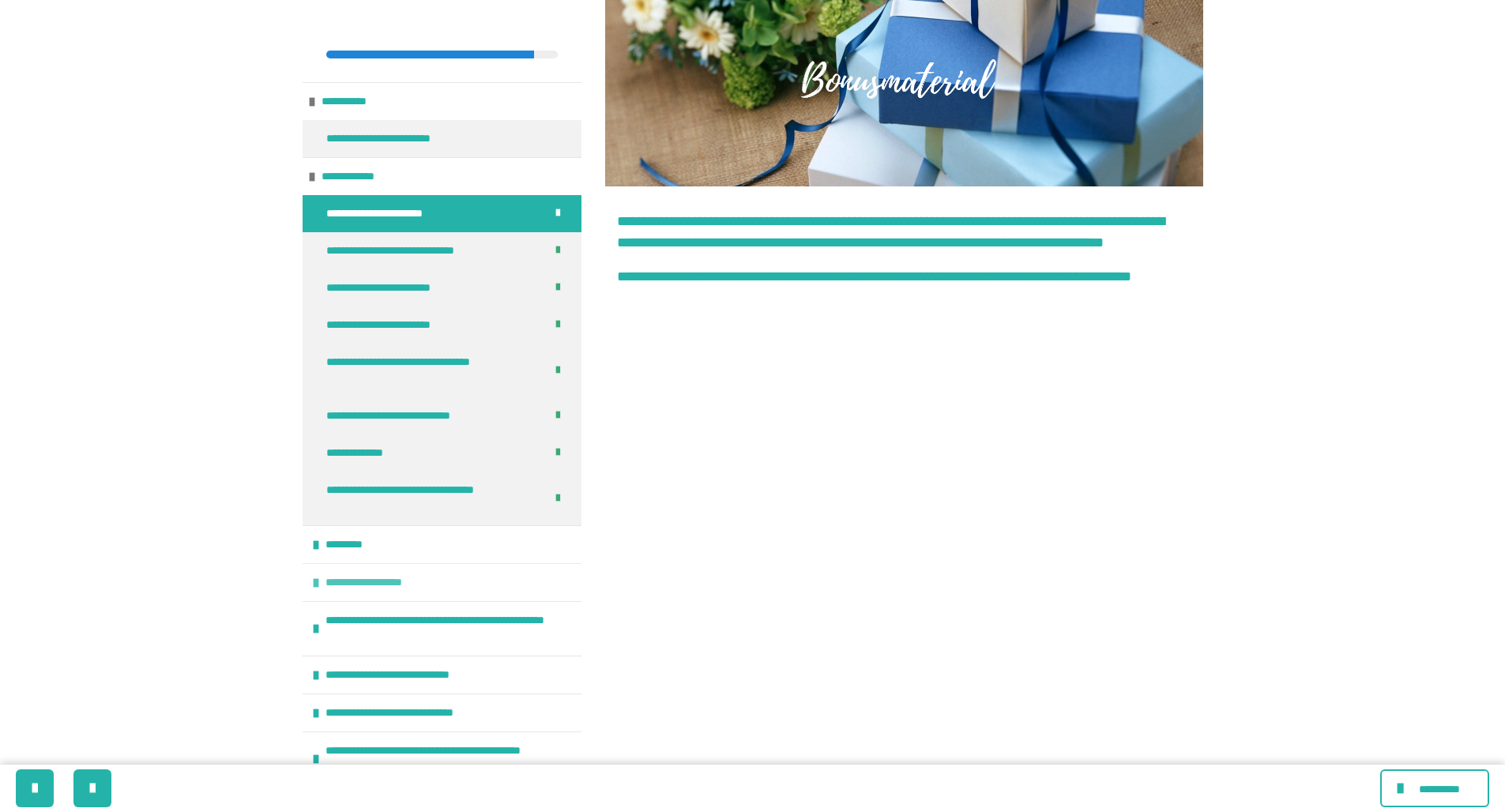 click on "**********" at bounding box center [388, 582] 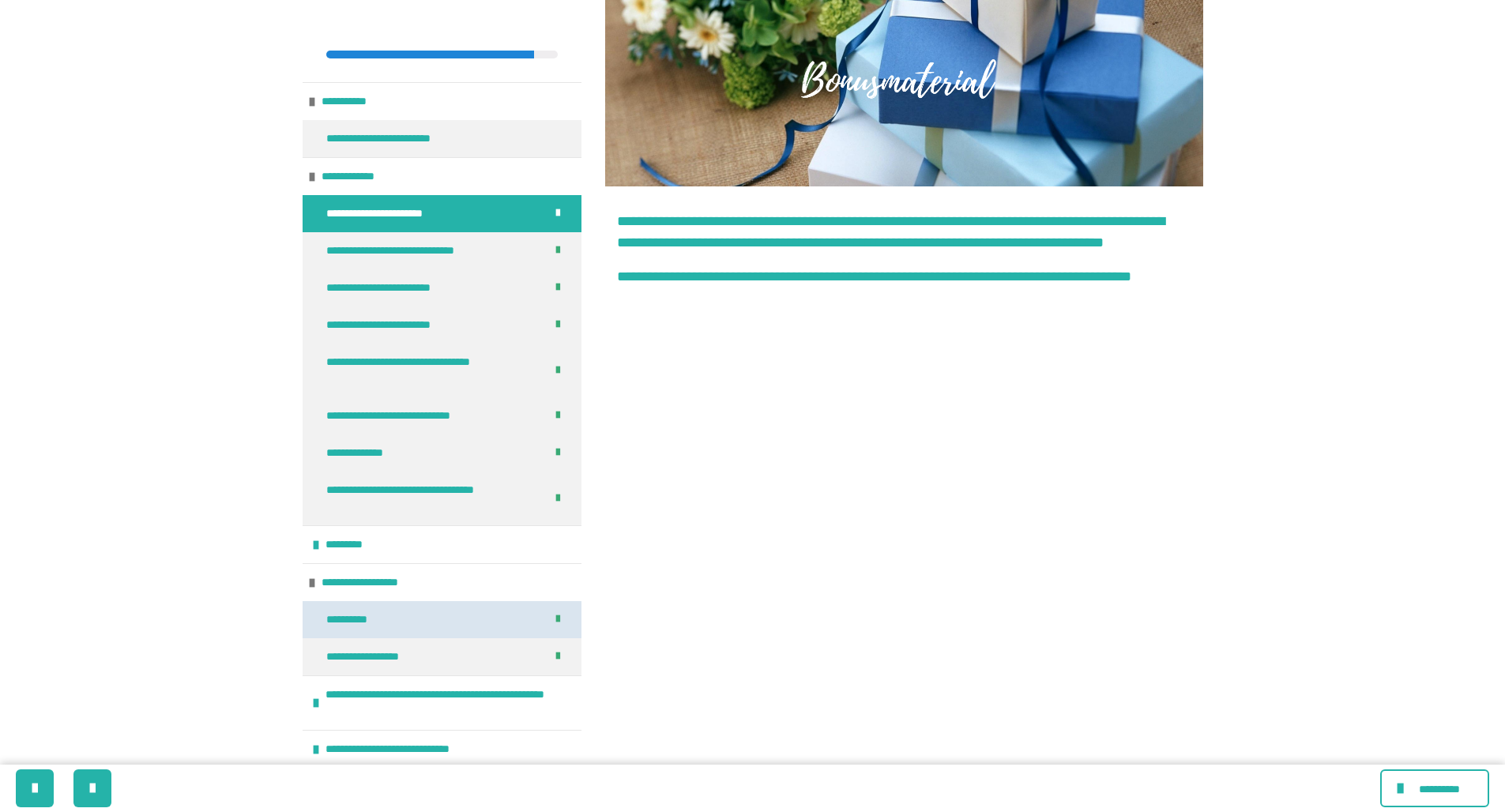 click on "**********" at bounding box center (354, 619) 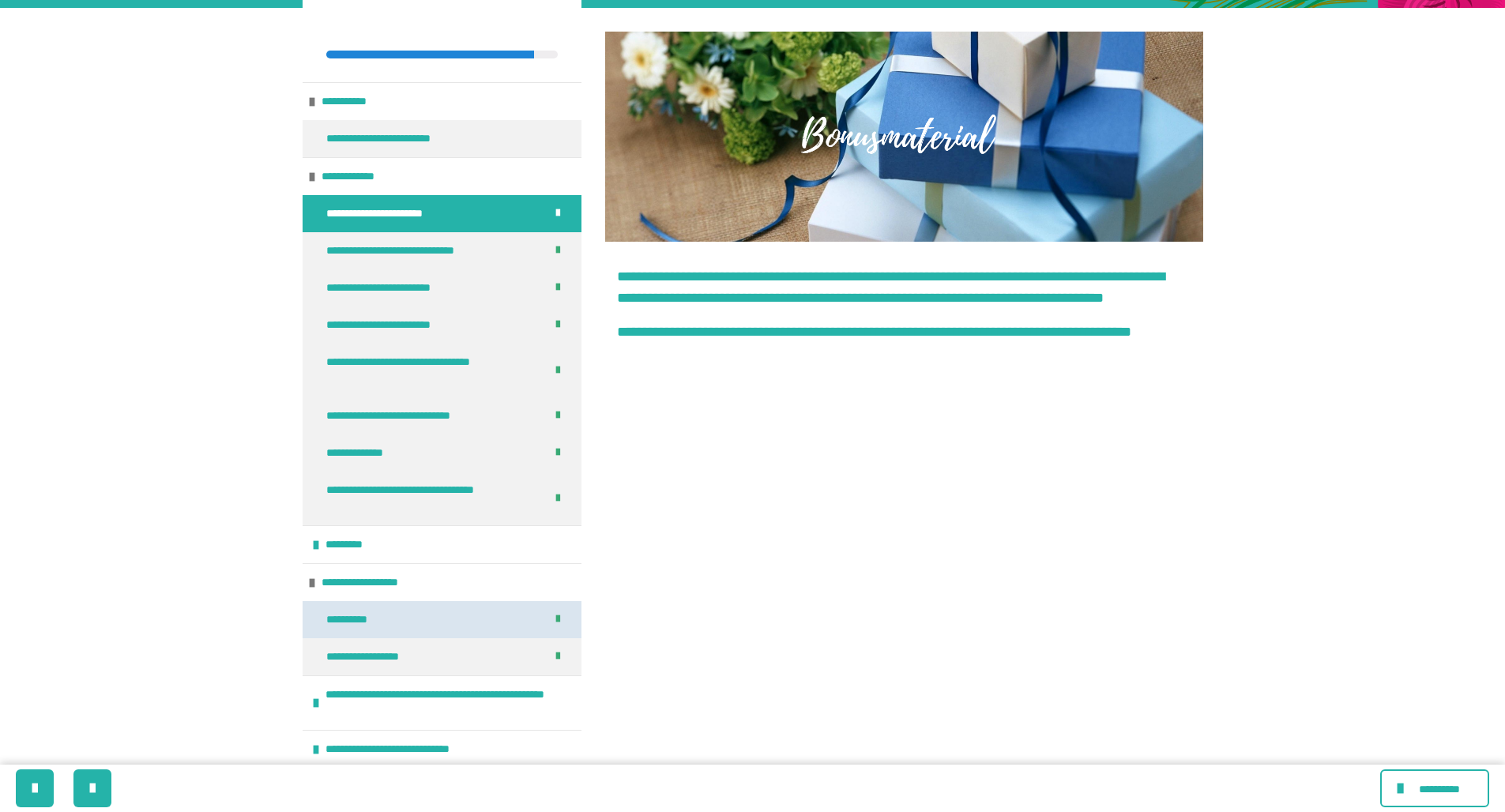scroll, scrollTop: 0, scrollLeft: 0, axis: both 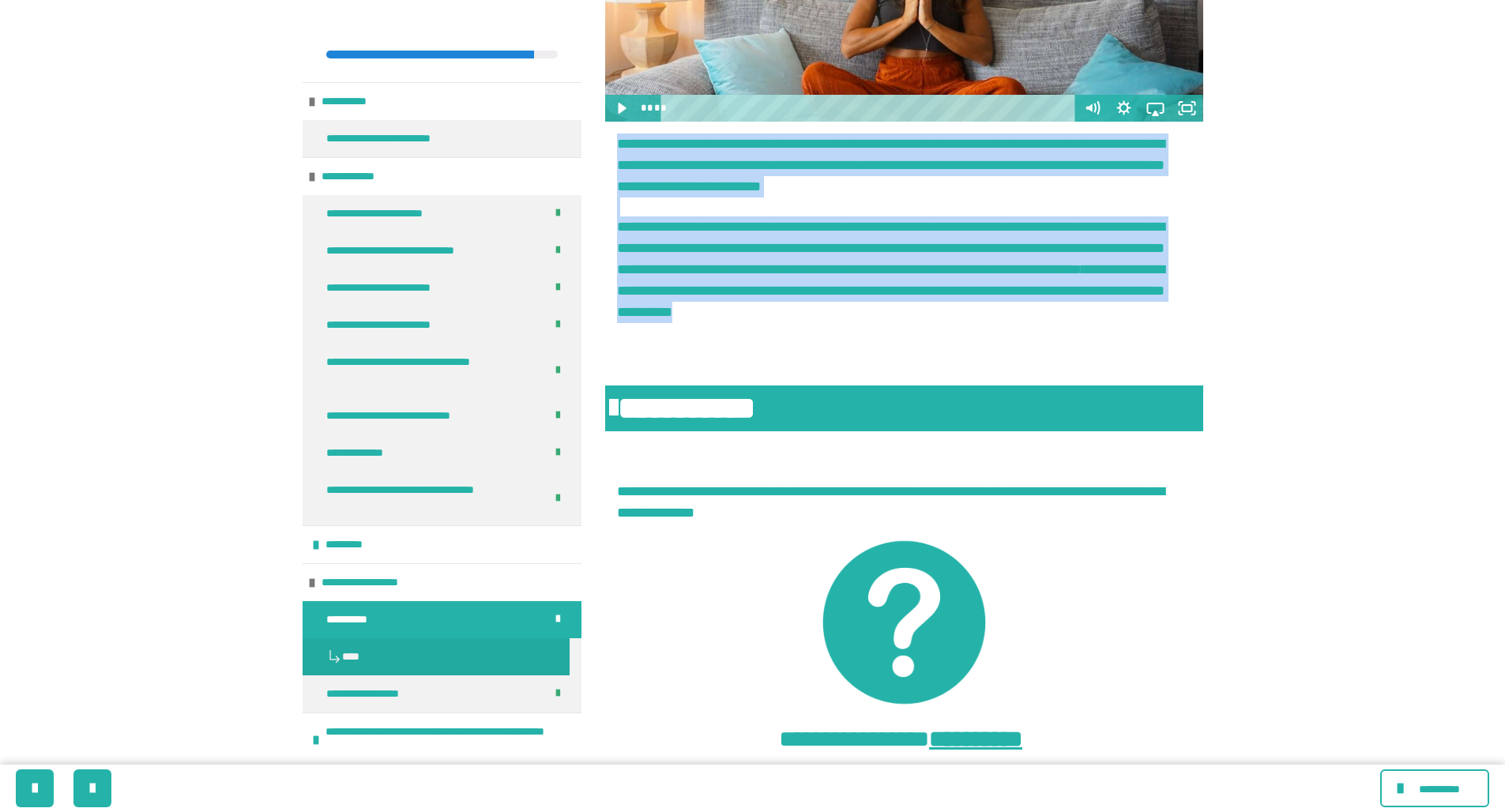 drag, startPoint x: 618, startPoint y: 141, endPoint x: 713, endPoint y: 340, distance: 220.51304 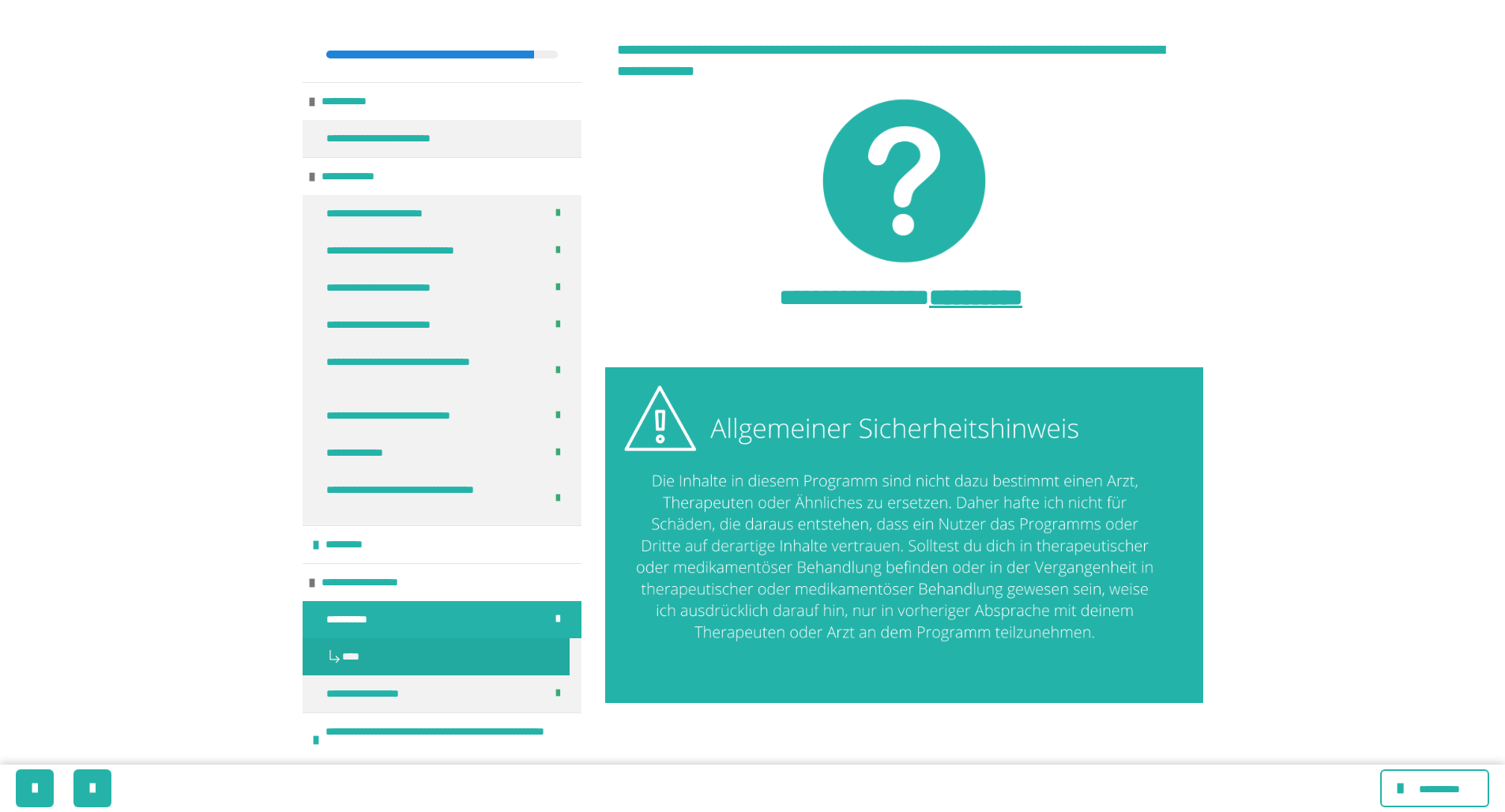 scroll, scrollTop: 1637, scrollLeft: 0, axis: vertical 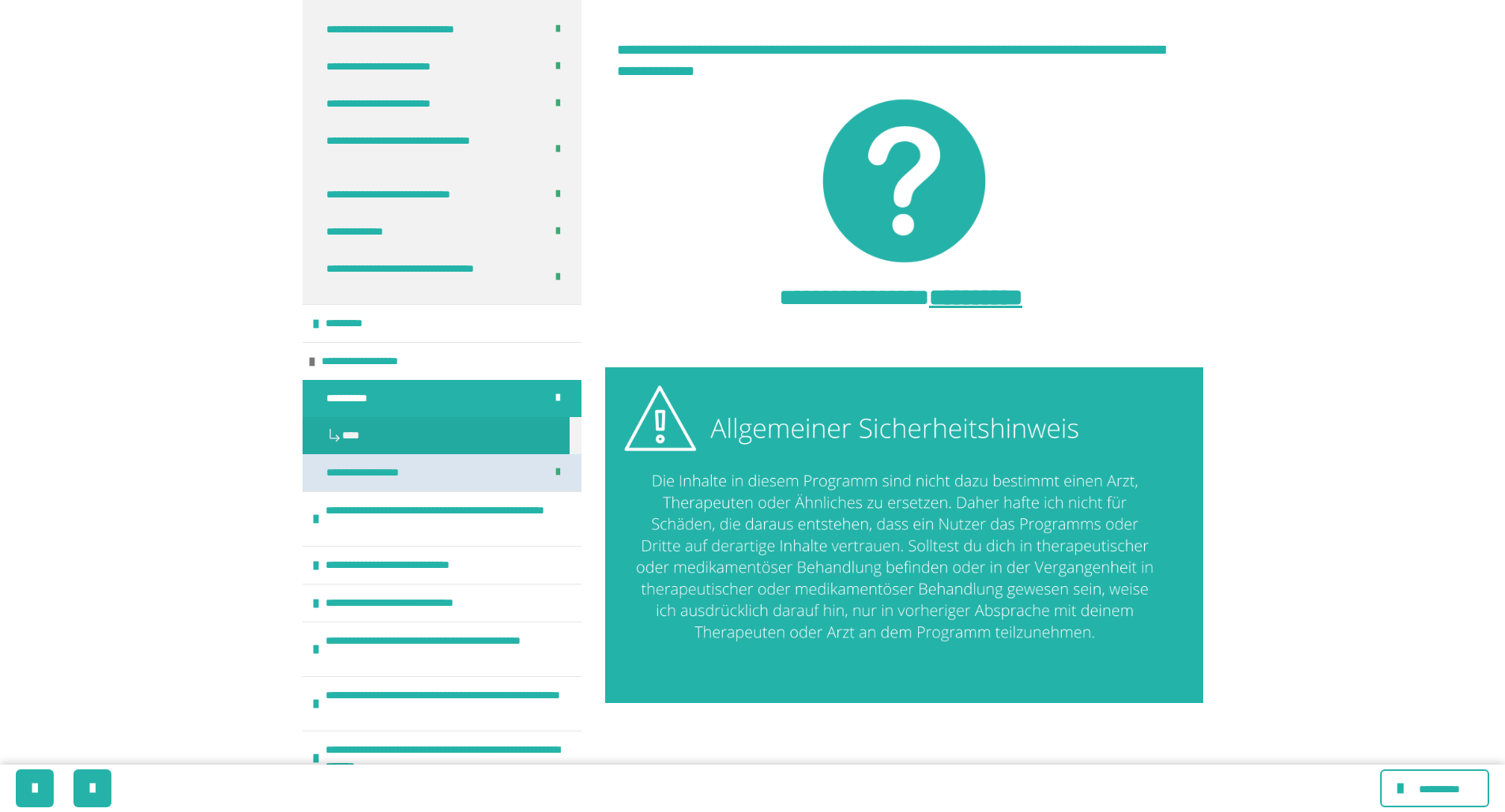 click on "**********" at bounding box center (377, 472) 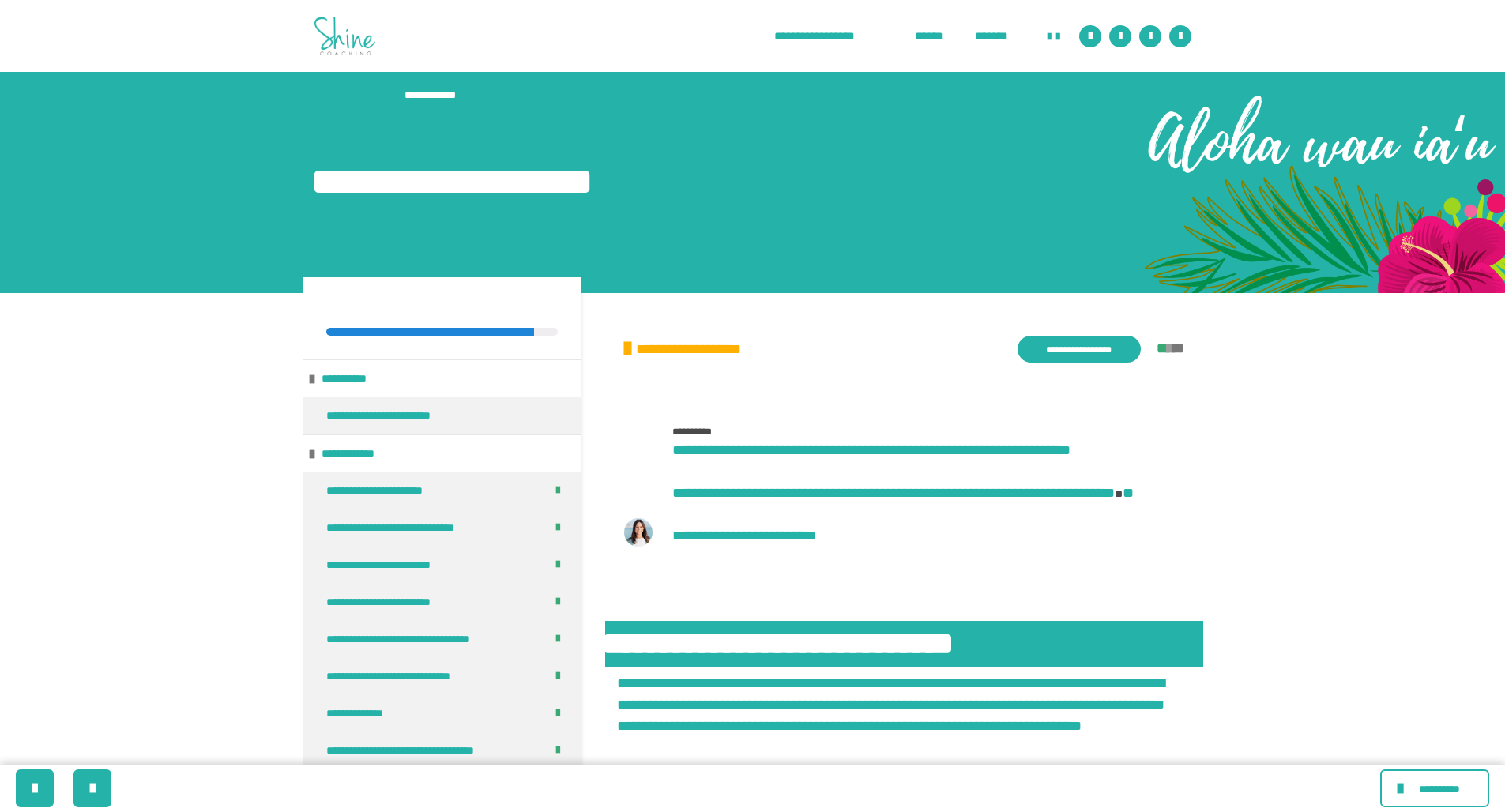 scroll, scrollTop: 0, scrollLeft: 0, axis: both 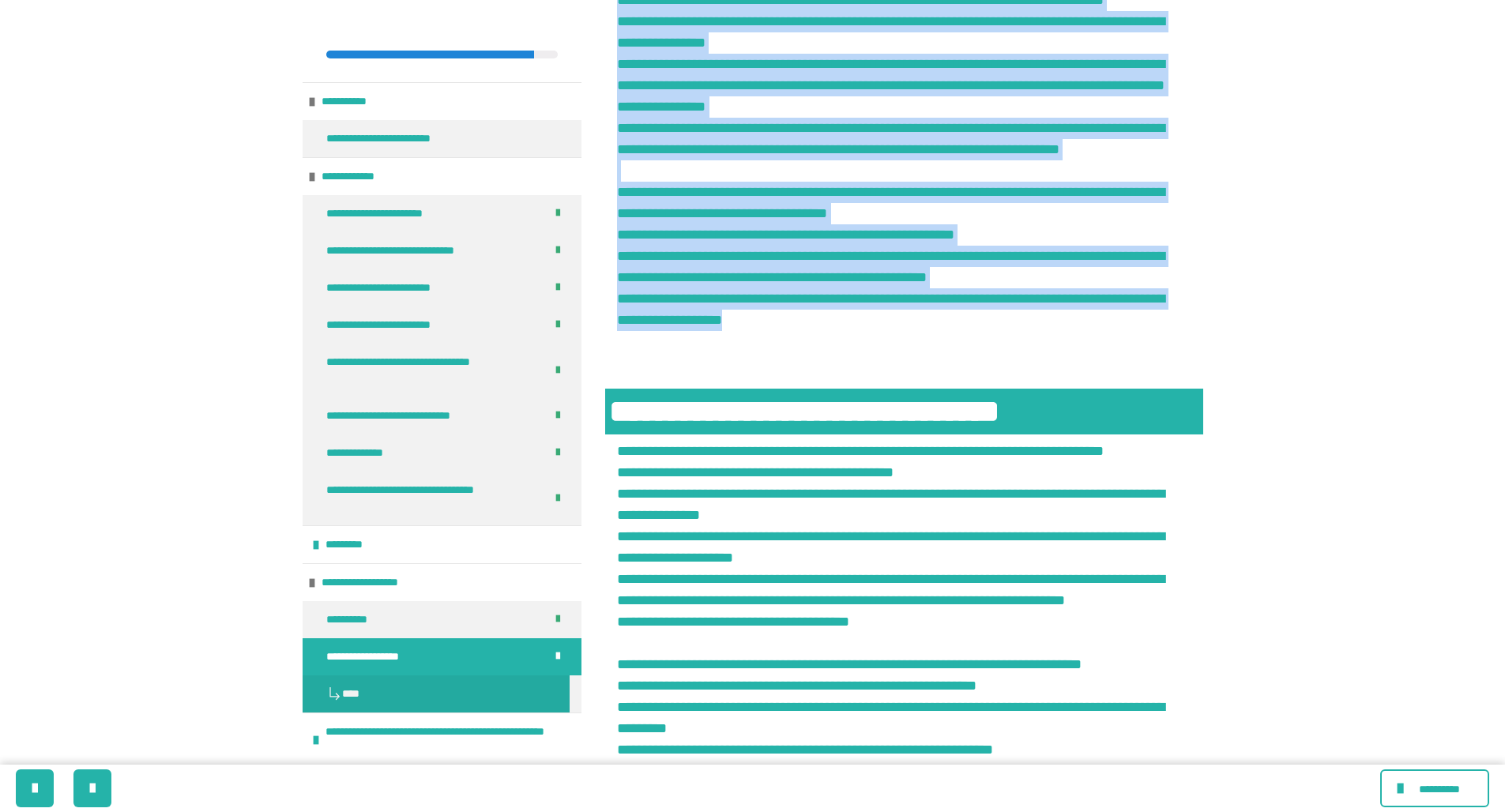 drag, startPoint x: 618, startPoint y: 294, endPoint x: 946, endPoint y: 502, distance: 388.39156 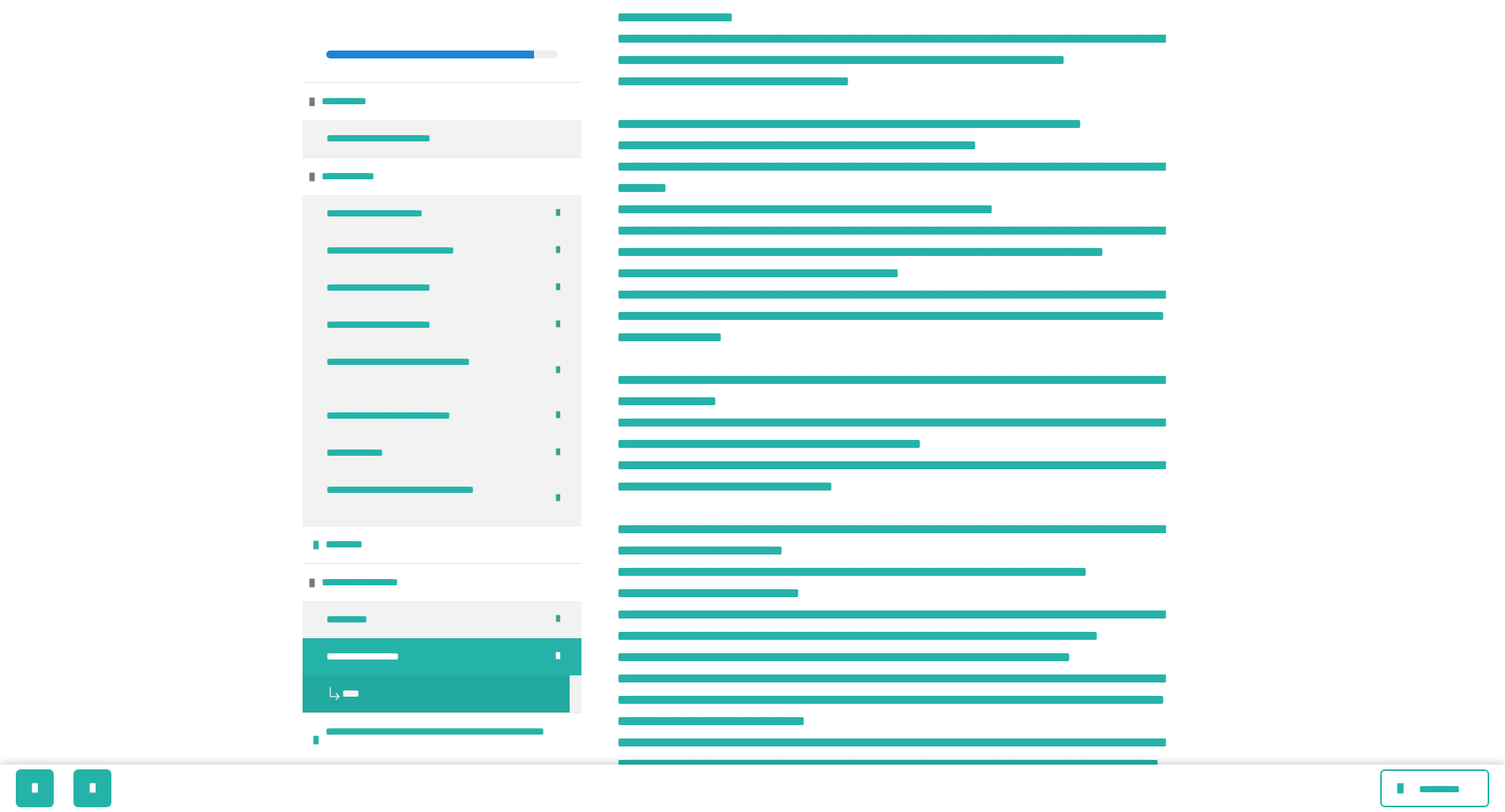 scroll, scrollTop: 2151, scrollLeft: 0, axis: vertical 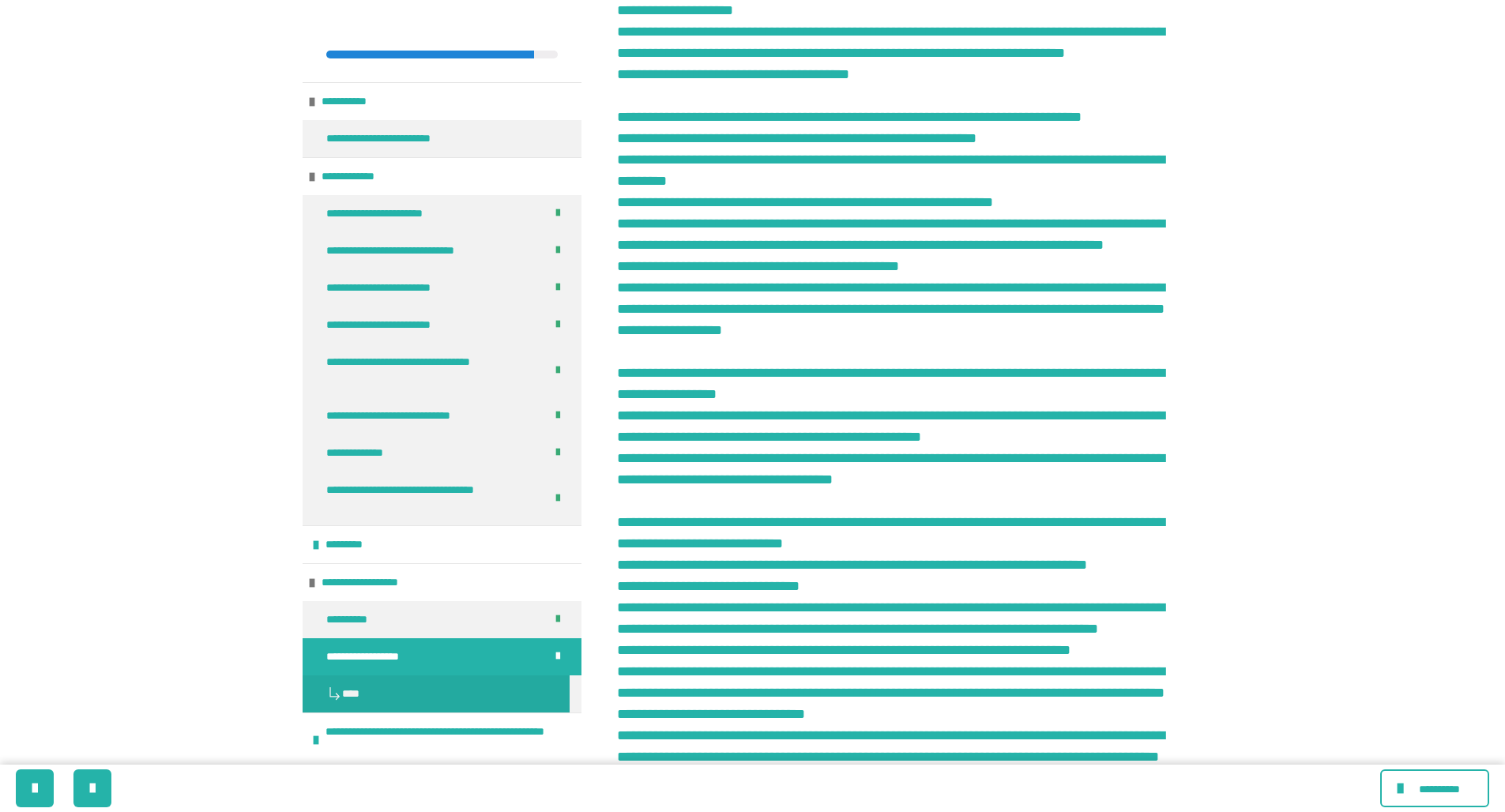 click on "**********" at bounding box center (752, 1320) 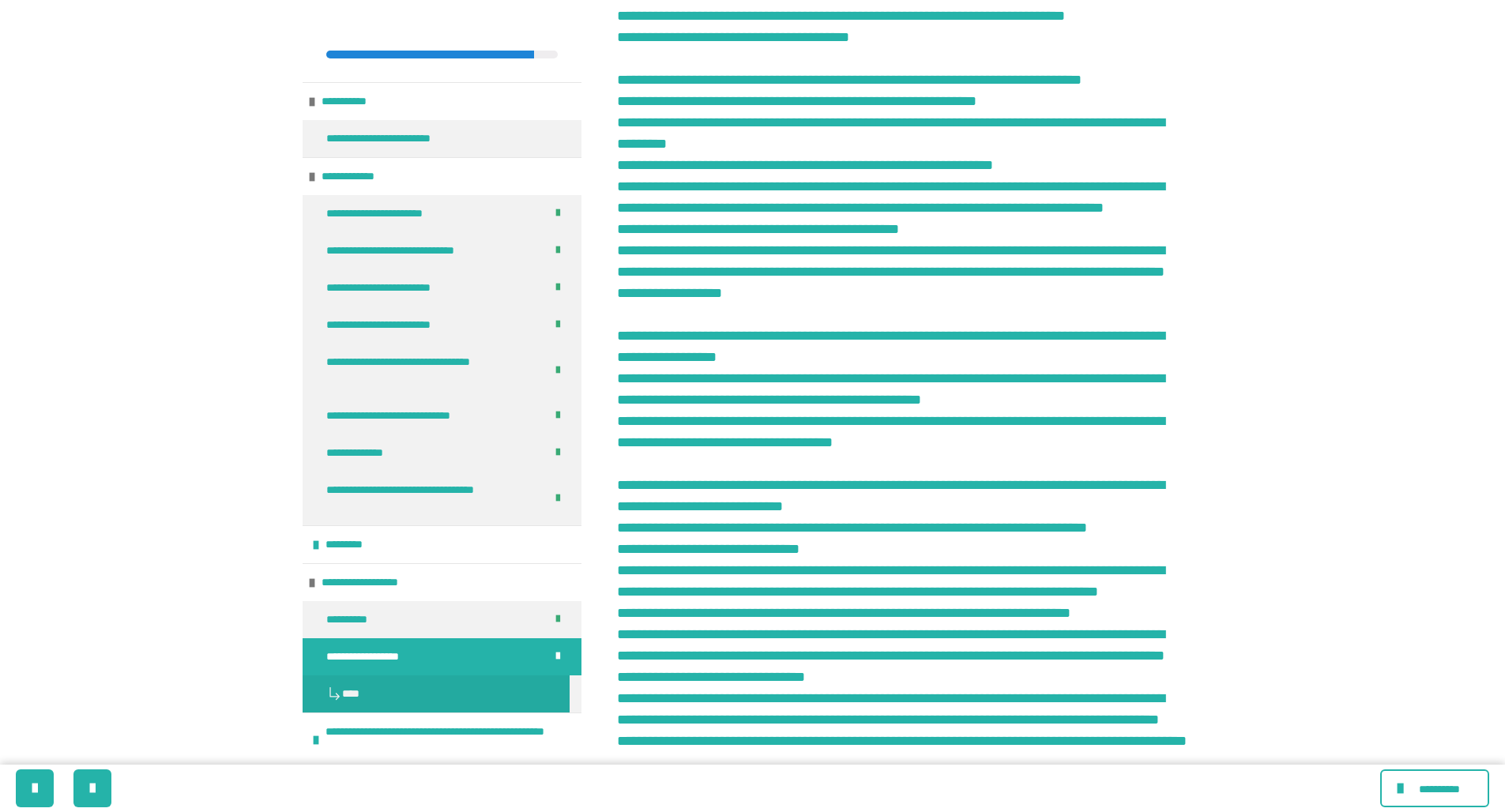scroll, scrollTop: 2196, scrollLeft: 0, axis: vertical 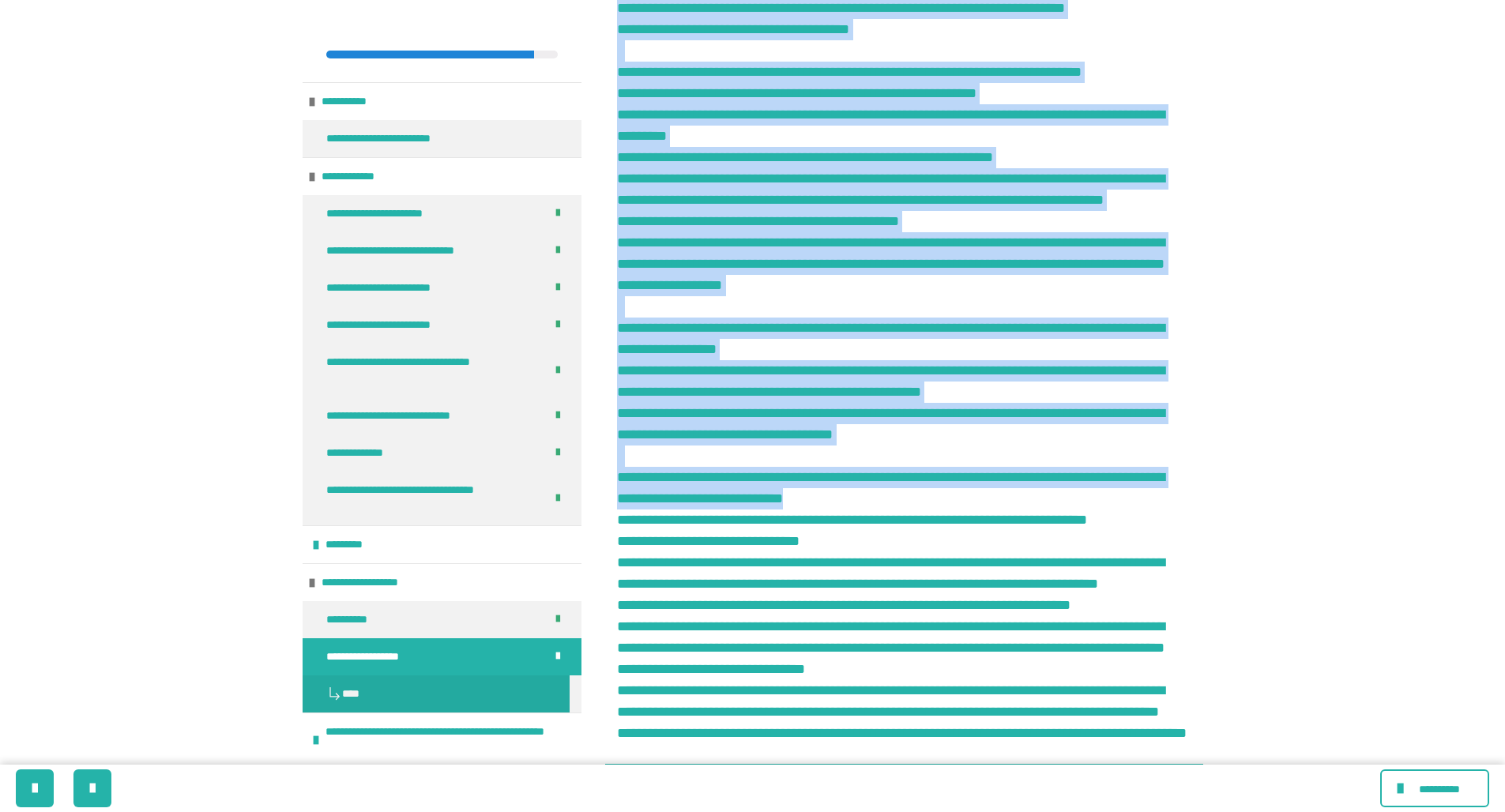 drag, startPoint x: 619, startPoint y: 33, endPoint x: 1095, endPoint y: 747, distance: 858.1212 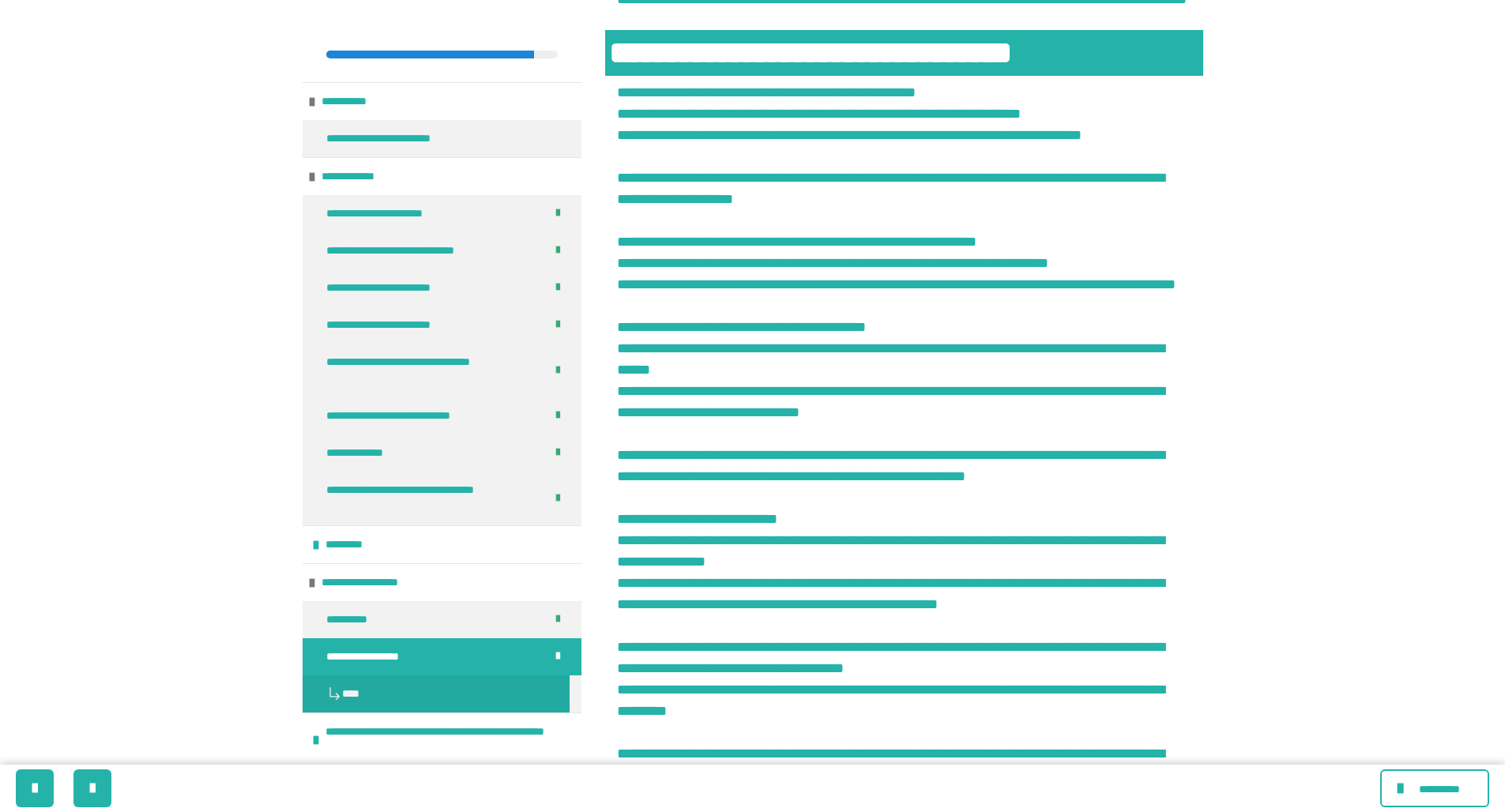 scroll, scrollTop: 2938, scrollLeft: 0, axis: vertical 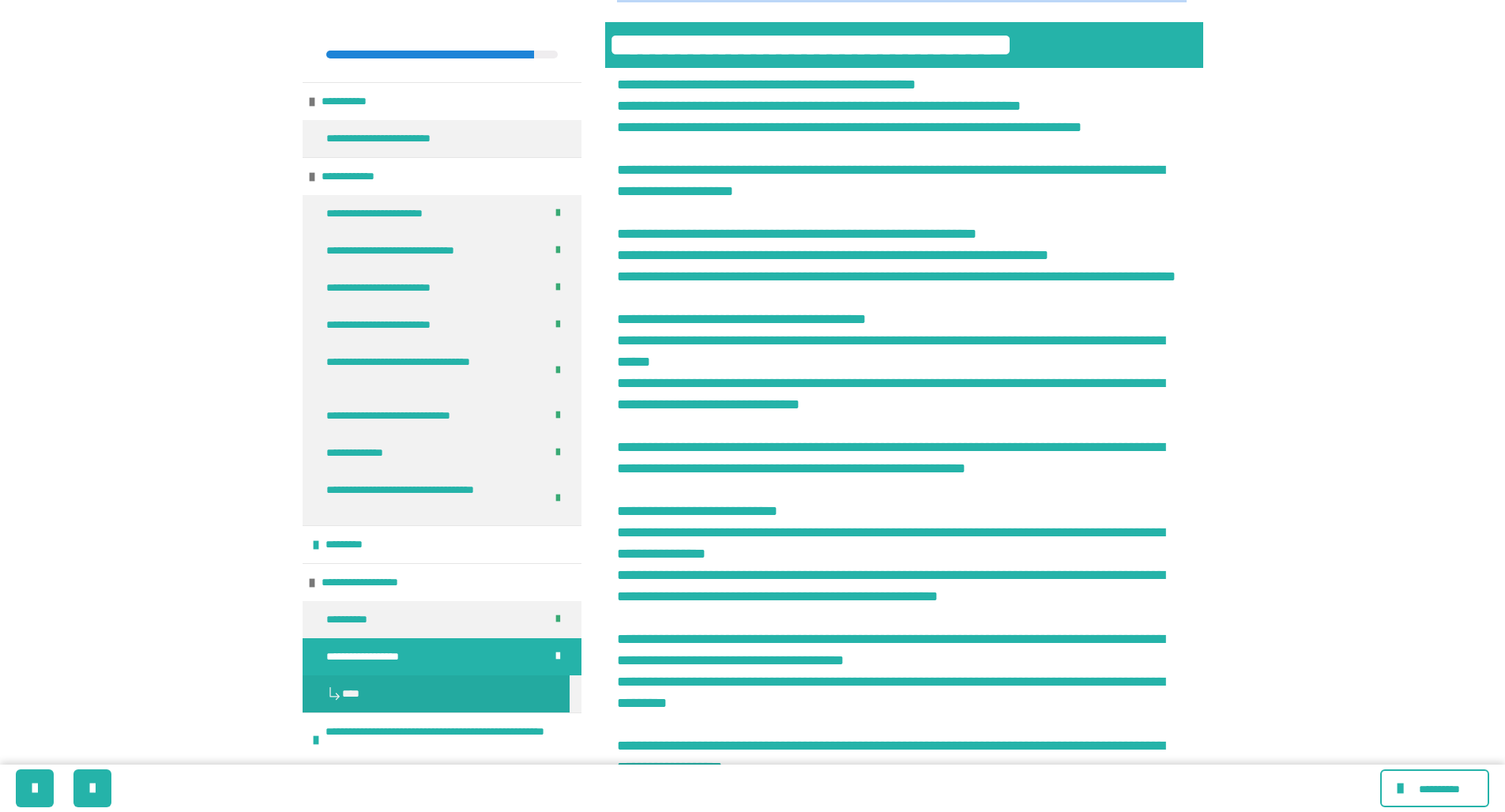 drag, startPoint x: 619, startPoint y: 39, endPoint x: 798, endPoint y: 372, distance: 378.06084 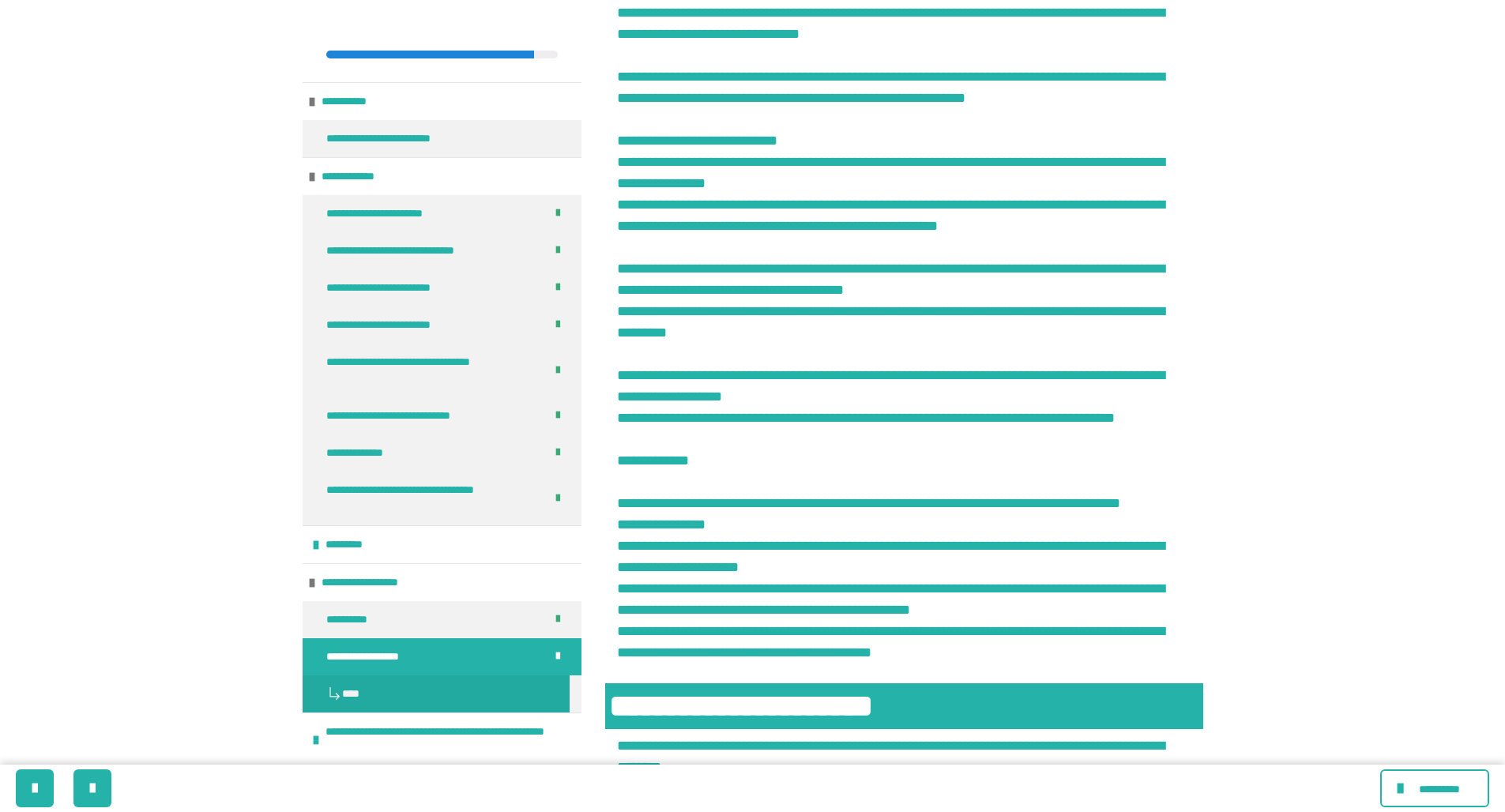 scroll, scrollTop: 3316, scrollLeft: 0, axis: vertical 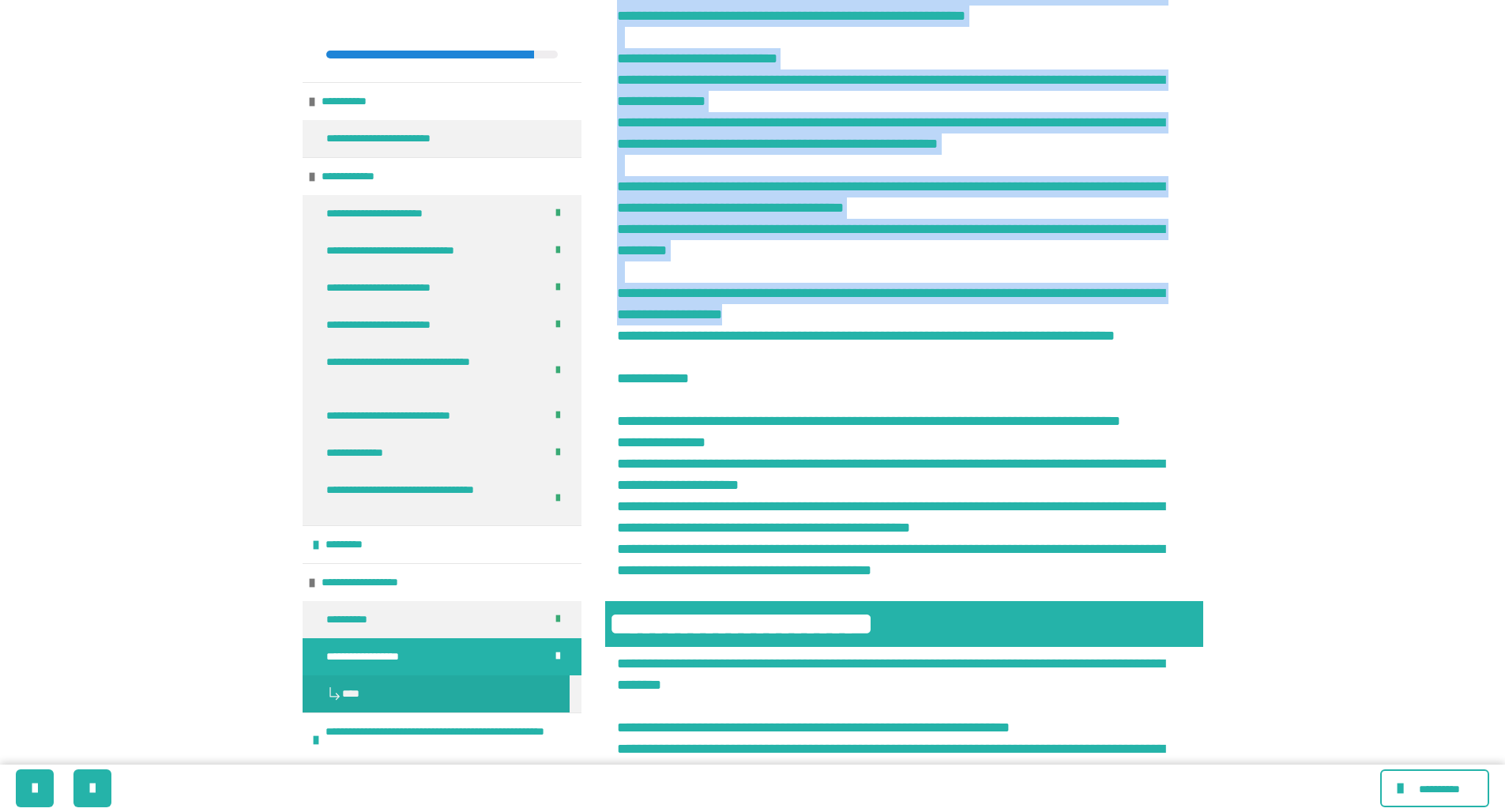 drag, startPoint x: 619, startPoint y: 19, endPoint x: 1114, endPoint y: 735, distance: 870.4487 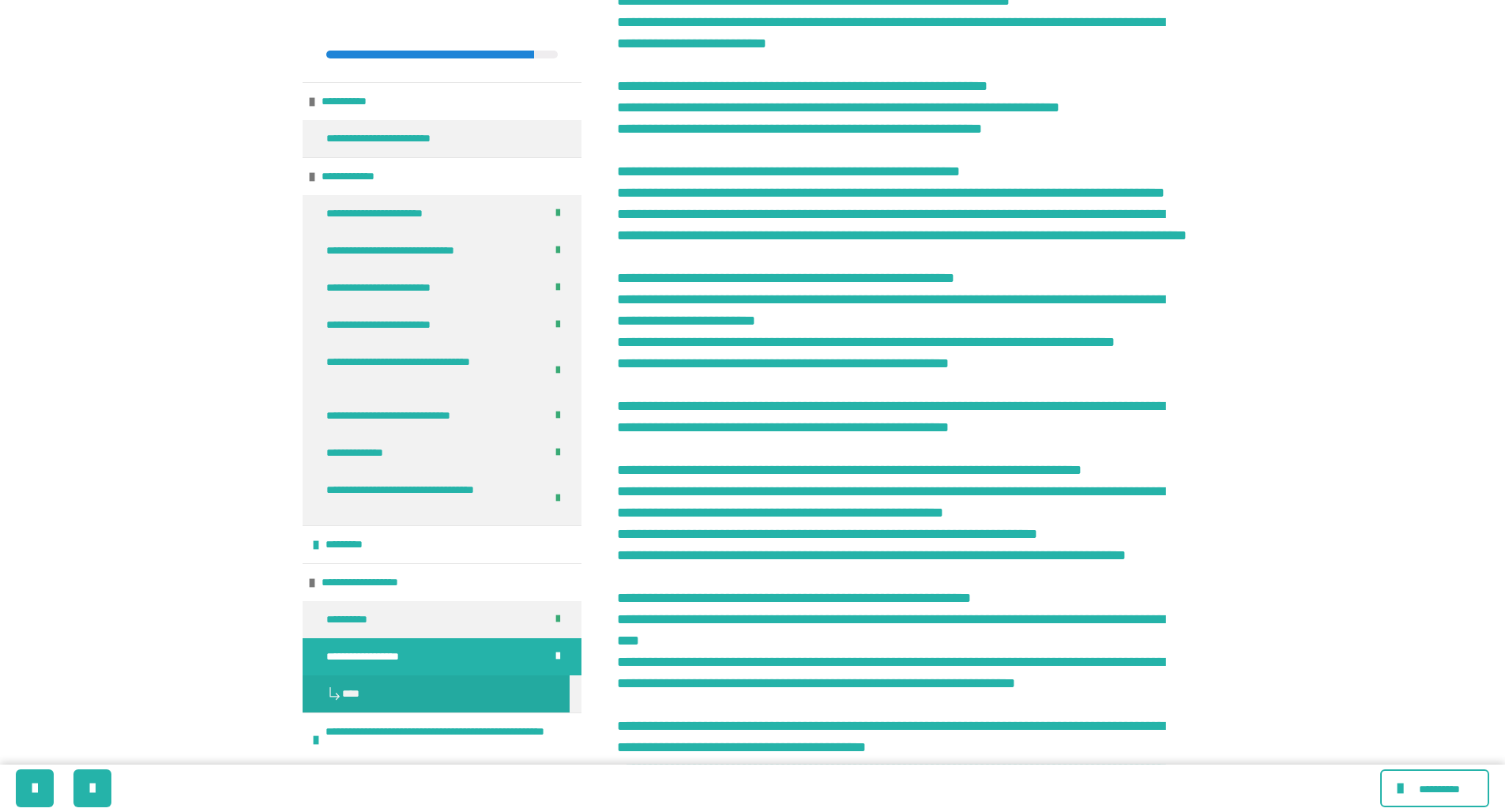 scroll, scrollTop: 4124, scrollLeft: 0, axis: vertical 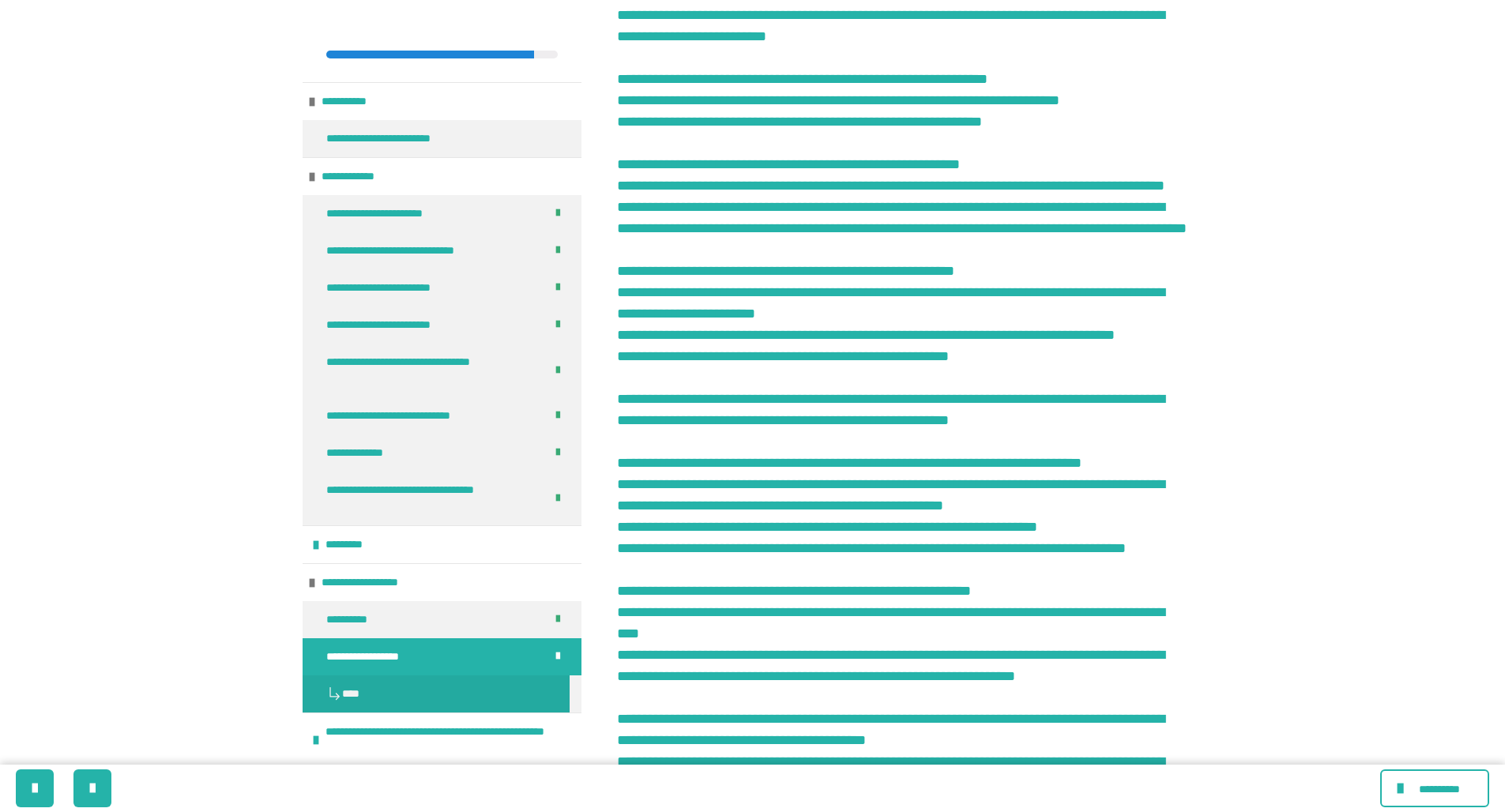 drag, startPoint x: 619, startPoint y: 34, endPoint x: 1067, endPoint y: 300, distance: 521.01823 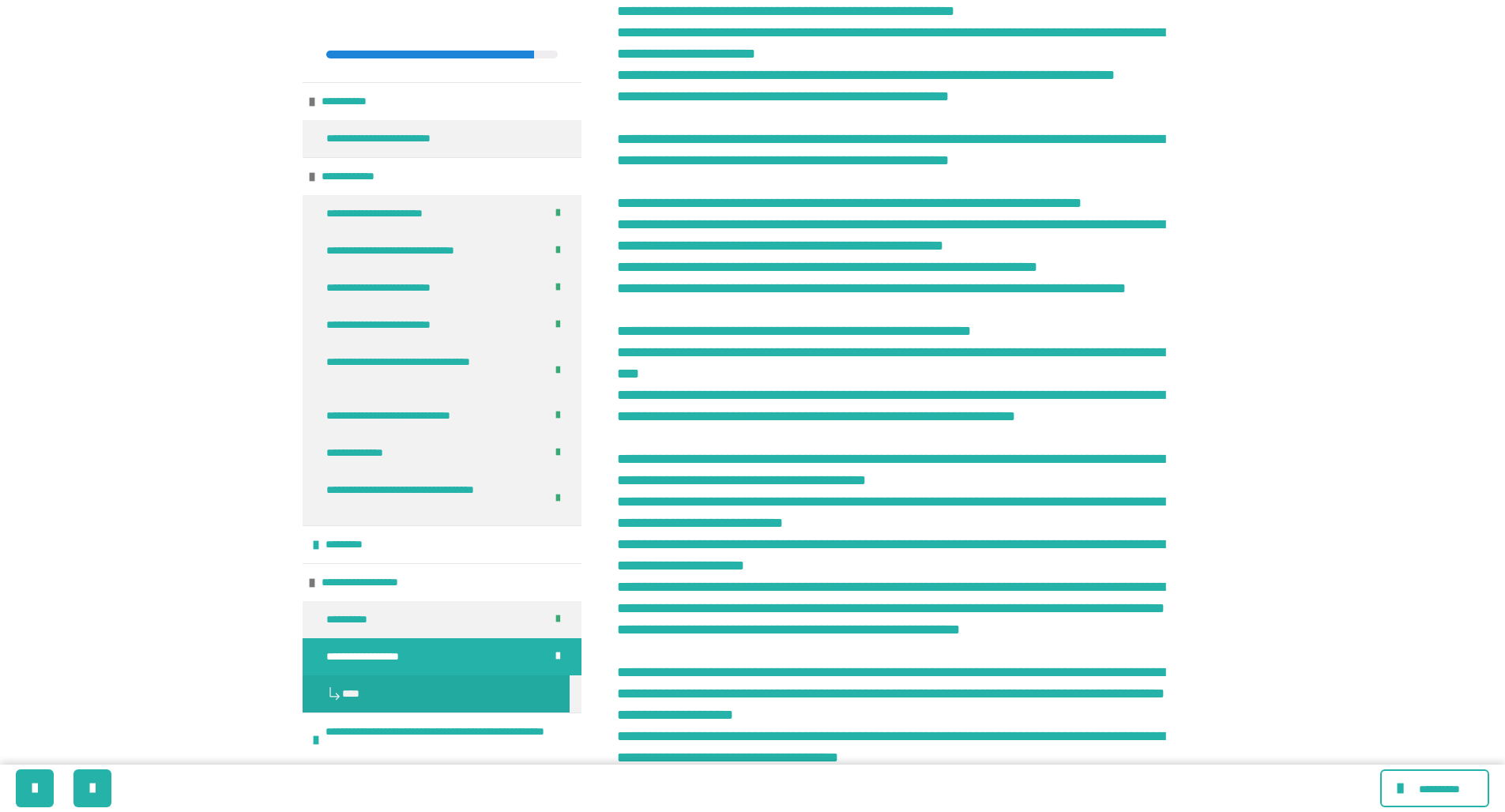 scroll, scrollTop: 4392, scrollLeft: 0, axis: vertical 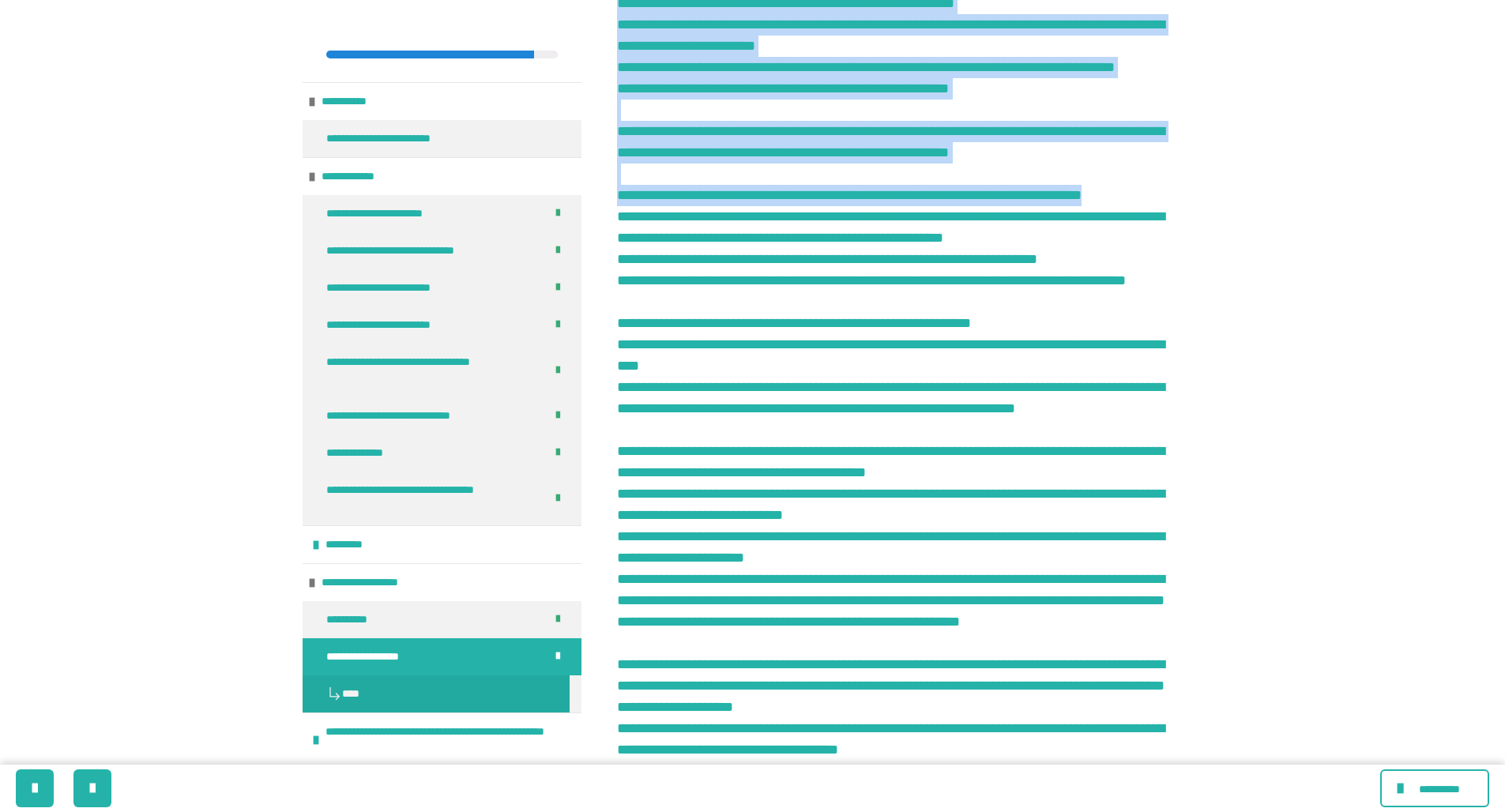 drag, startPoint x: 617, startPoint y: 136, endPoint x: 1164, endPoint y: 750, distance: 822.3168 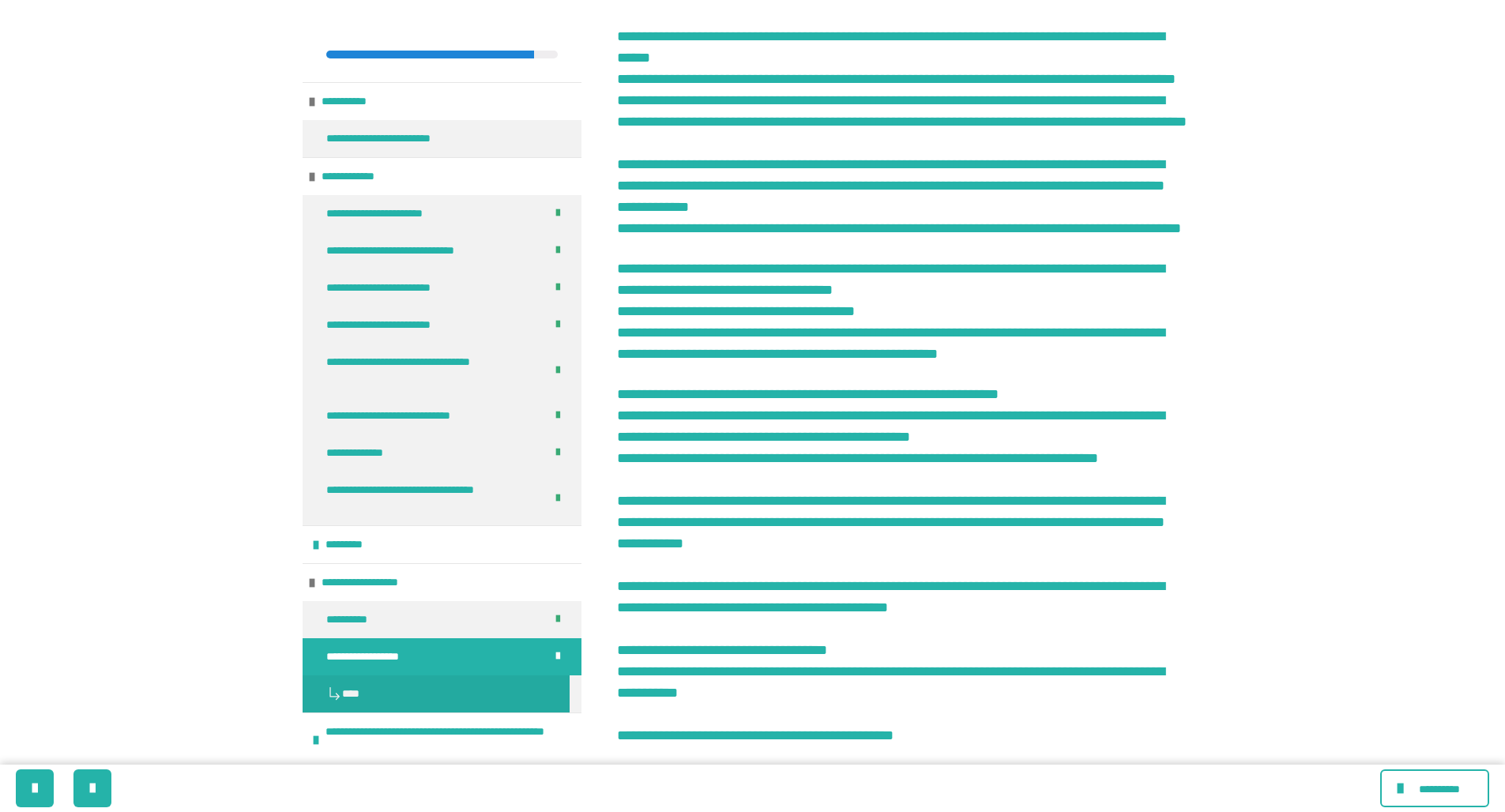 scroll, scrollTop: 5103, scrollLeft: 0, axis: vertical 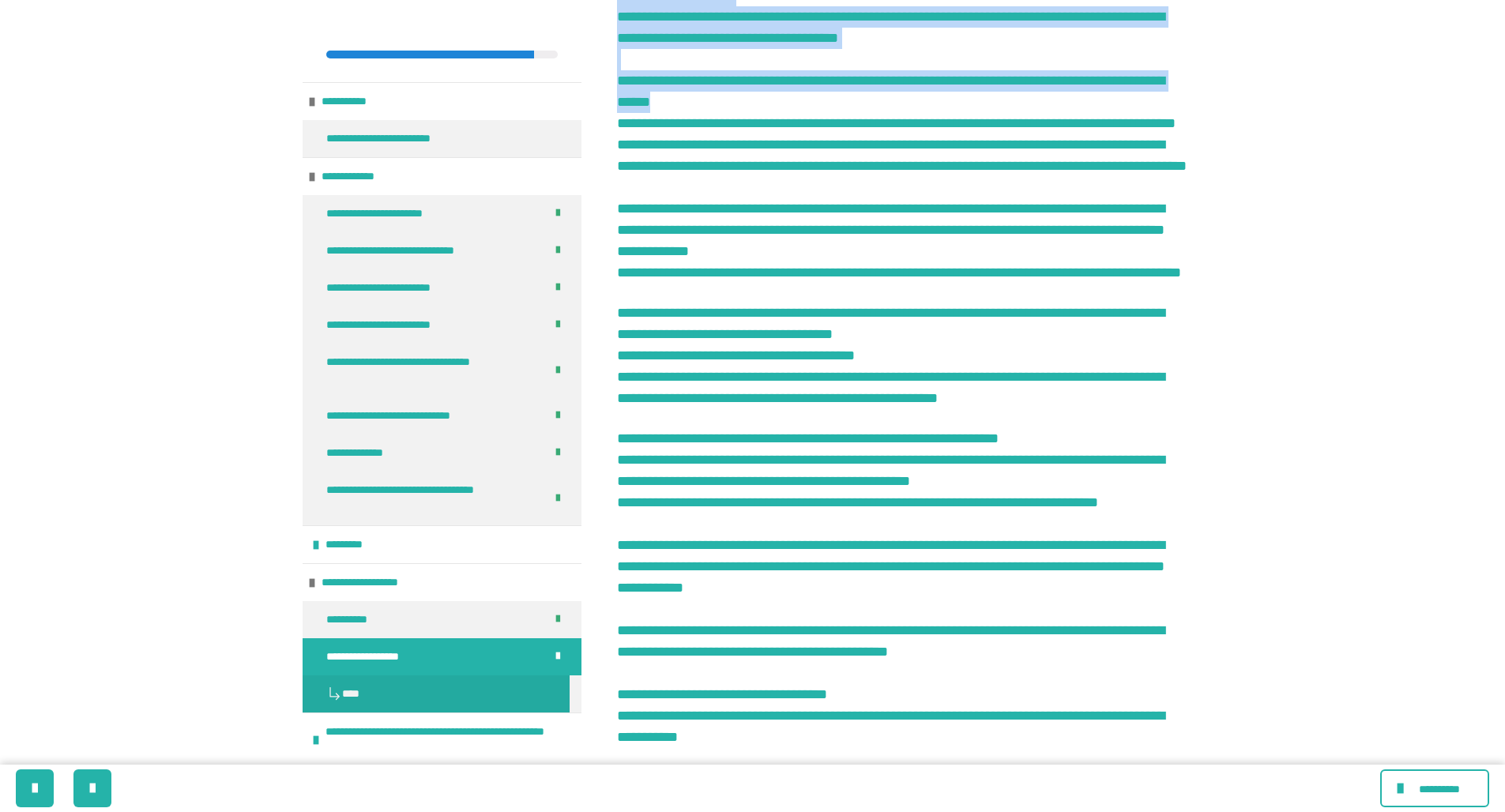 drag, startPoint x: 619, startPoint y: 62, endPoint x: 963, endPoint y: 748, distance: 767.4191 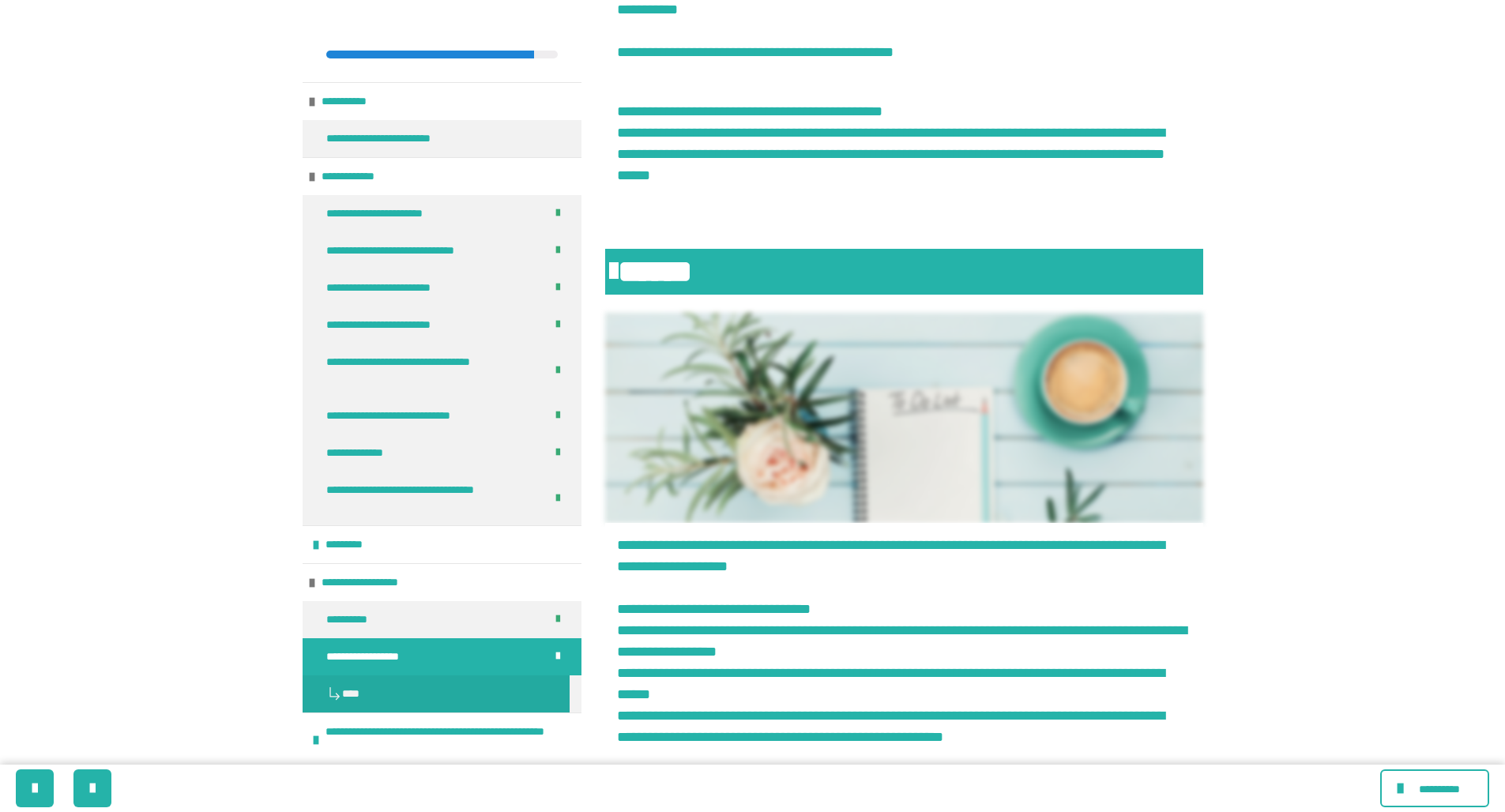 scroll, scrollTop: 5838, scrollLeft: 0, axis: vertical 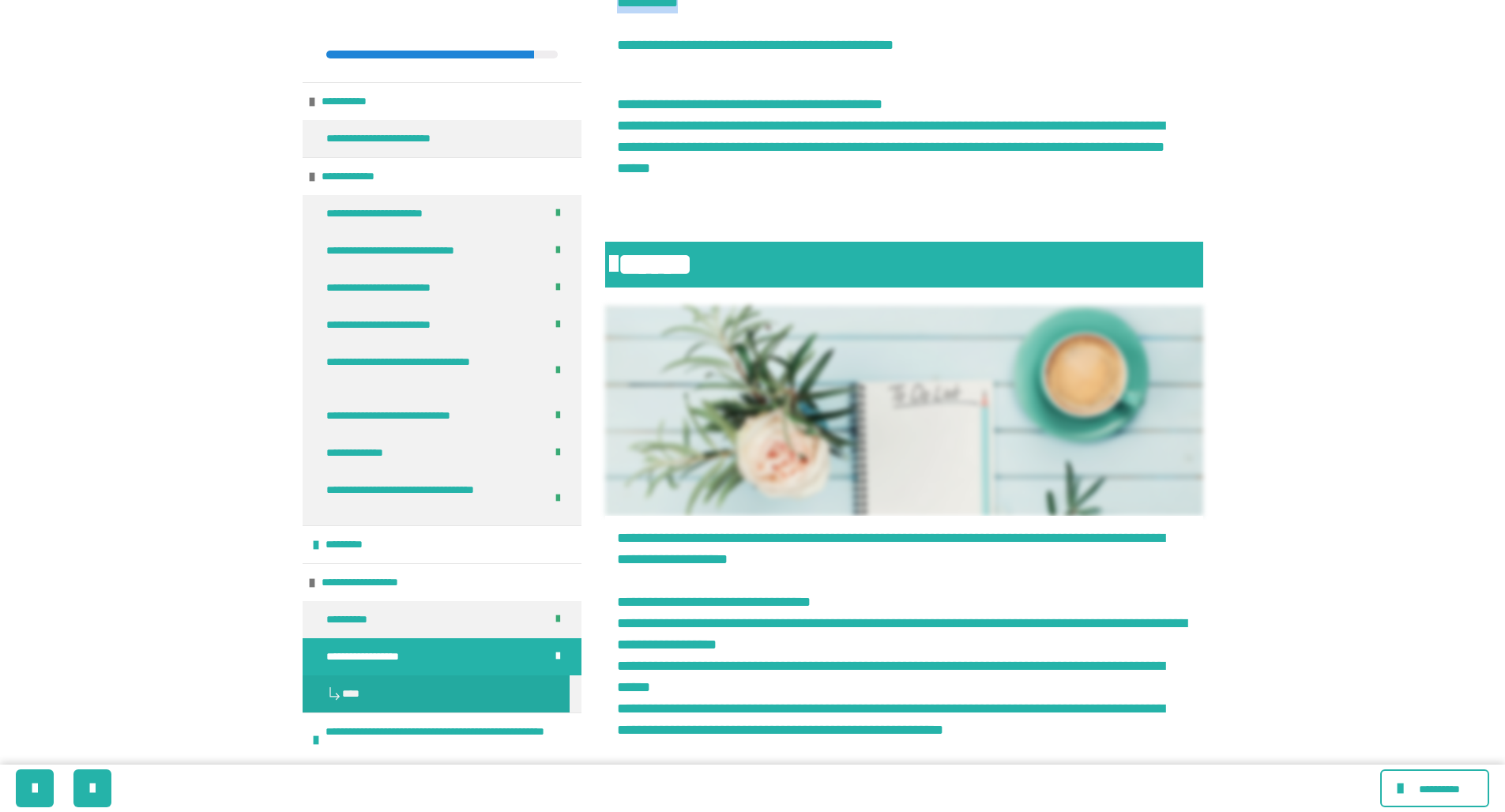 drag, startPoint x: 617, startPoint y: 28, endPoint x: 876, endPoint y: 736, distance: 753.8866 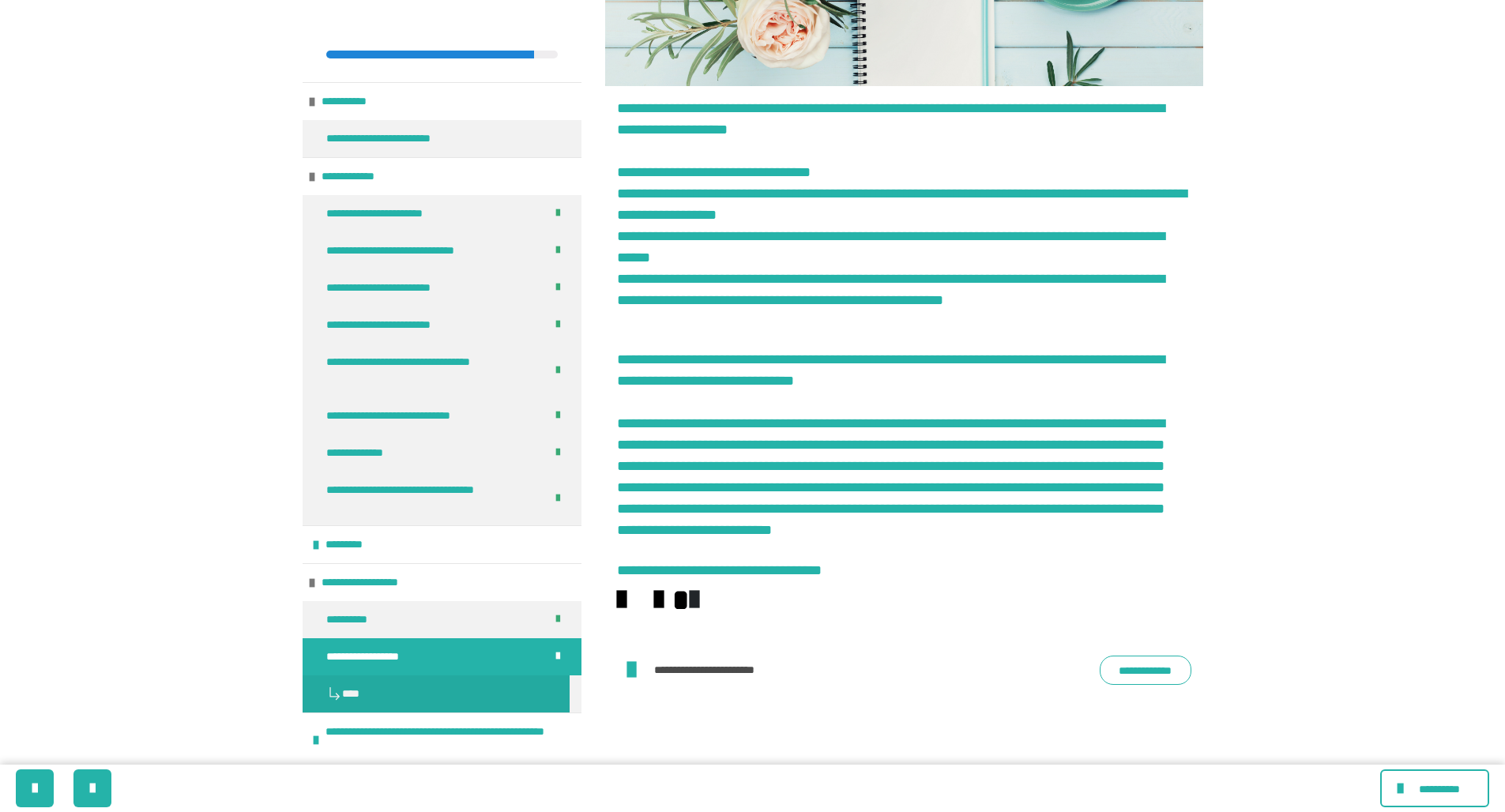 scroll, scrollTop: 6570, scrollLeft: 0, axis: vertical 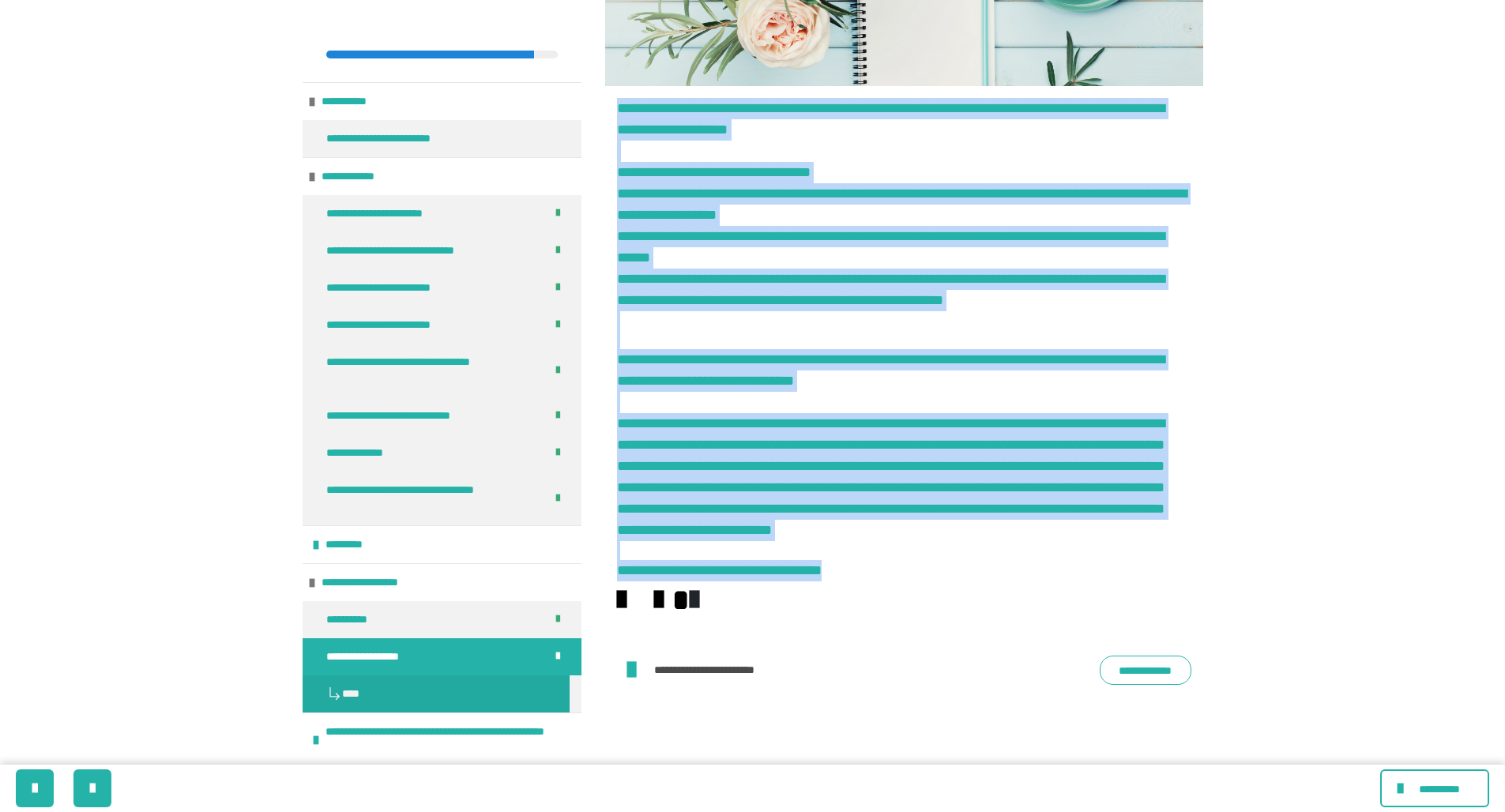 drag, startPoint x: 618, startPoint y: 324, endPoint x: 884, endPoint y: 566, distance: 359.6109 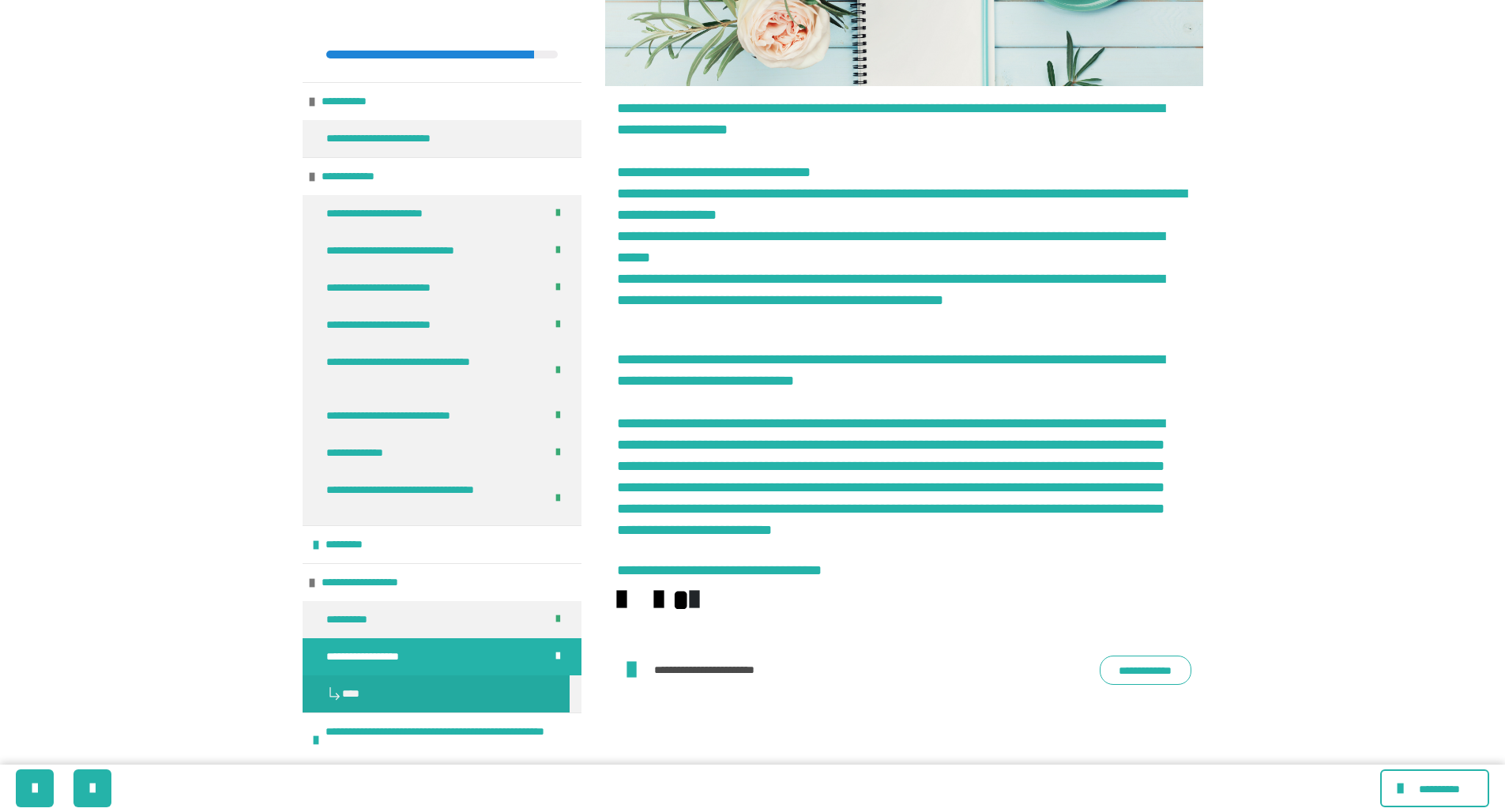 click on "**********" at bounding box center (752, -2693) 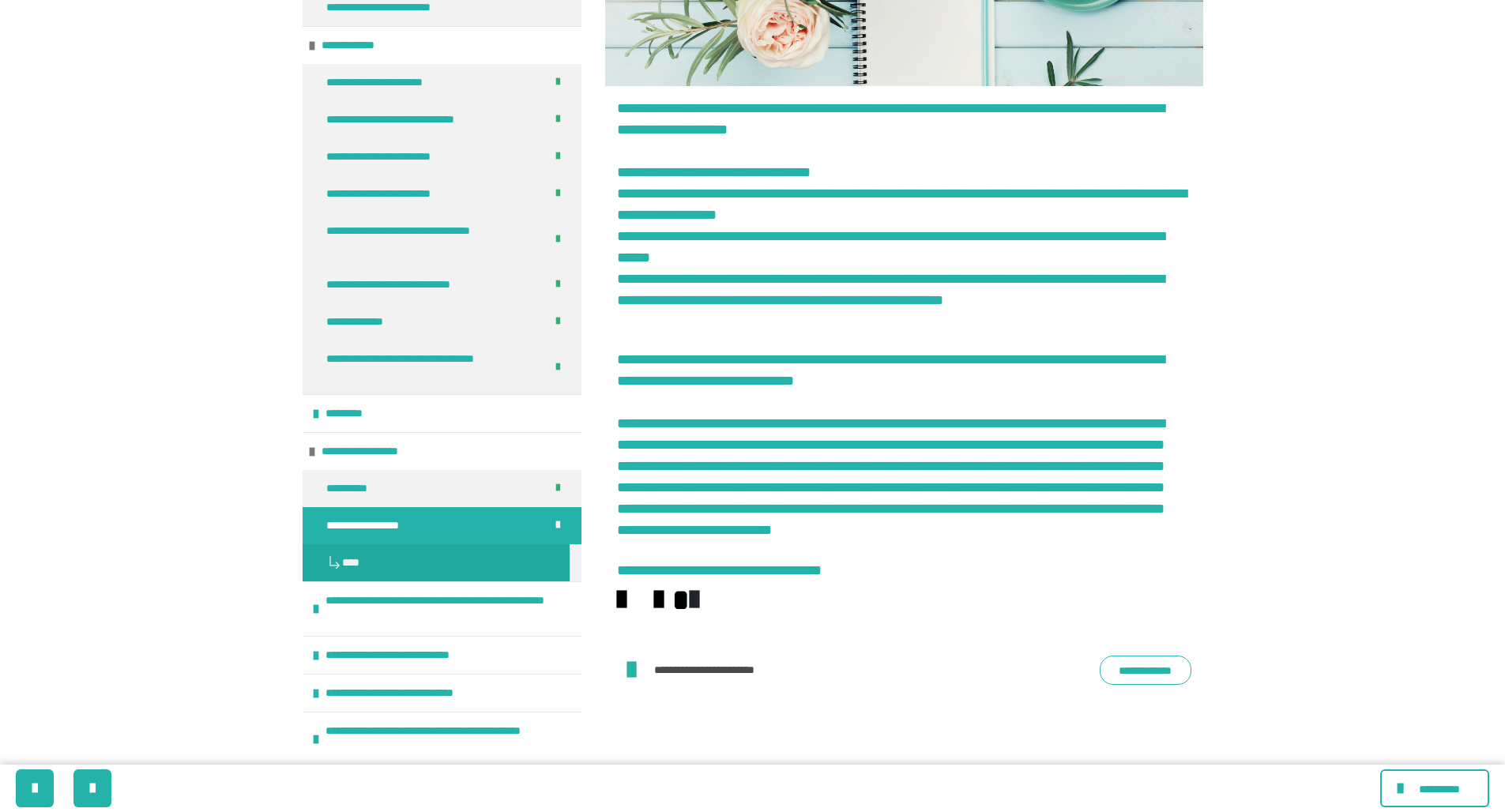 scroll, scrollTop: 131, scrollLeft: 0, axis: vertical 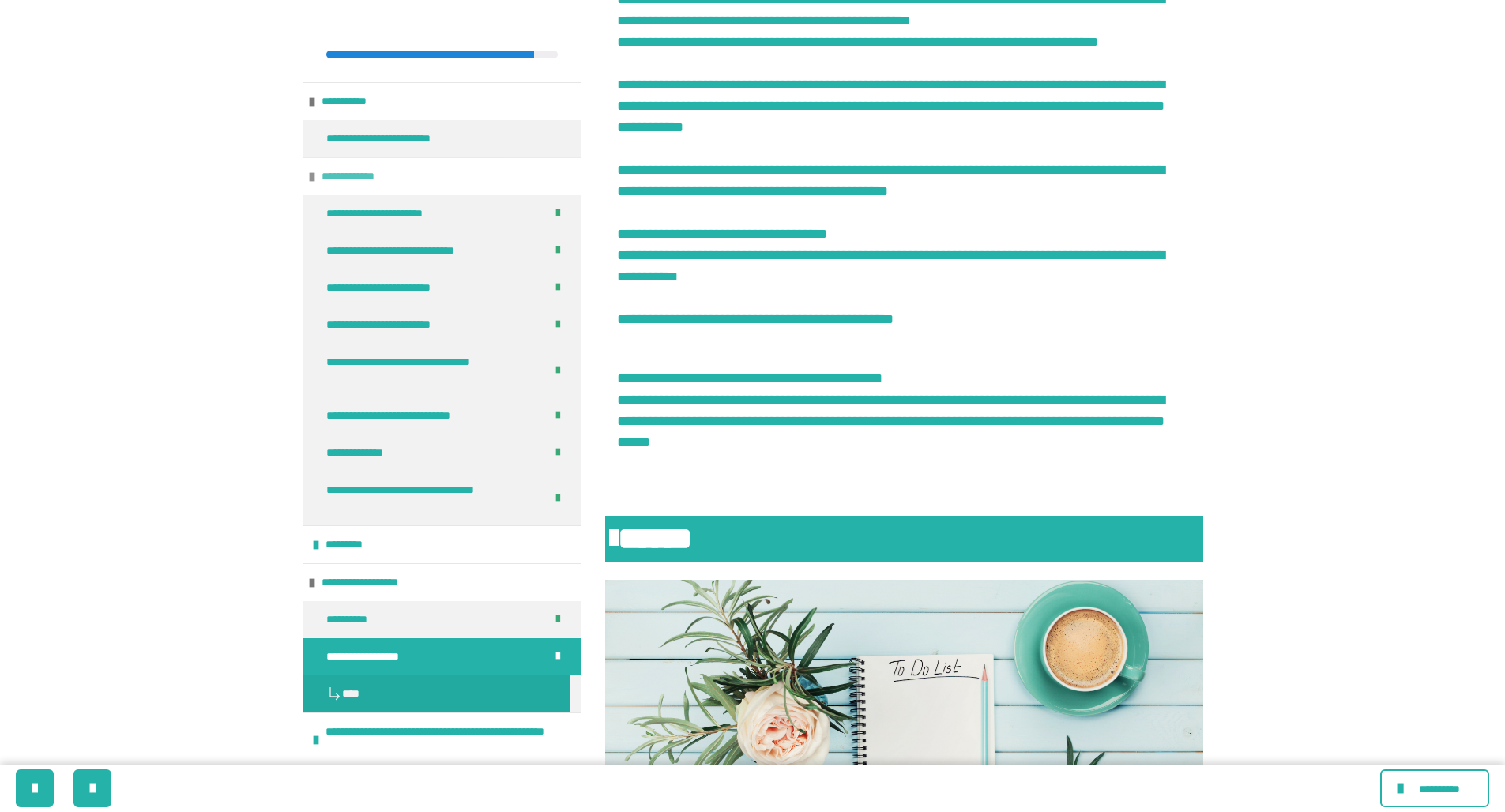 click at bounding box center (312, 177) 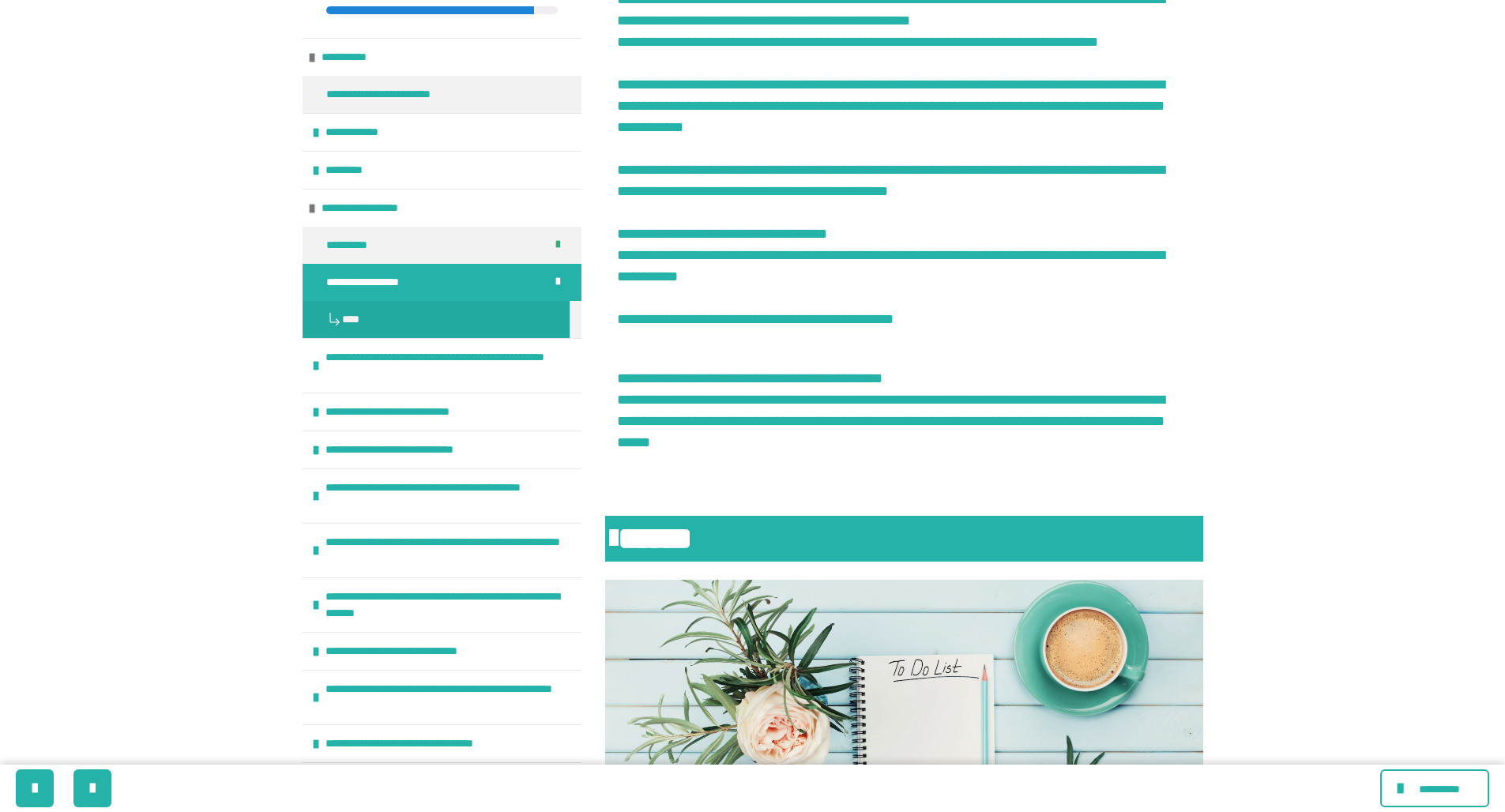 scroll, scrollTop: 83, scrollLeft: 0, axis: vertical 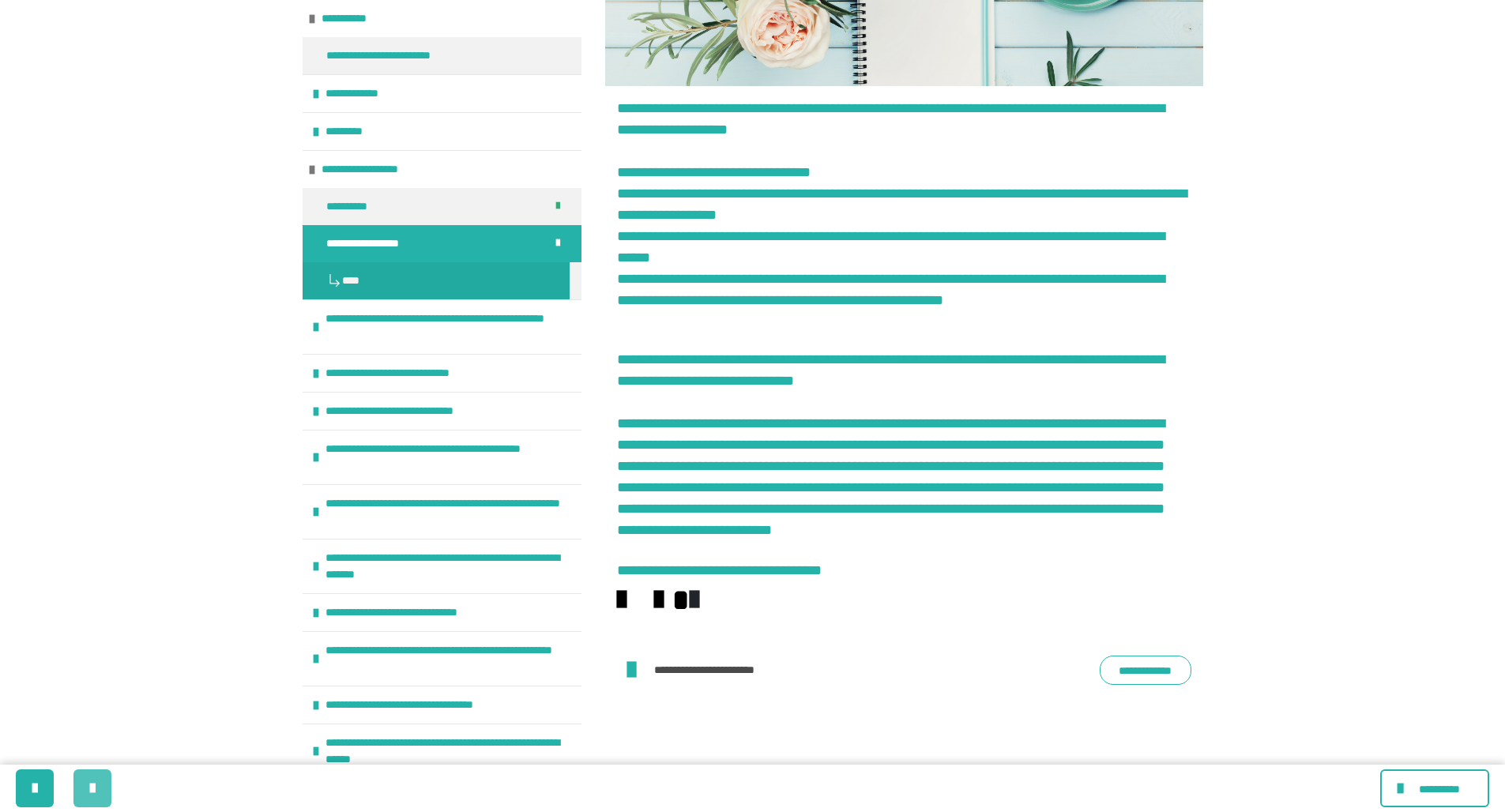 click at bounding box center (92, 788) 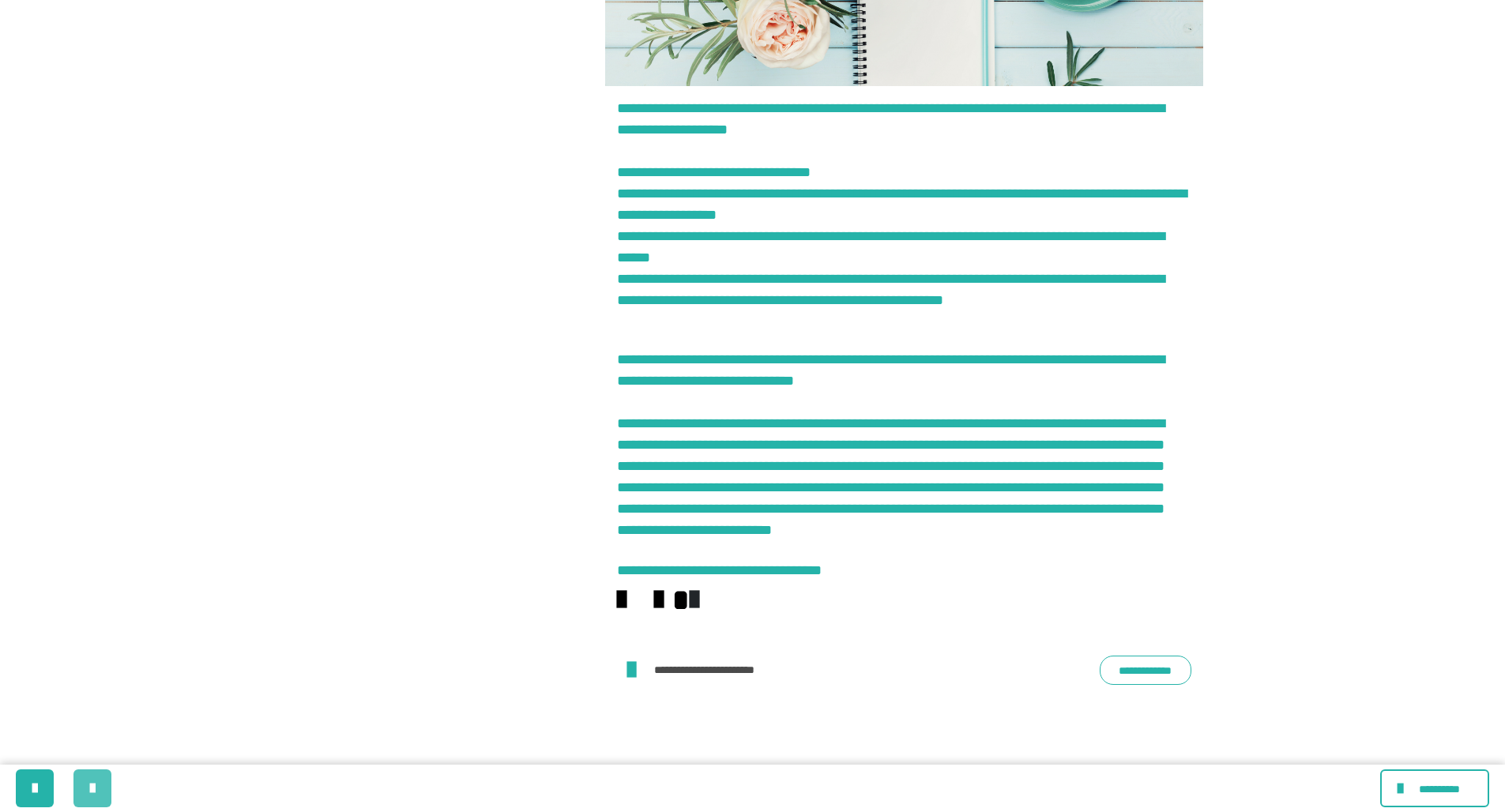 scroll, scrollTop: 0, scrollLeft: 0, axis: both 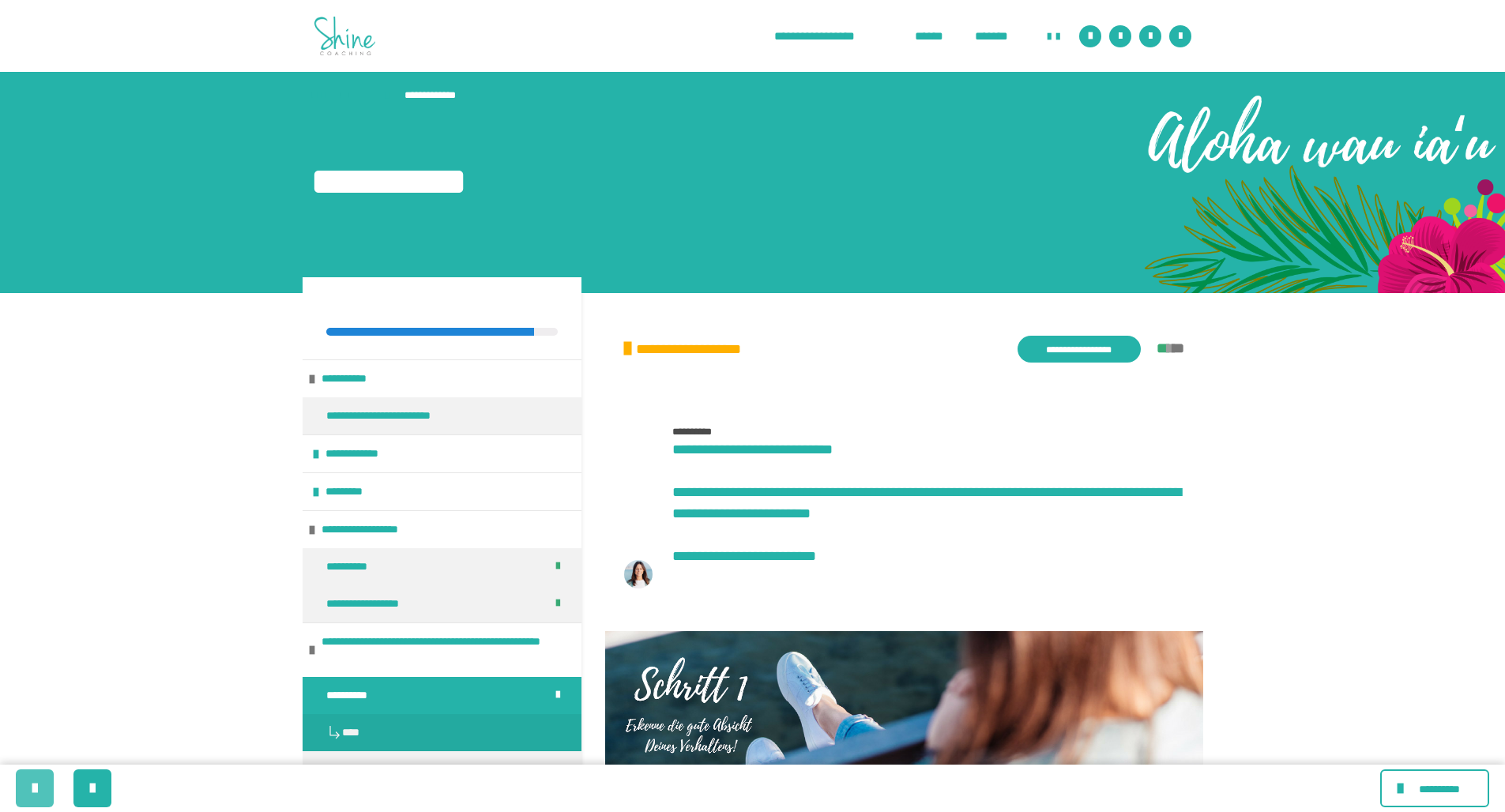 click at bounding box center (35, 788) 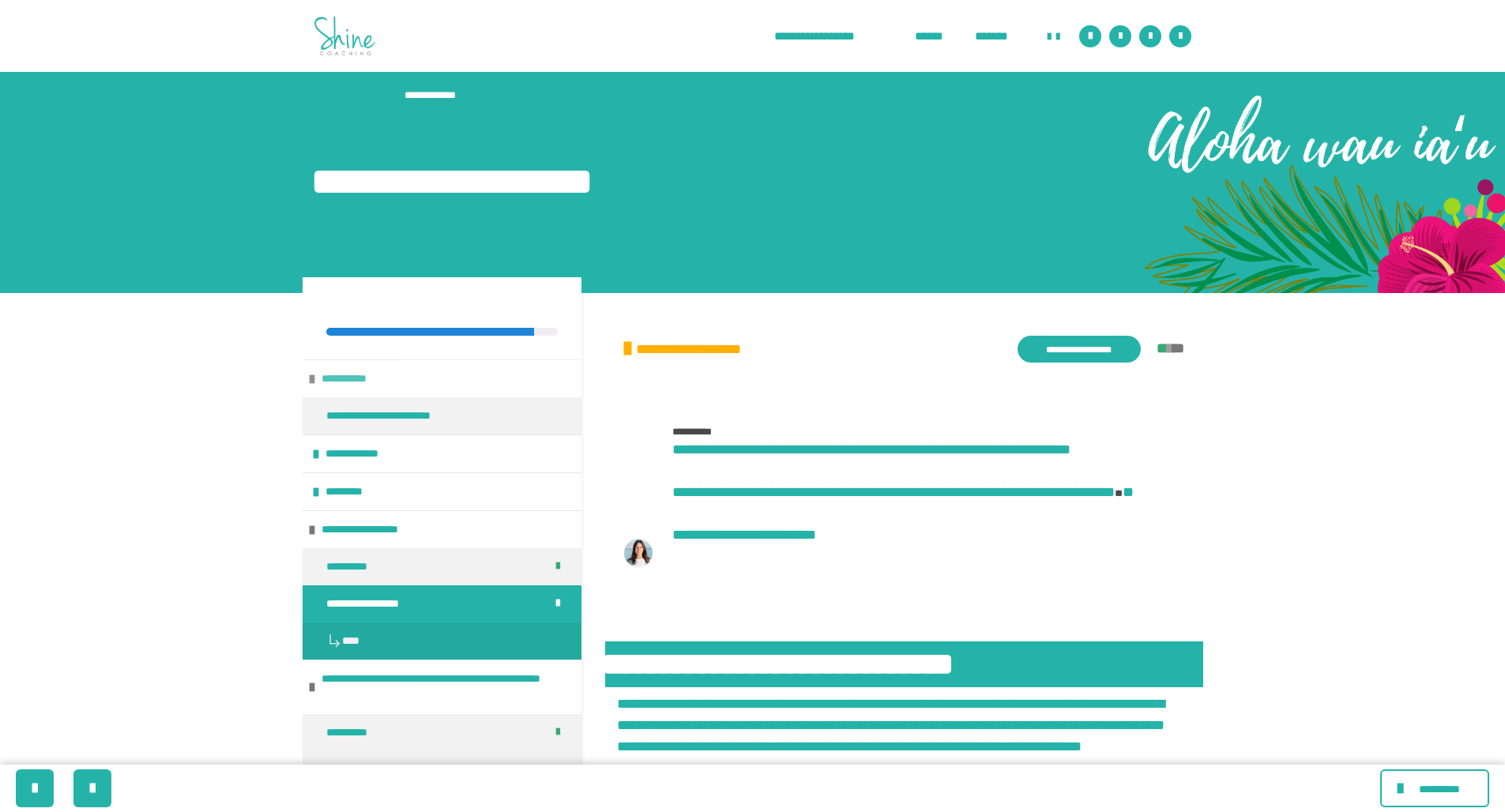 click on "**********" at bounding box center [356, 378] 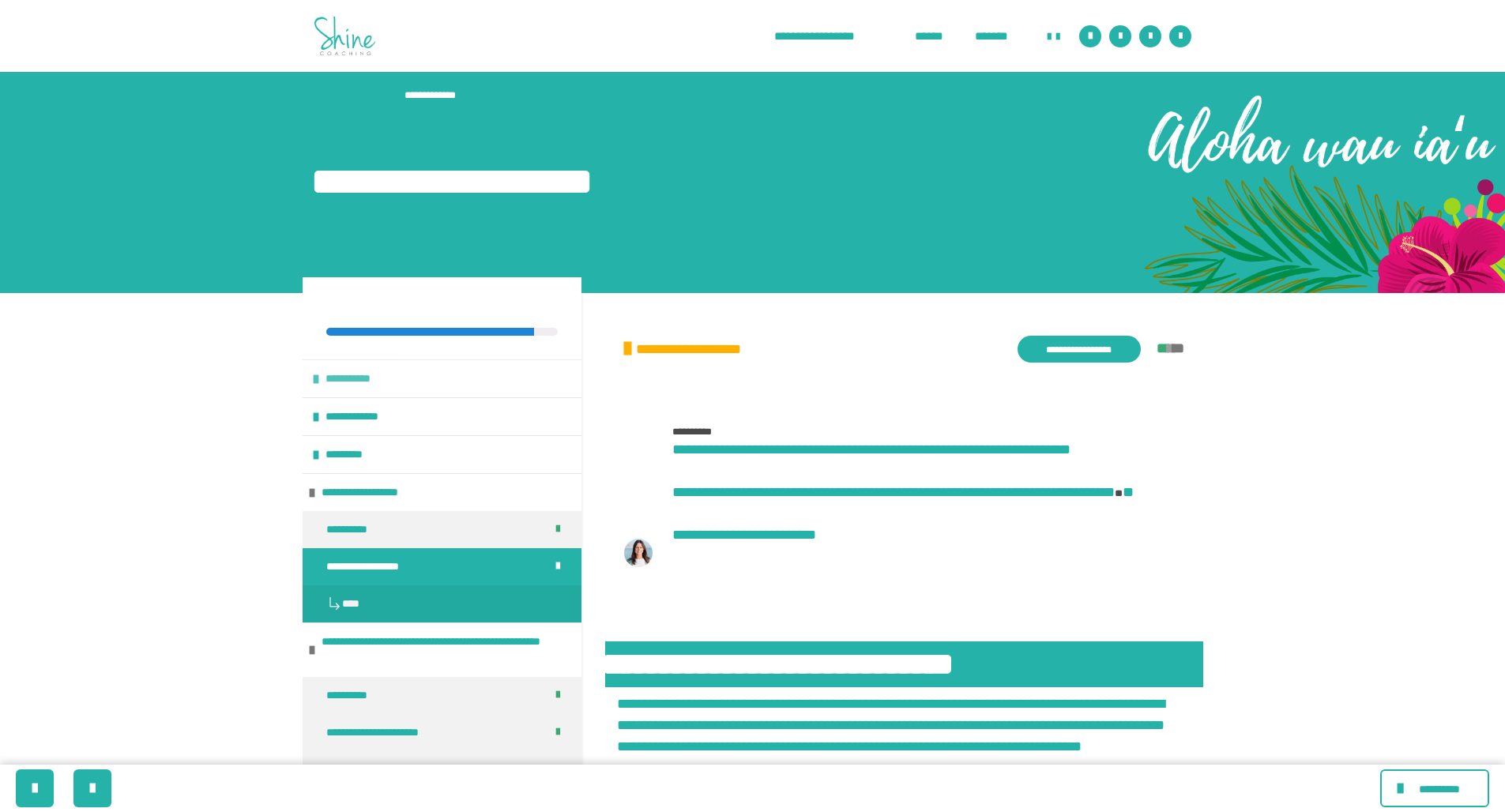 click at bounding box center (316, 379) 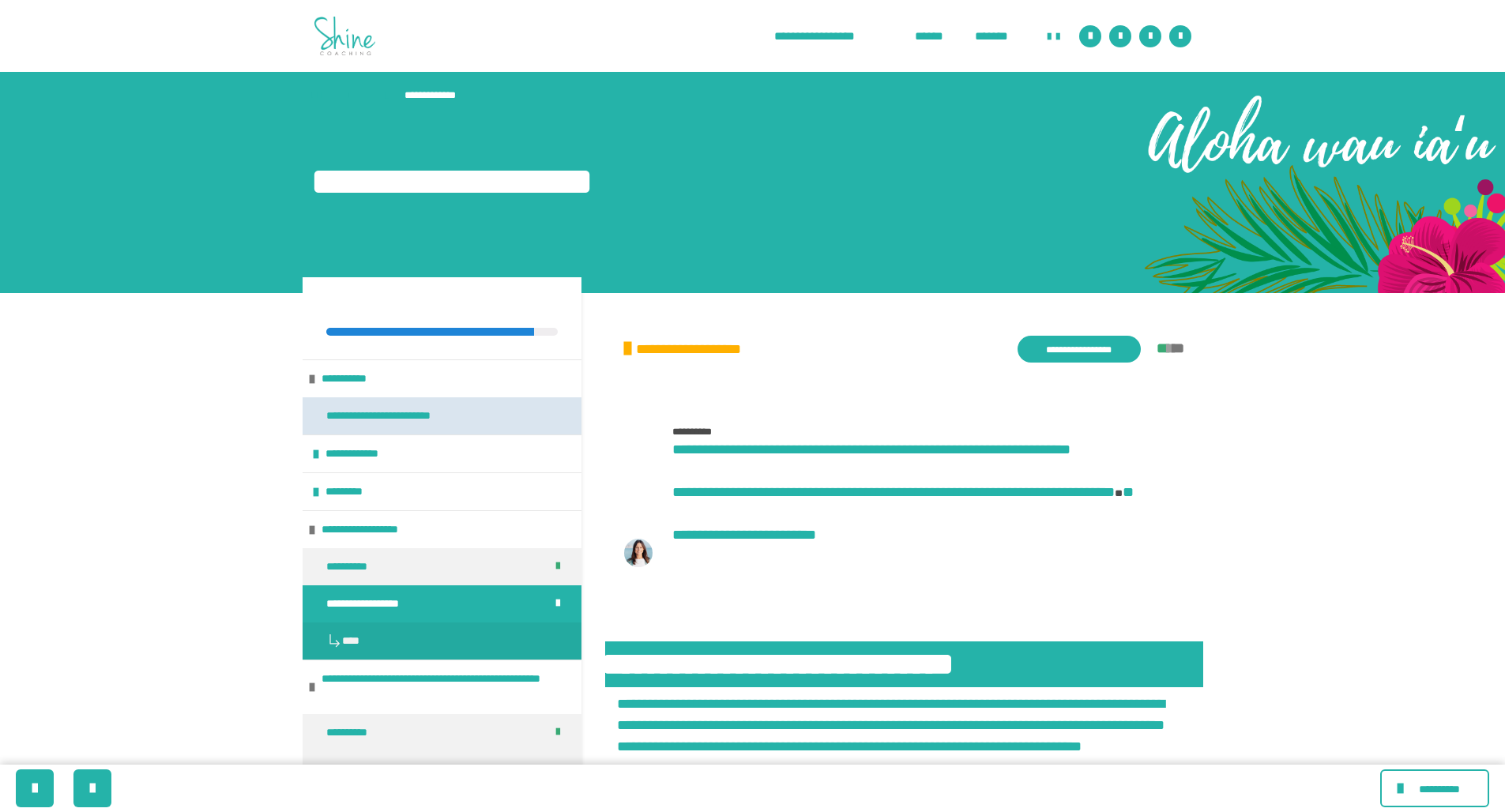 click on "**********" at bounding box center (400, 415) 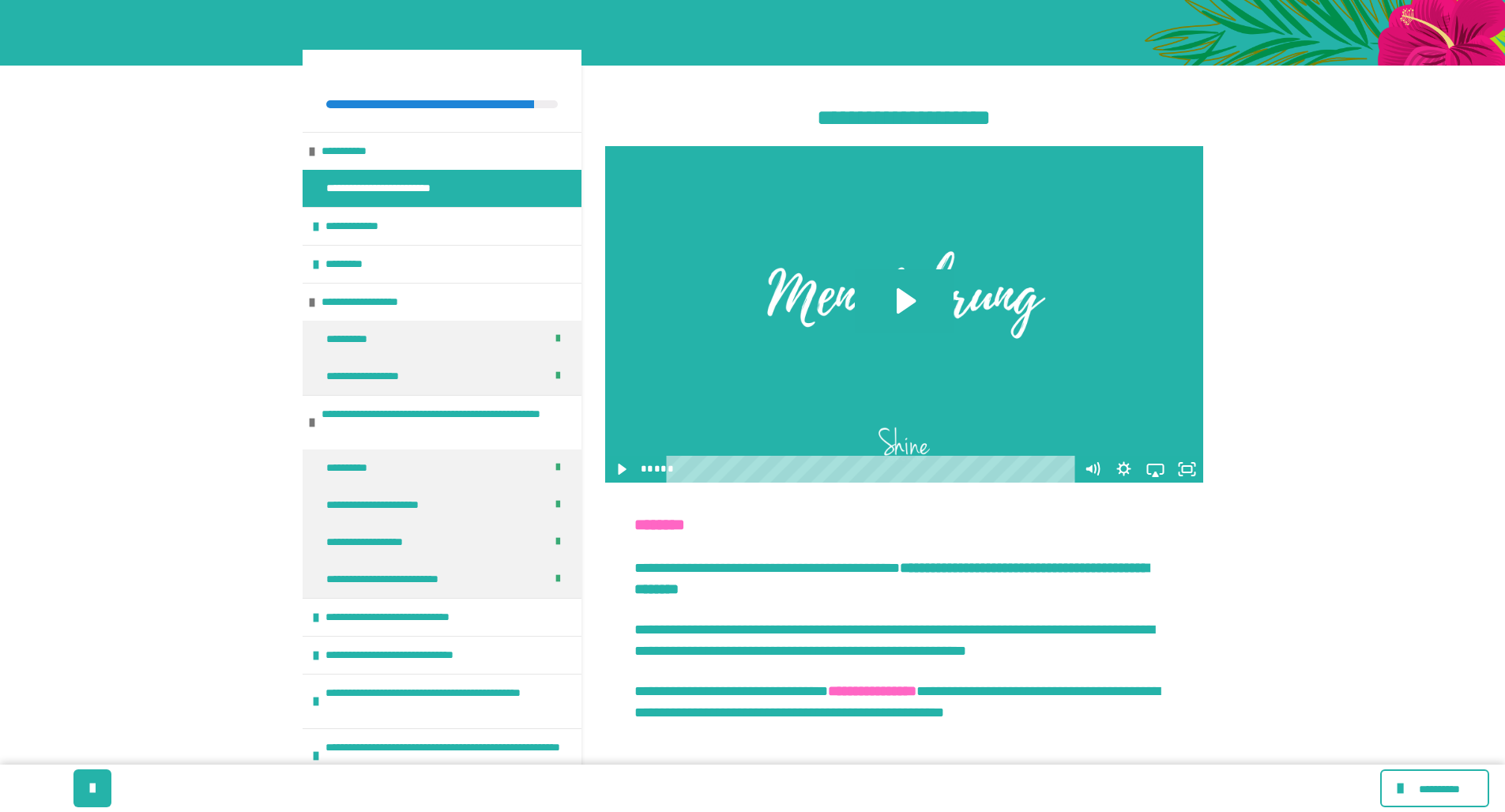 scroll, scrollTop: 219, scrollLeft: 0, axis: vertical 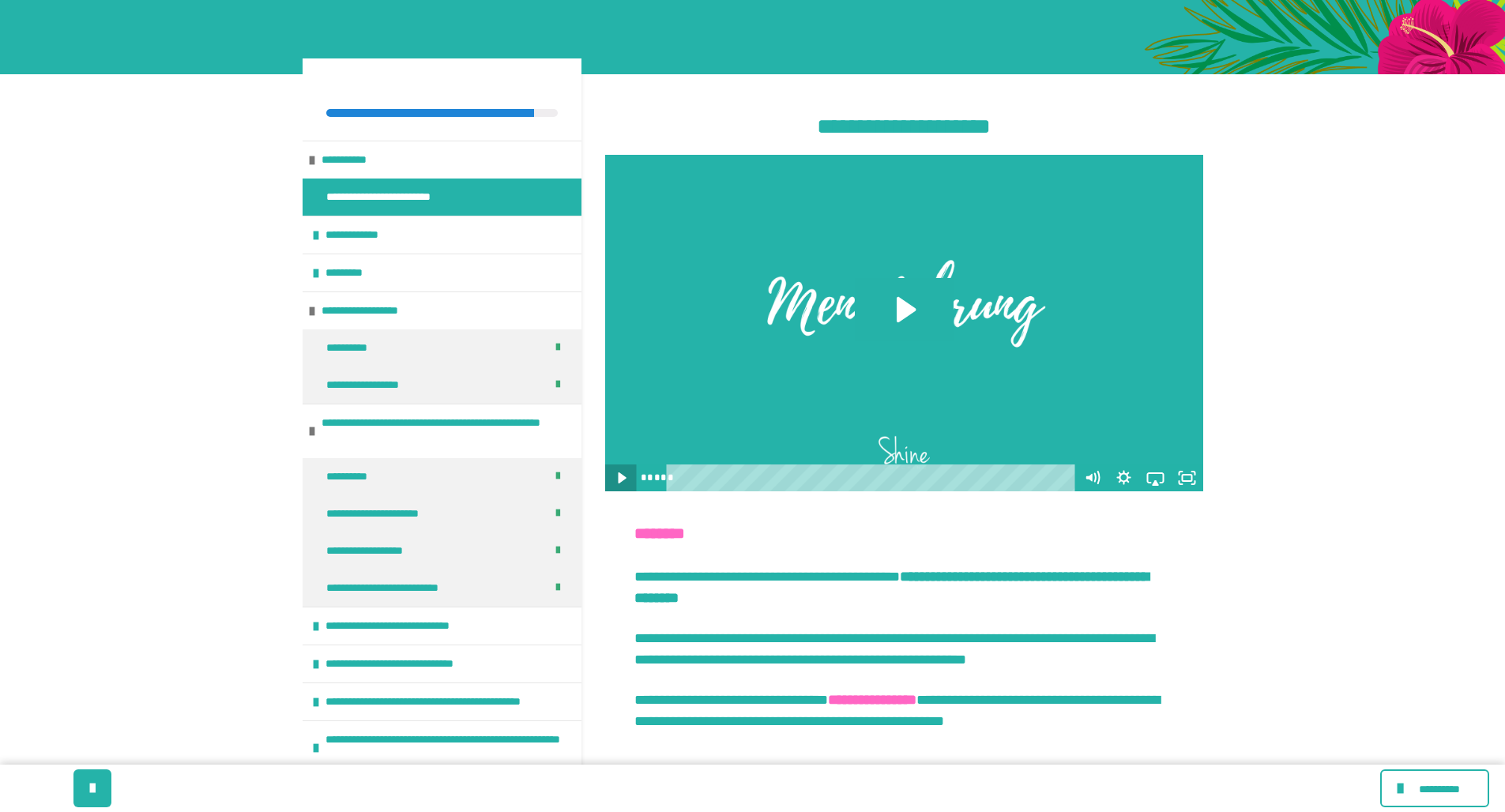 click 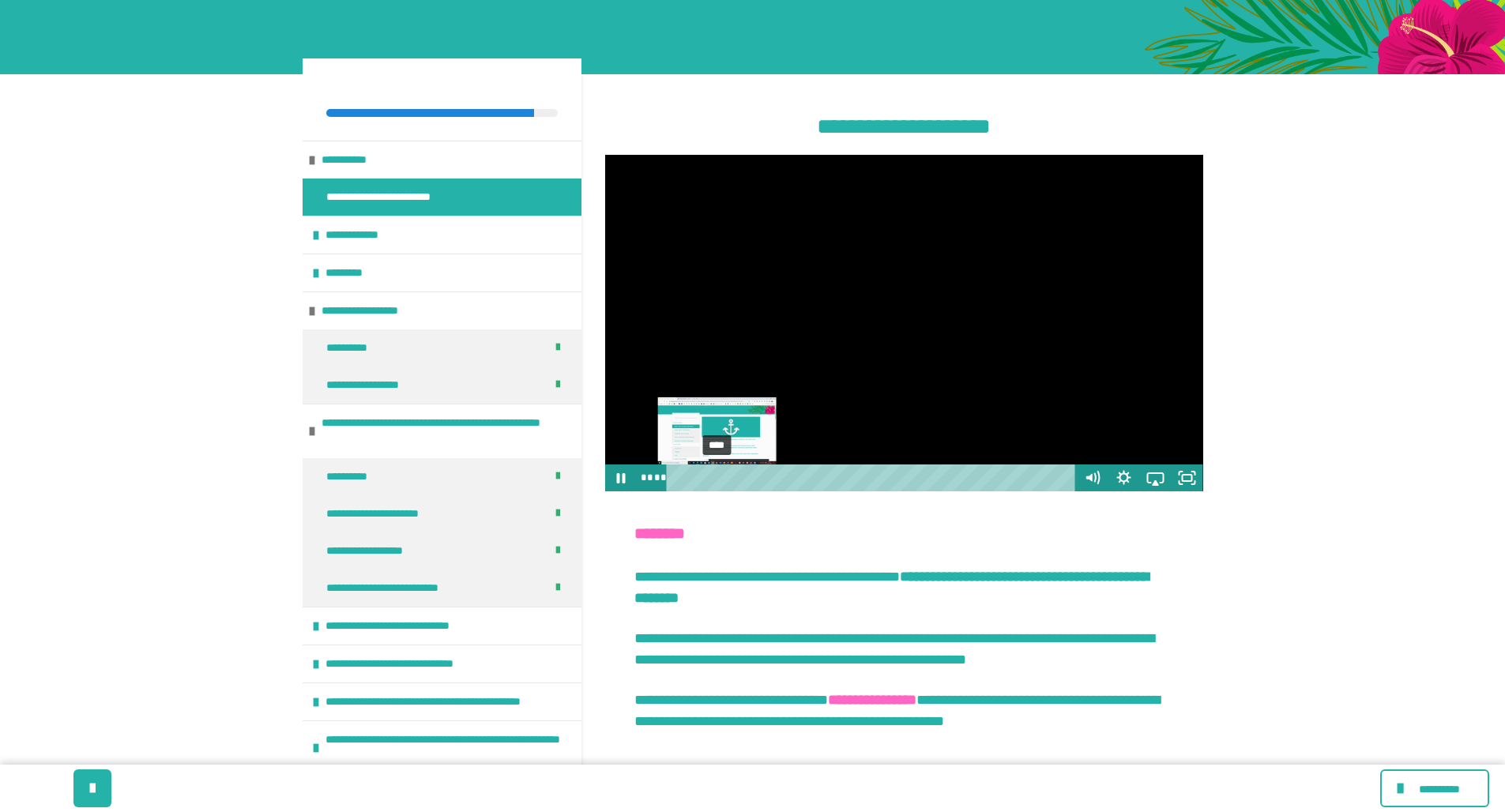 drag, startPoint x: 683, startPoint y: 479, endPoint x: 718, endPoint y: 479, distance: 35 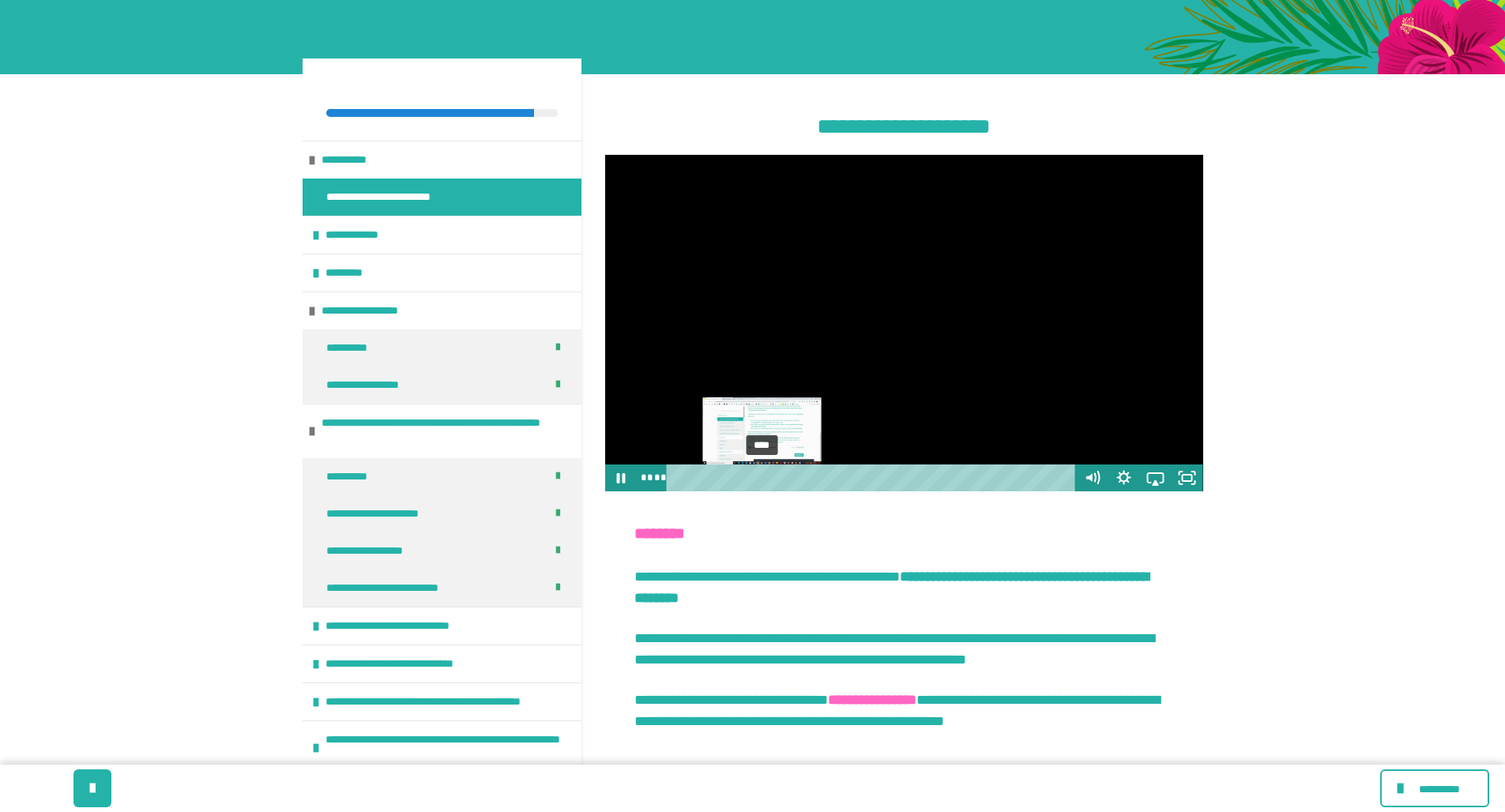 drag, startPoint x: 718, startPoint y: 479, endPoint x: 762, endPoint y: 482, distance: 44.102154 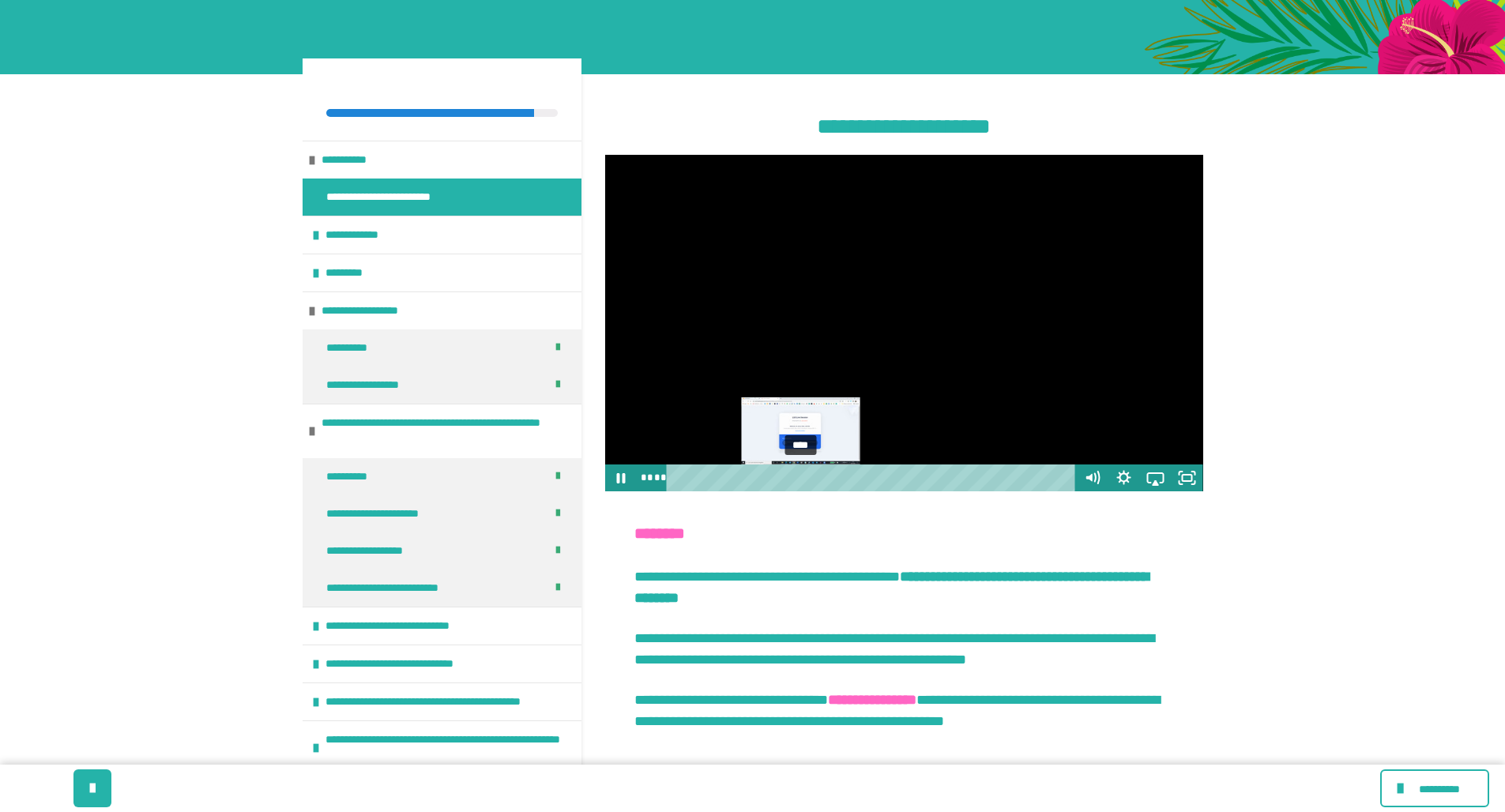 click on "****" at bounding box center [873, 478] 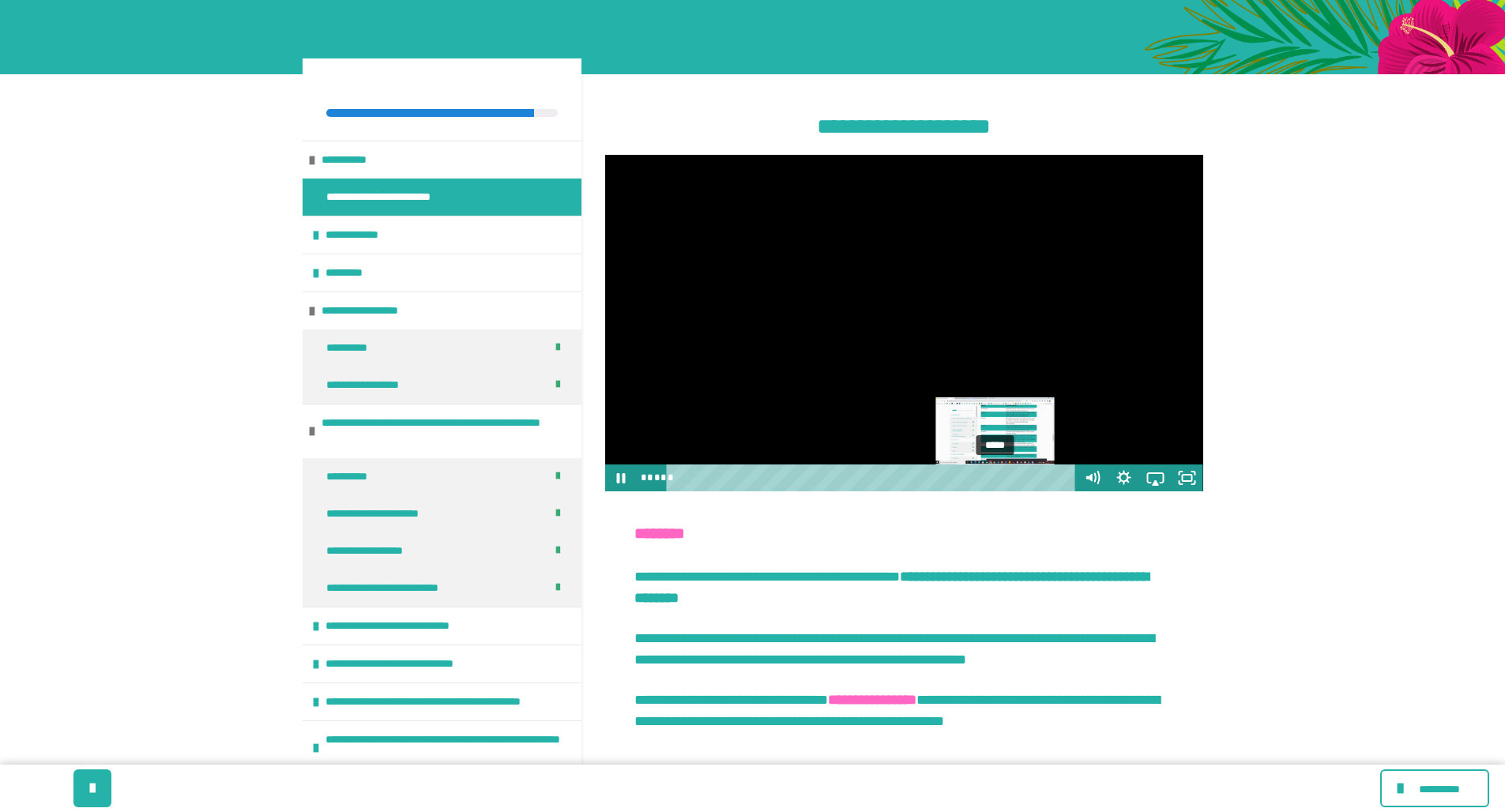 drag, startPoint x: 938, startPoint y: 480, endPoint x: 996, endPoint y: 479, distance: 58.00862 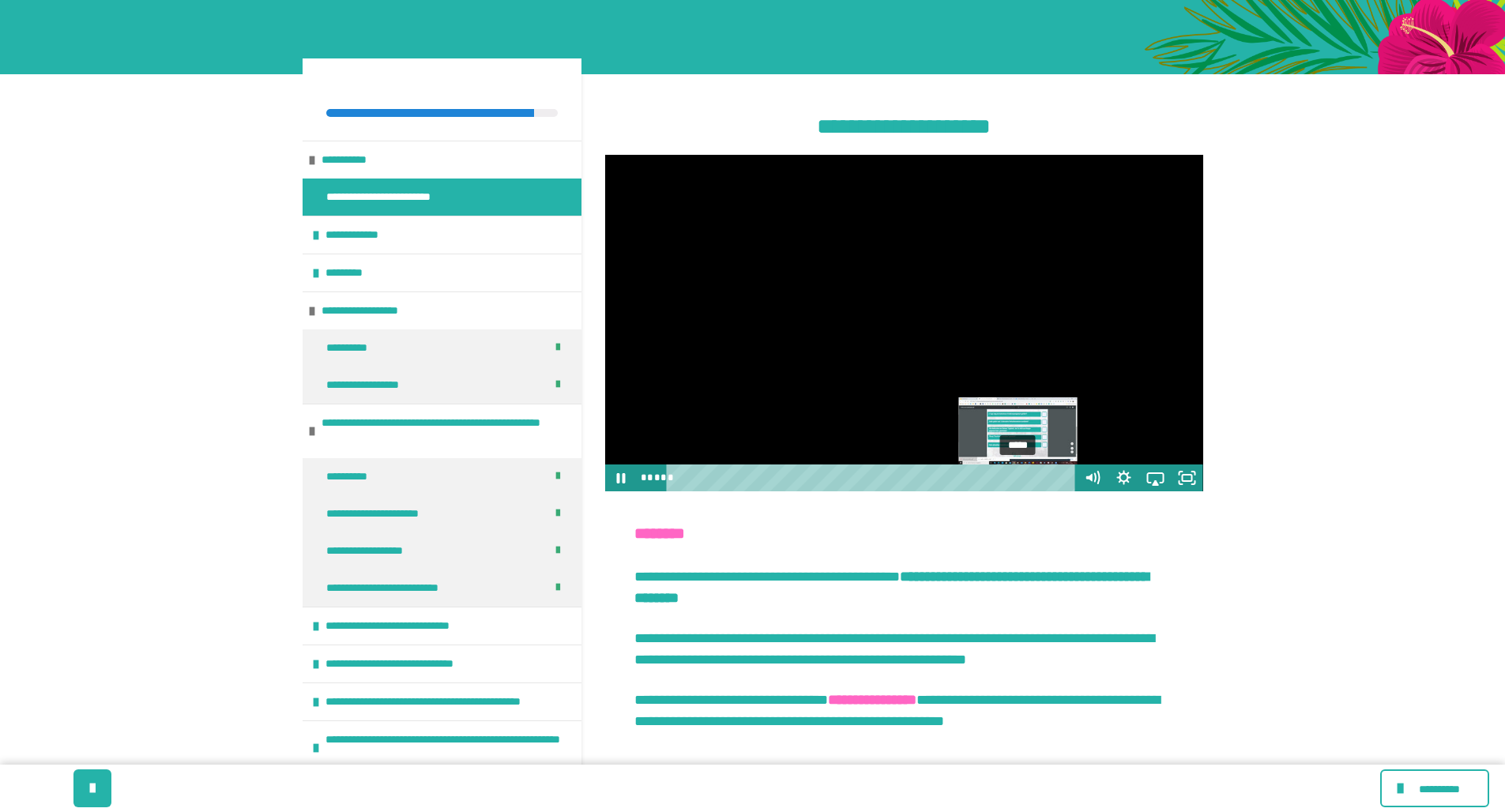 click on "*****" at bounding box center (873, 478) 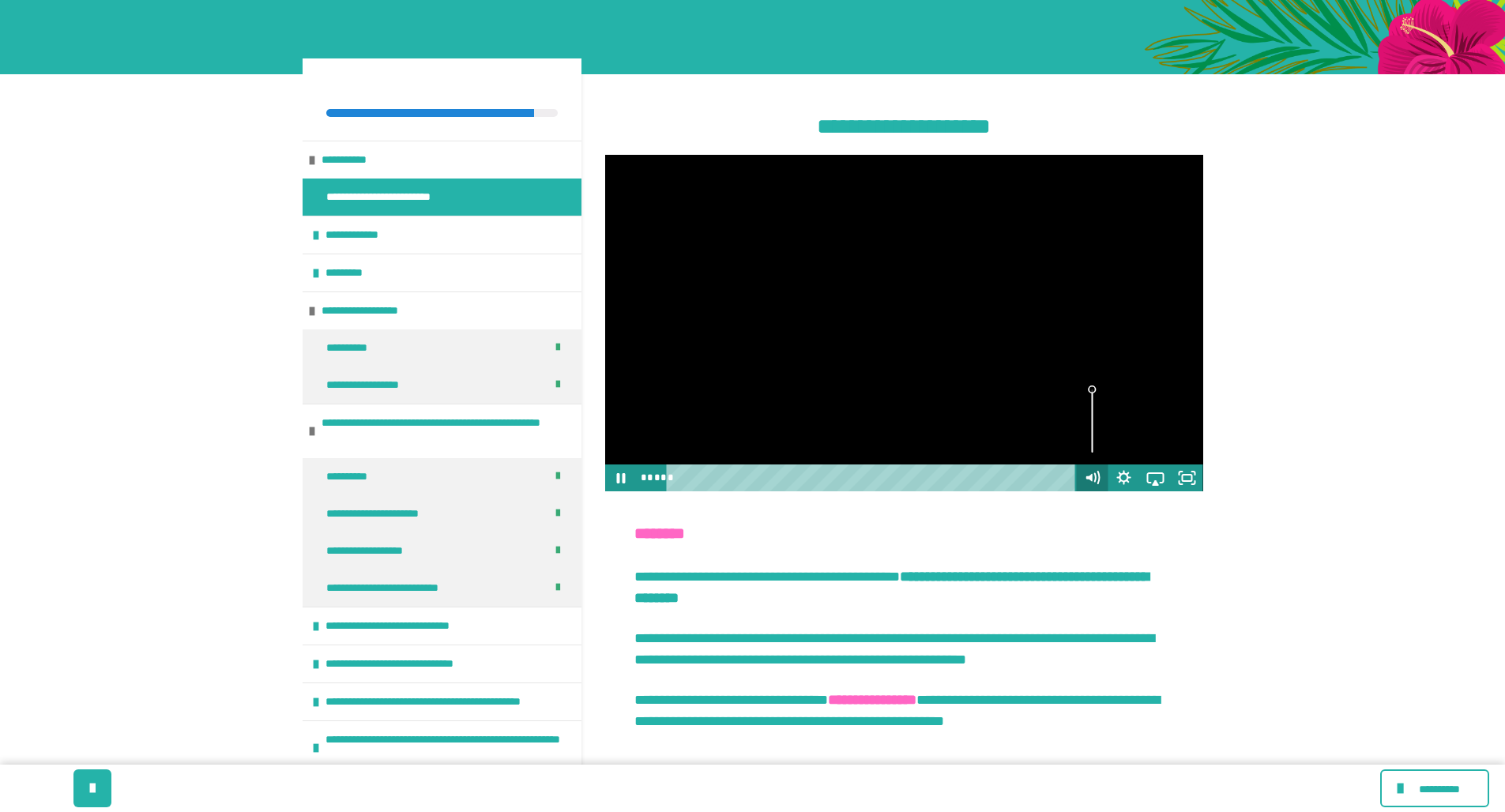 drag, startPoint x: 996, startPoint y: 479, endPoint x: 1093, endPoint y: 485, distance: 97.18539 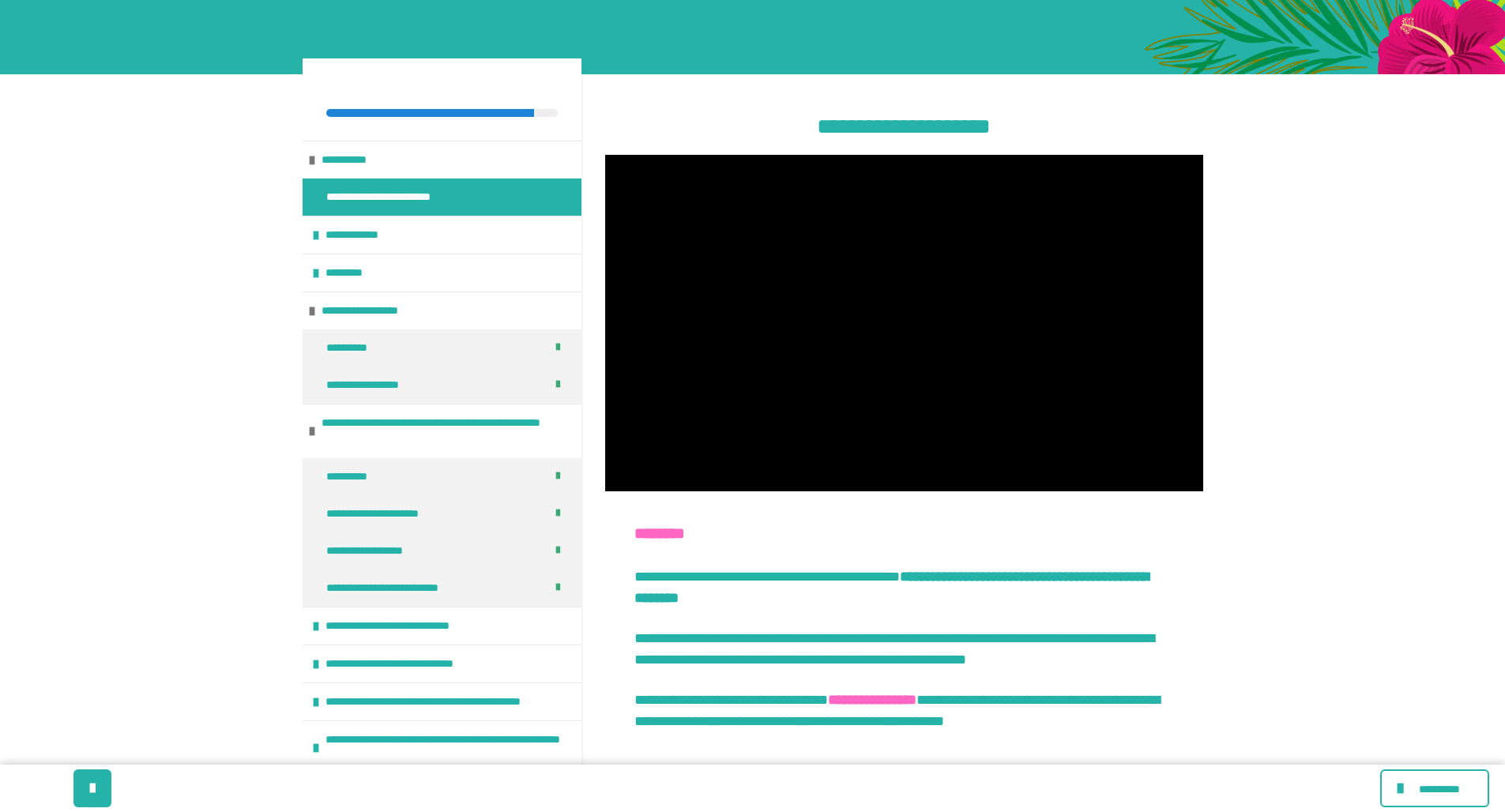 click on "**********" at bounding box center [752, 872] 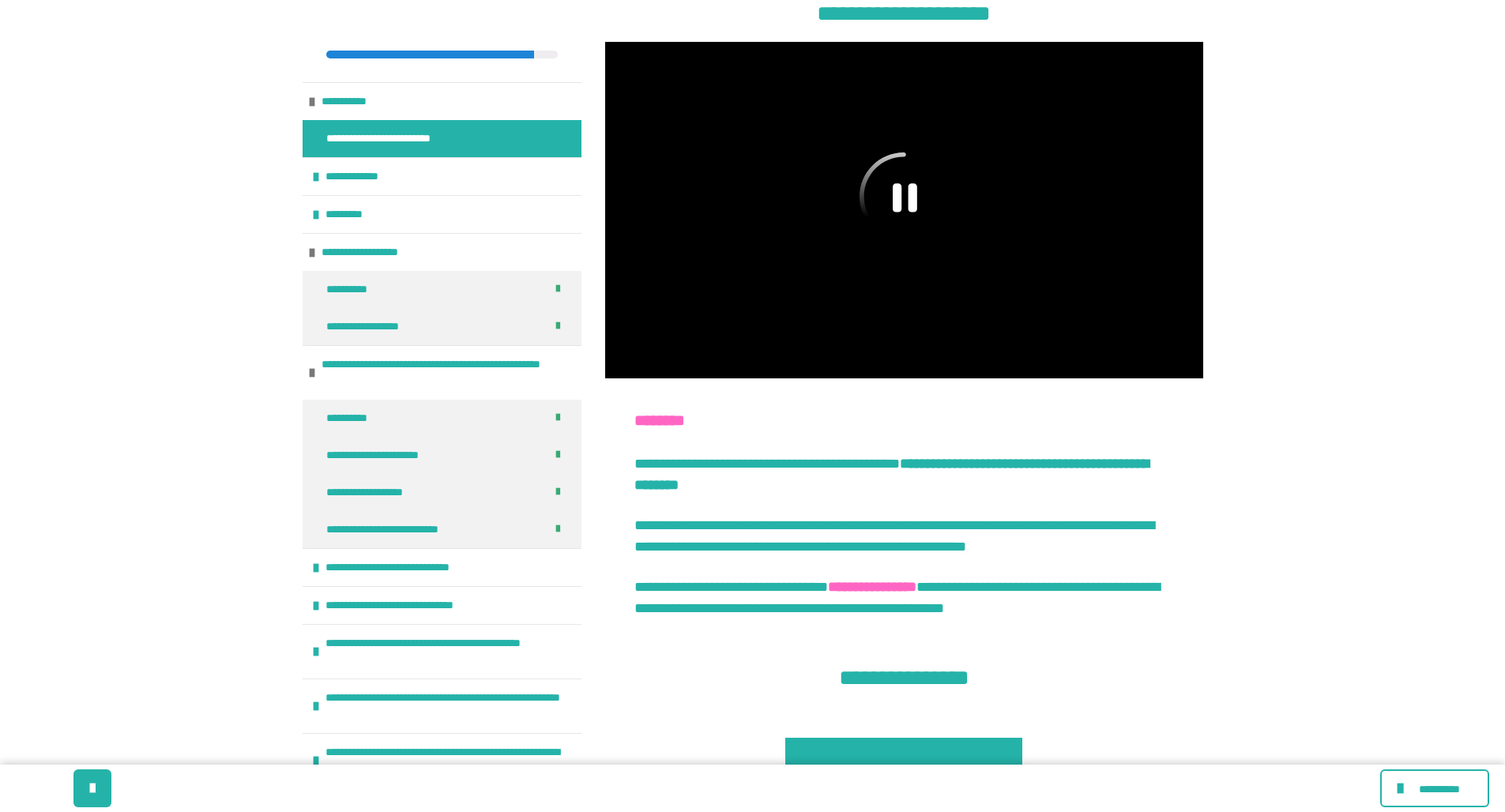 scroll, scrollTop: 338, scrollLeft: 0, axis: vertical 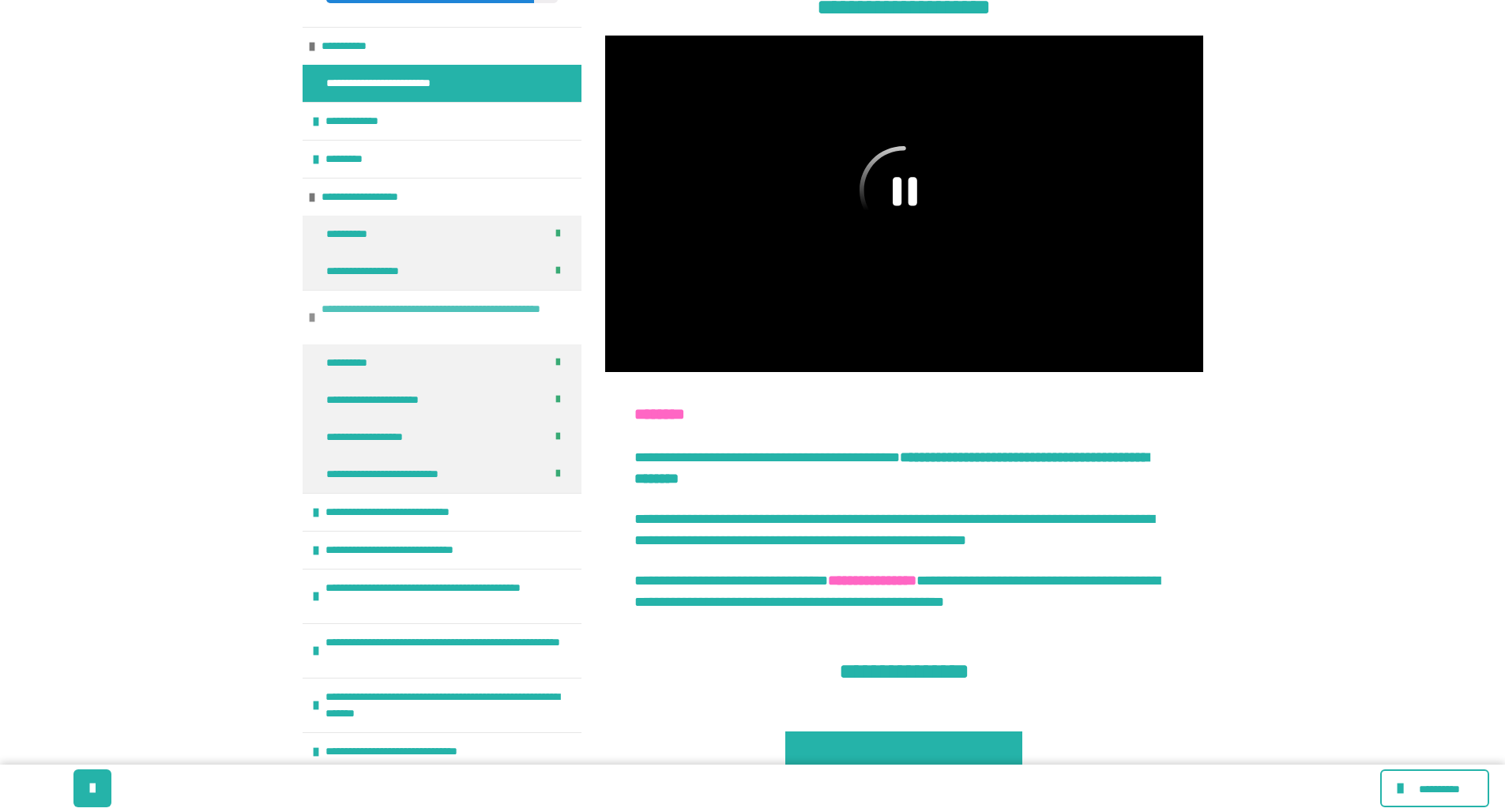click on "**********" at bounding box center [442, 317] 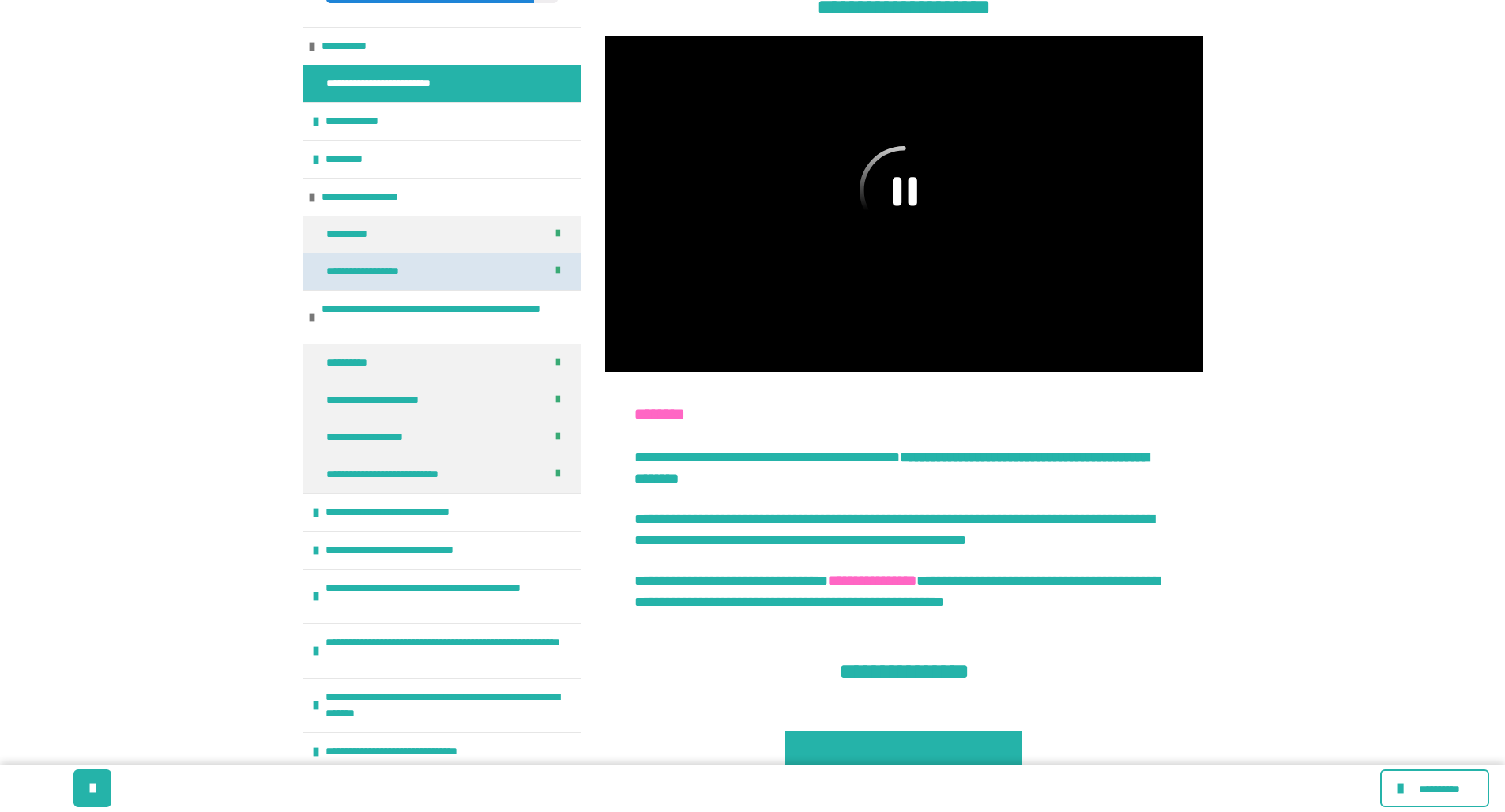 scroll, scrollTop: 46, scrollLeft: 0, axis: vertical 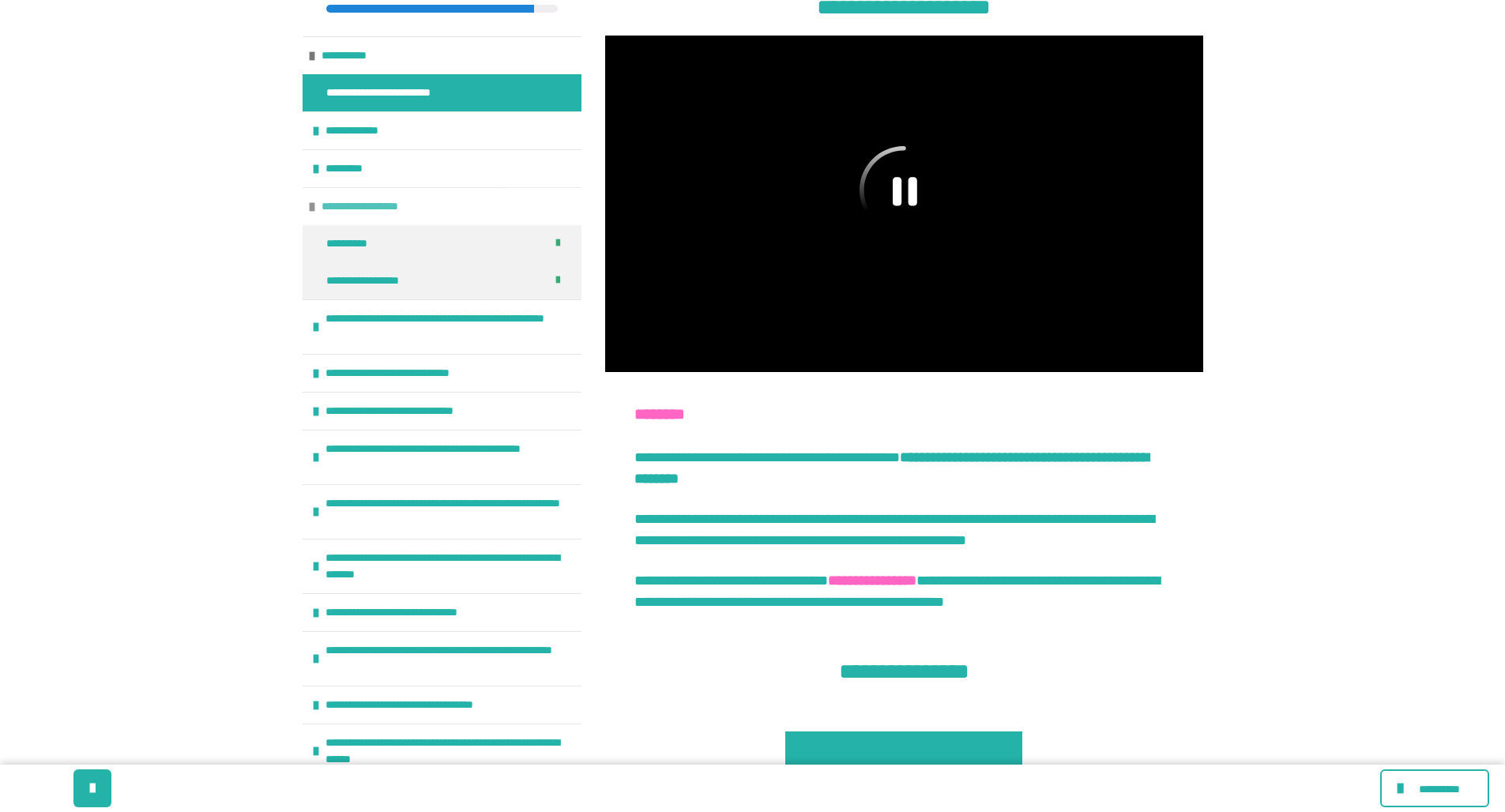 click at bounding box center [312, 207] 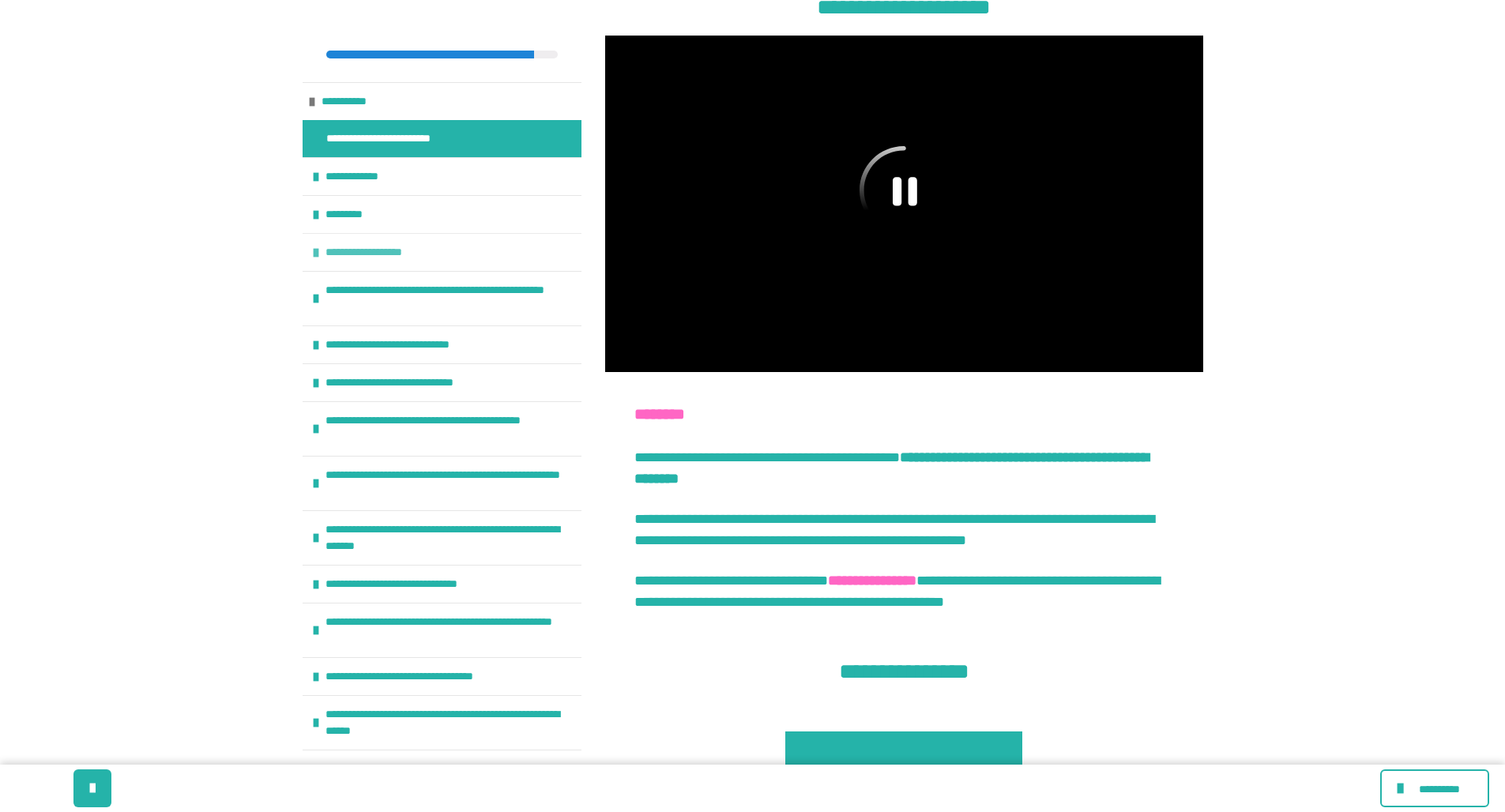 scroll, scrollTop: 0, scrollLeft: 0, axis: both 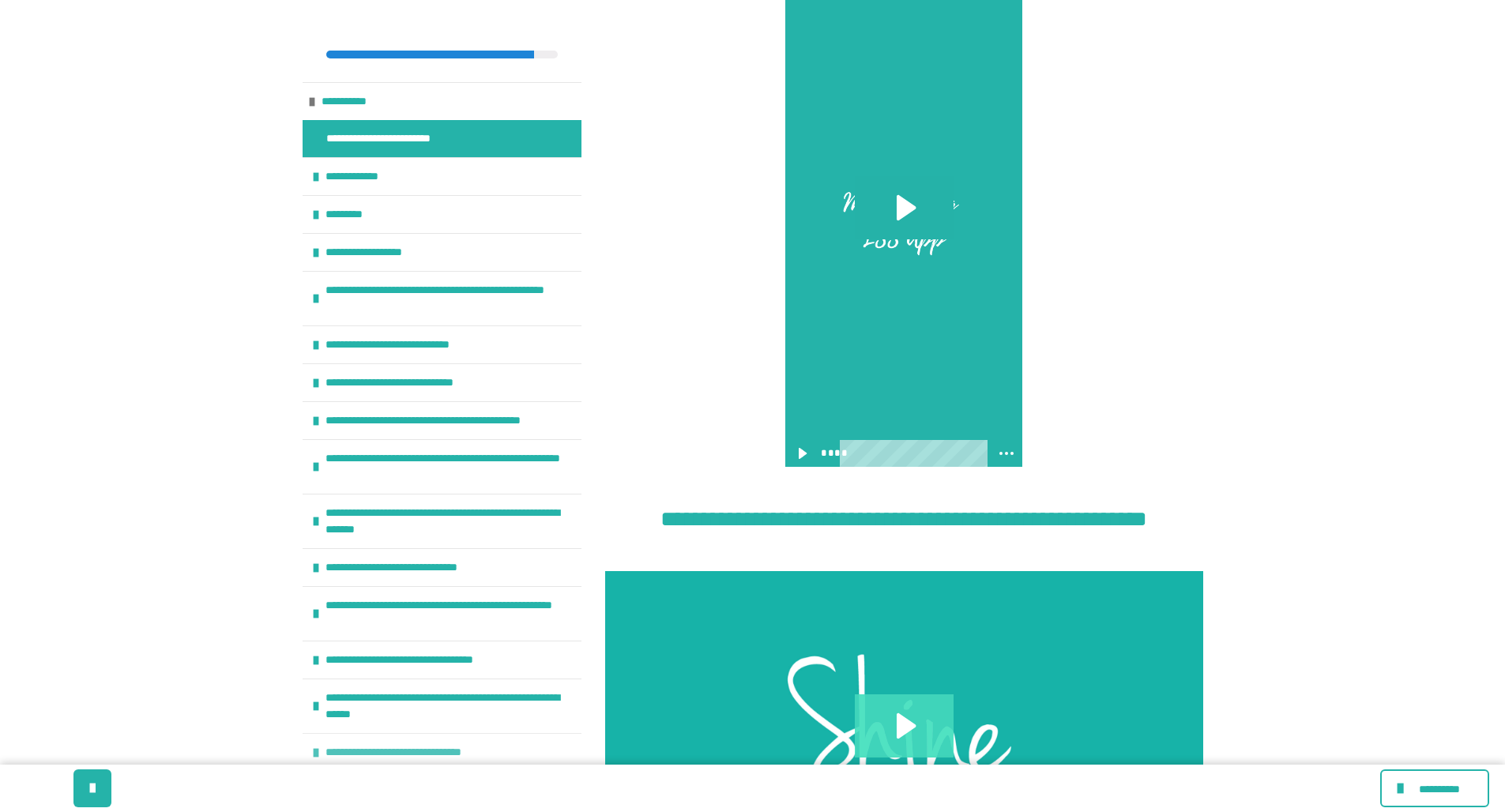 click at bounding box center (316, 753) 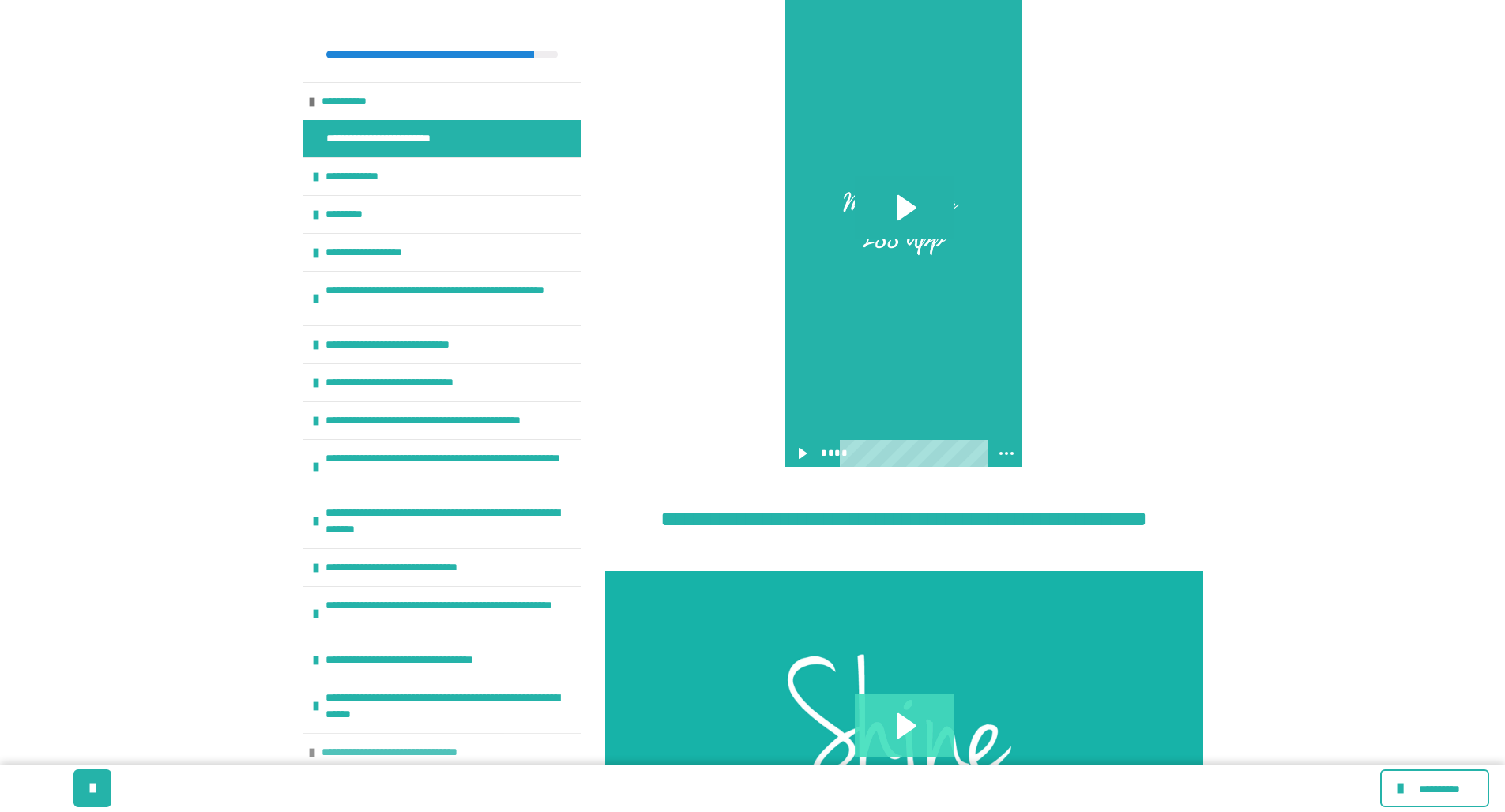 click at bounding box center [312, 753] 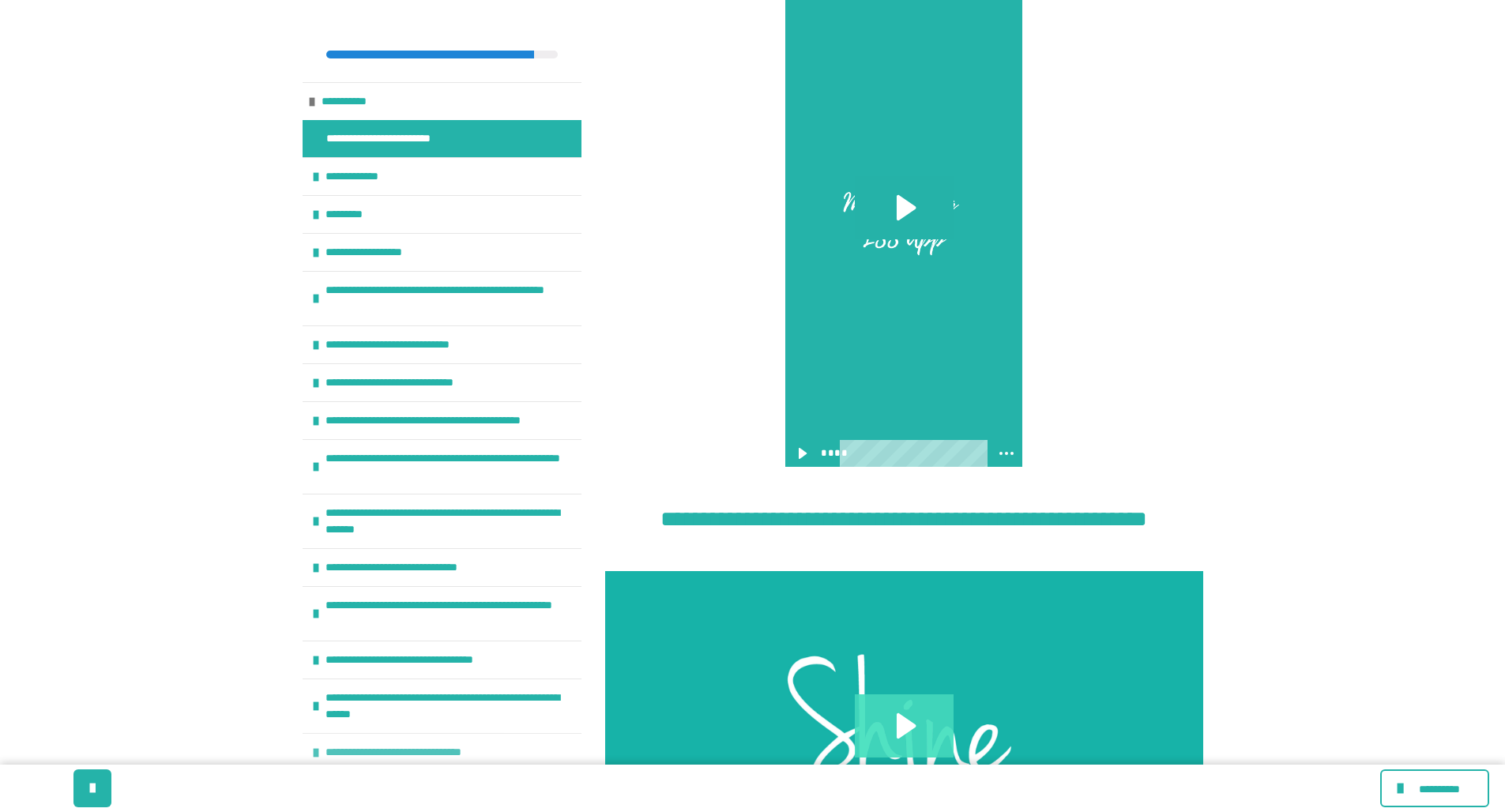 click at bounding box center (316, 753) 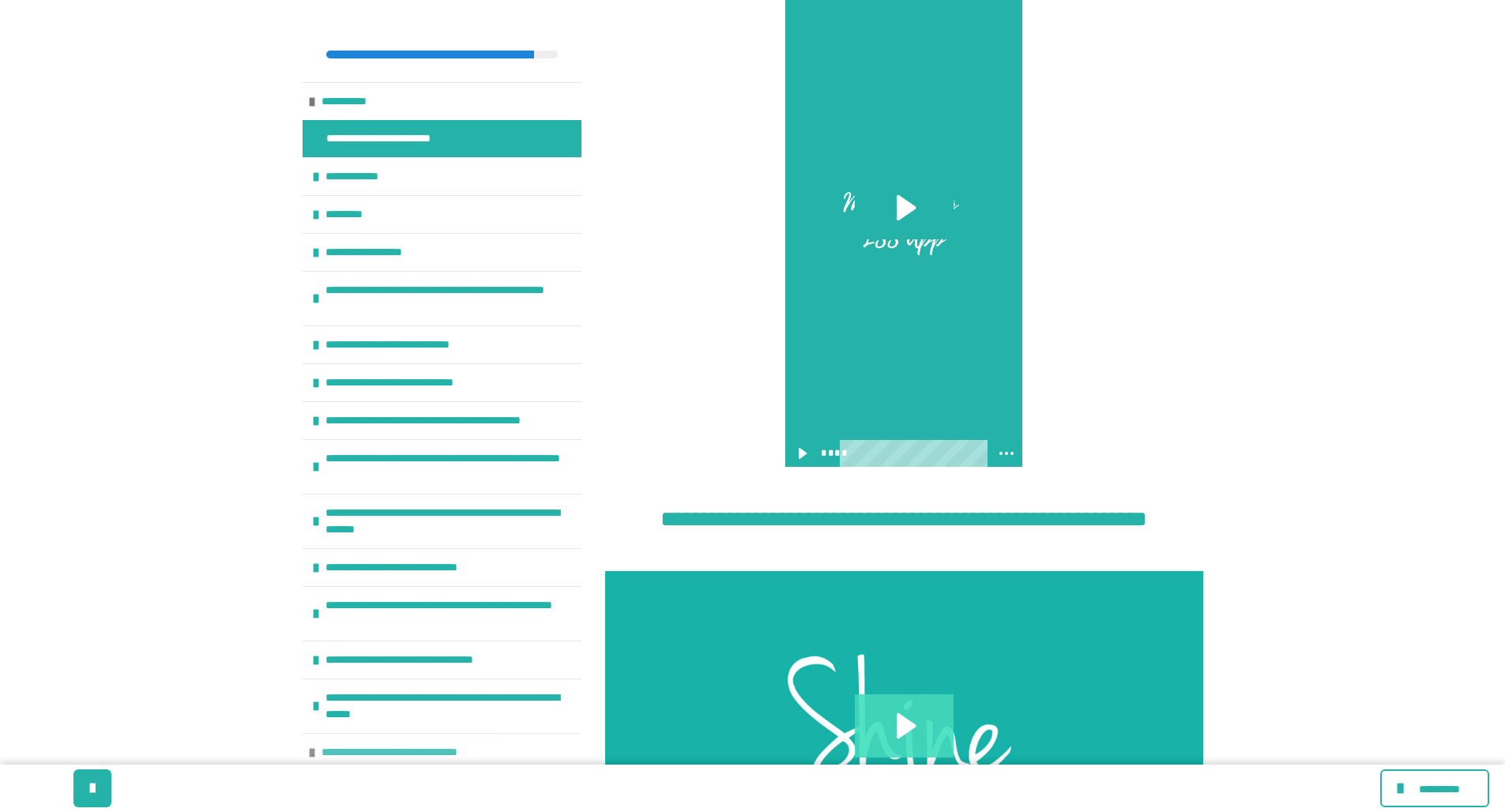 scroll, scrollTop: 1374, scrollLeft: 0, axis: vertical 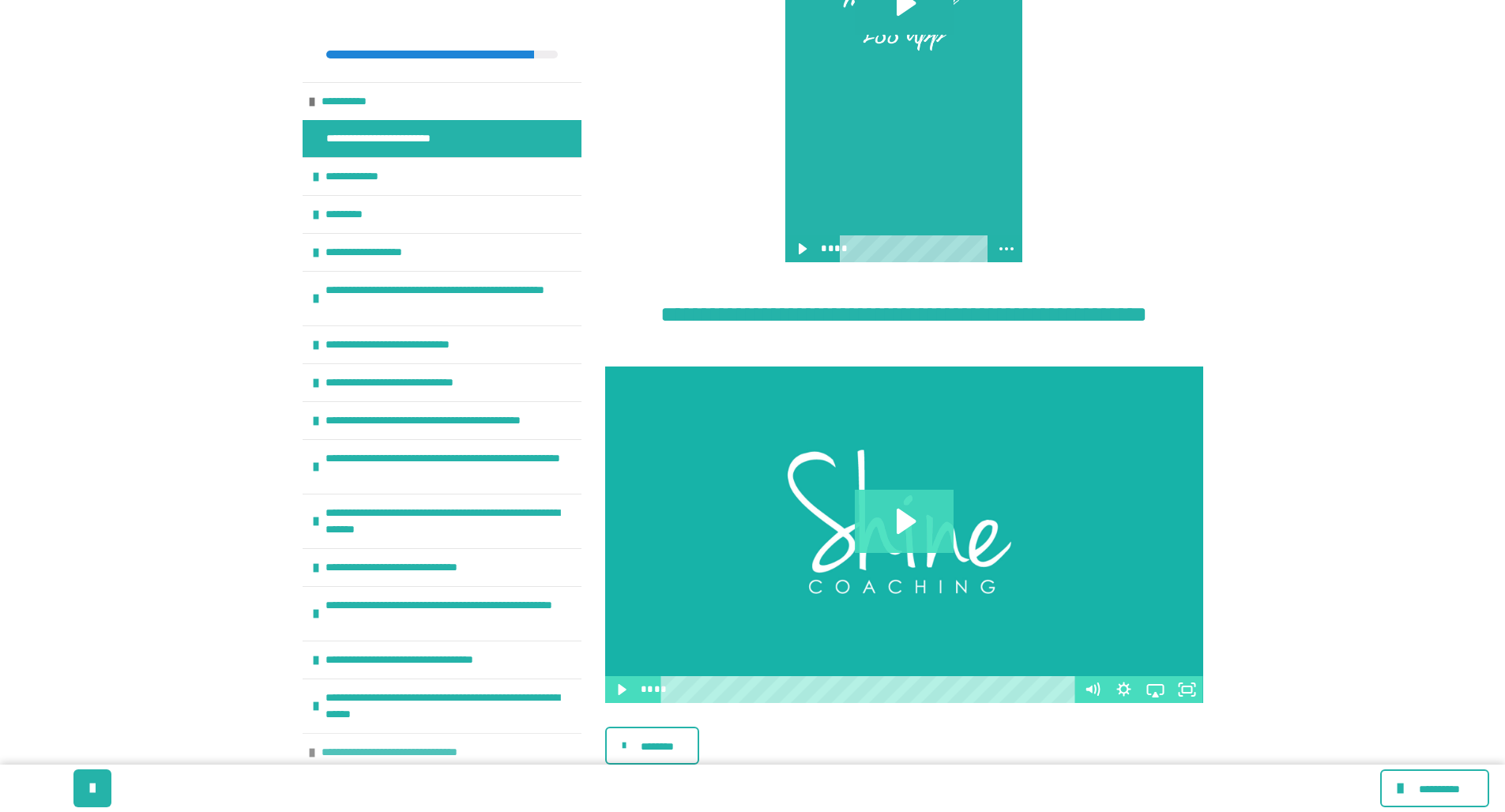 click on "**********" at bounding box center (426, 752) 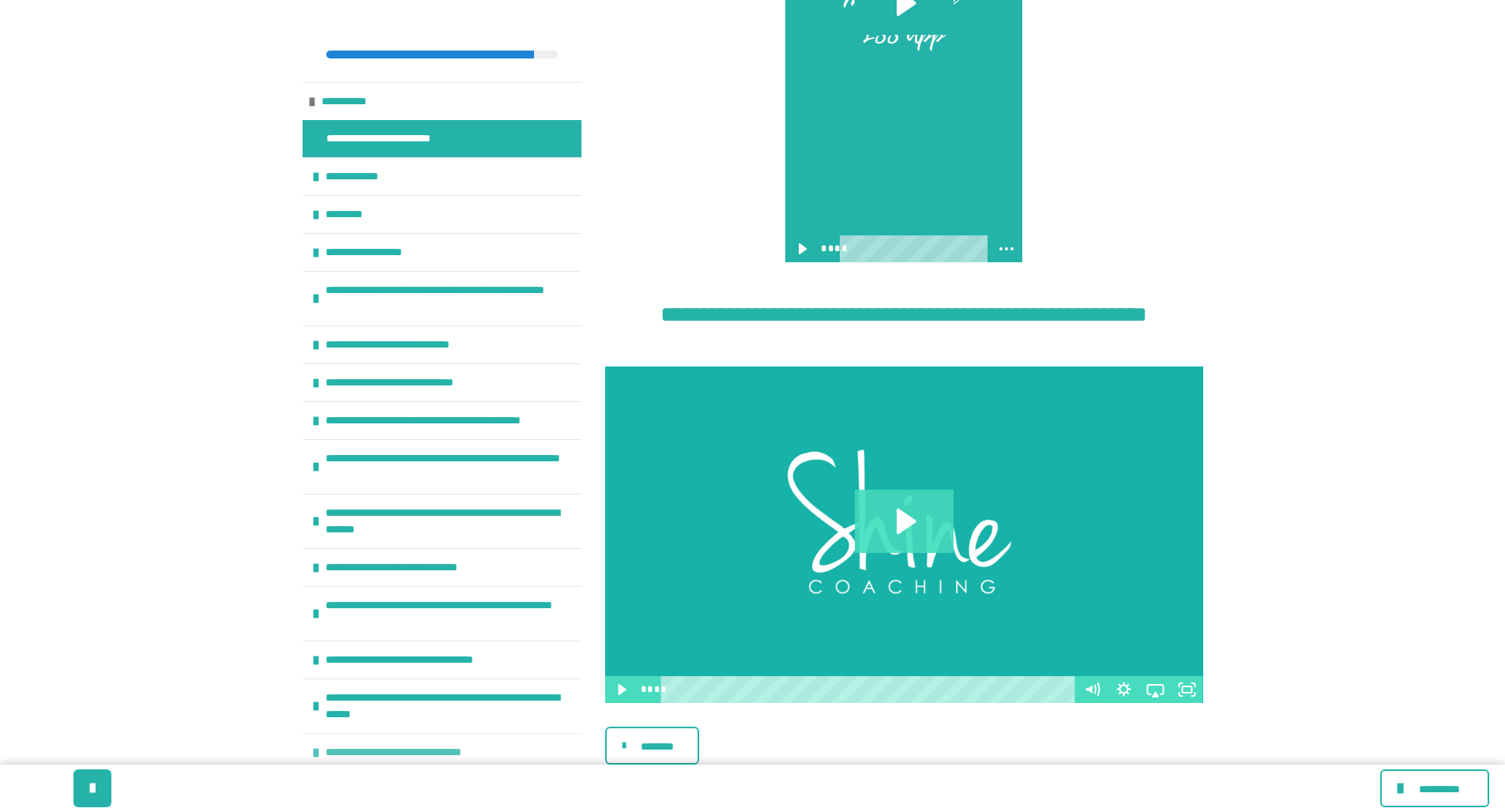 click on "**********" at bounding box center [430, 752] 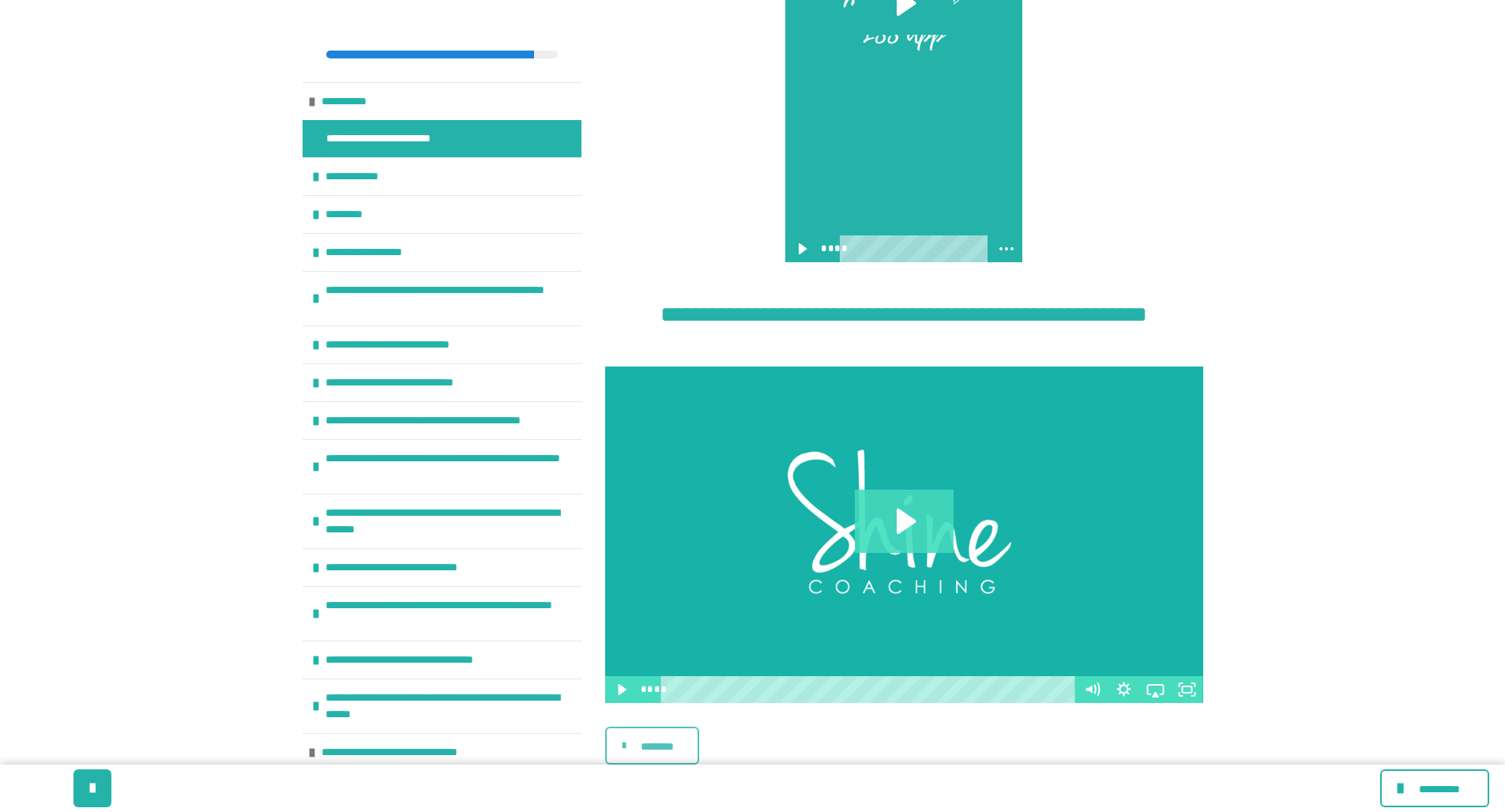 click at bounding box center (628, 746) 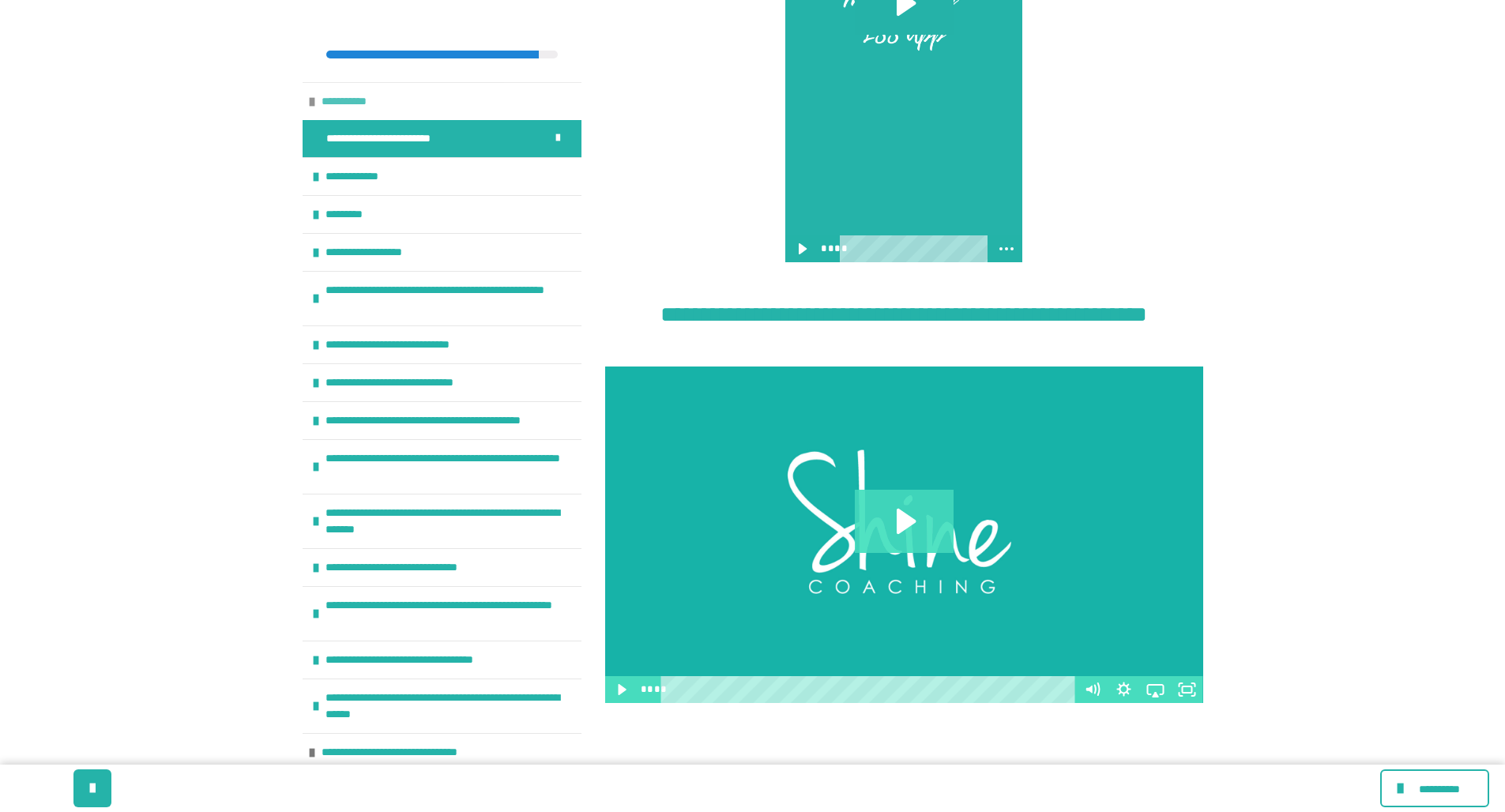 click at bounding box center (312, 102) 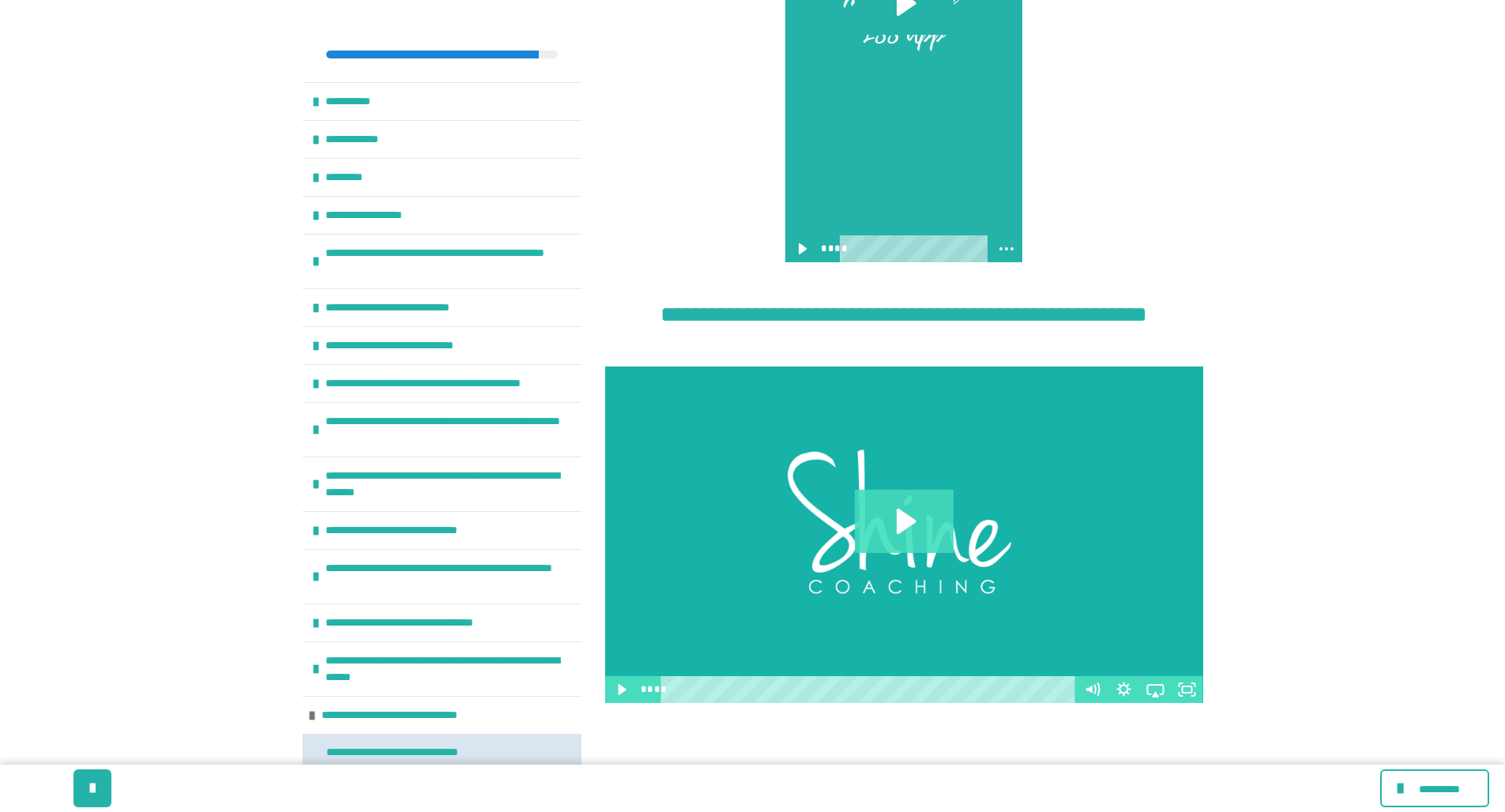 click on "**********" at bounding box center [419, 752] 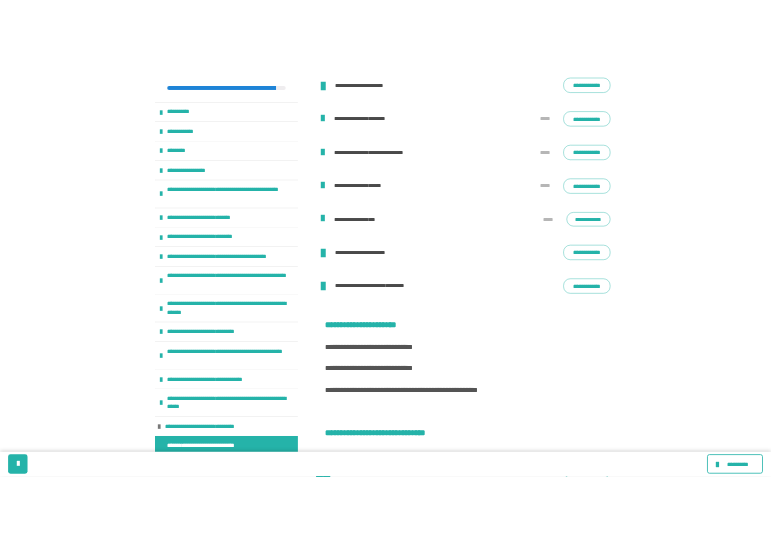 scroll, scrollTop: 0, scrollLeft: 0, axis: both 